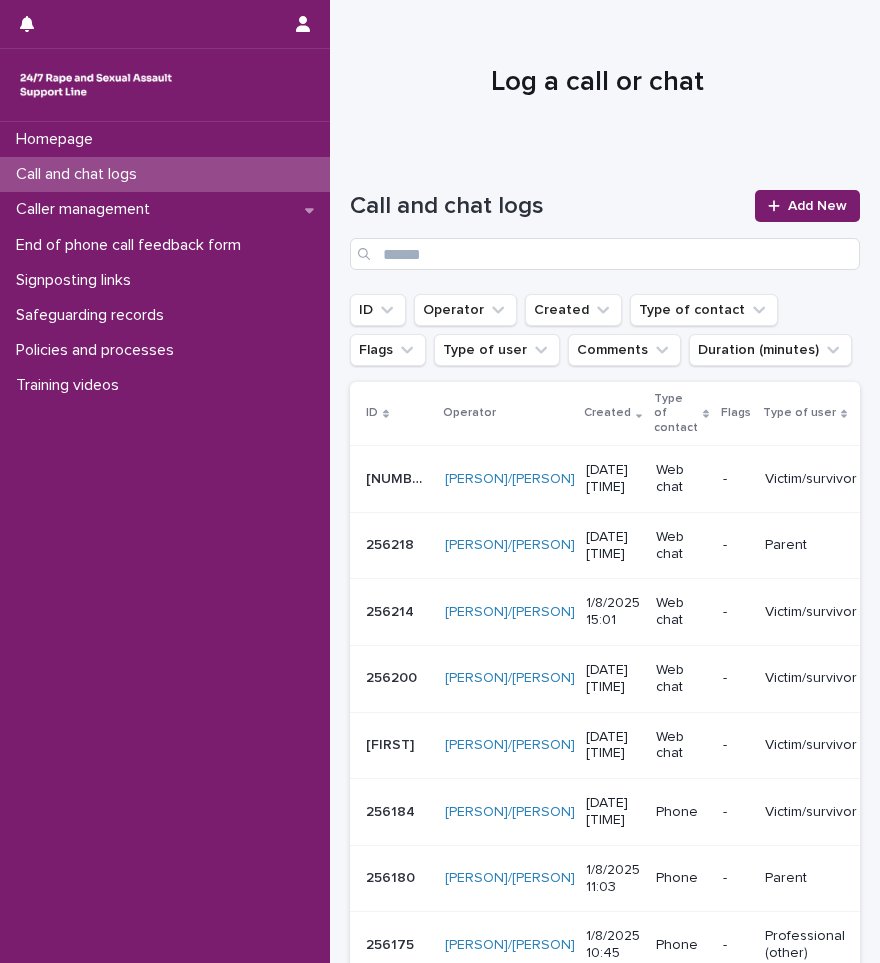 scroll, scrollTop: 0, scrollLeft: 0, axis: both 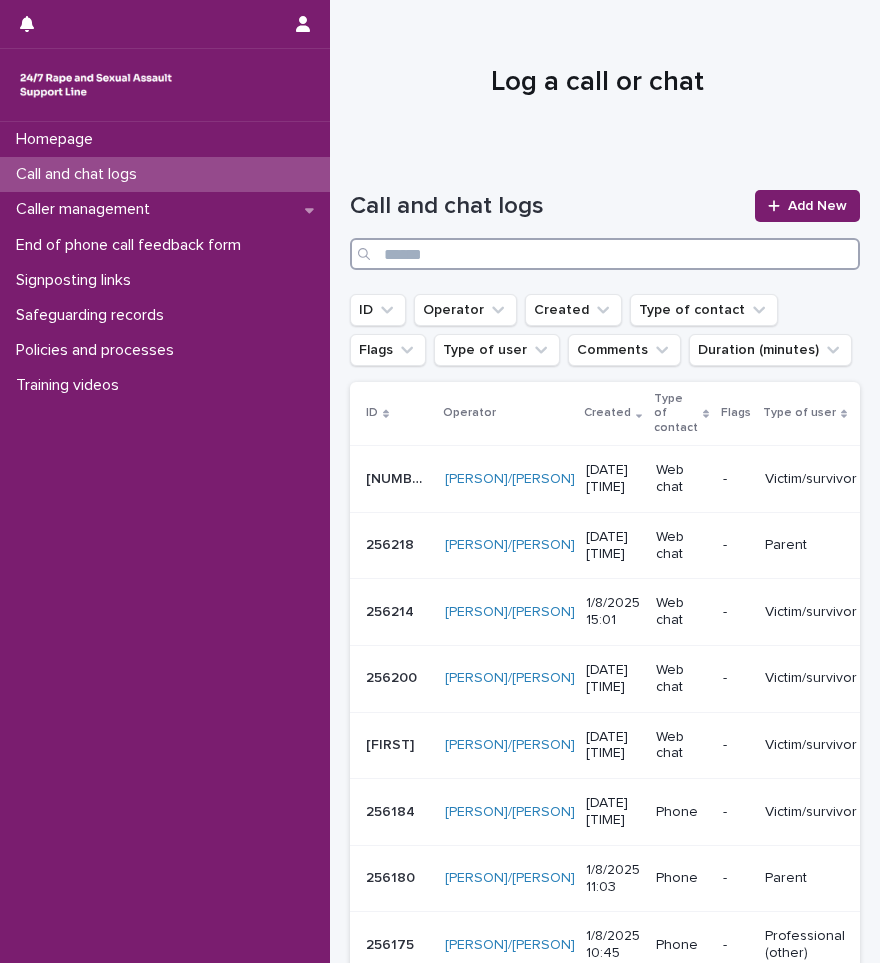 click at bounding box center [605, 254] 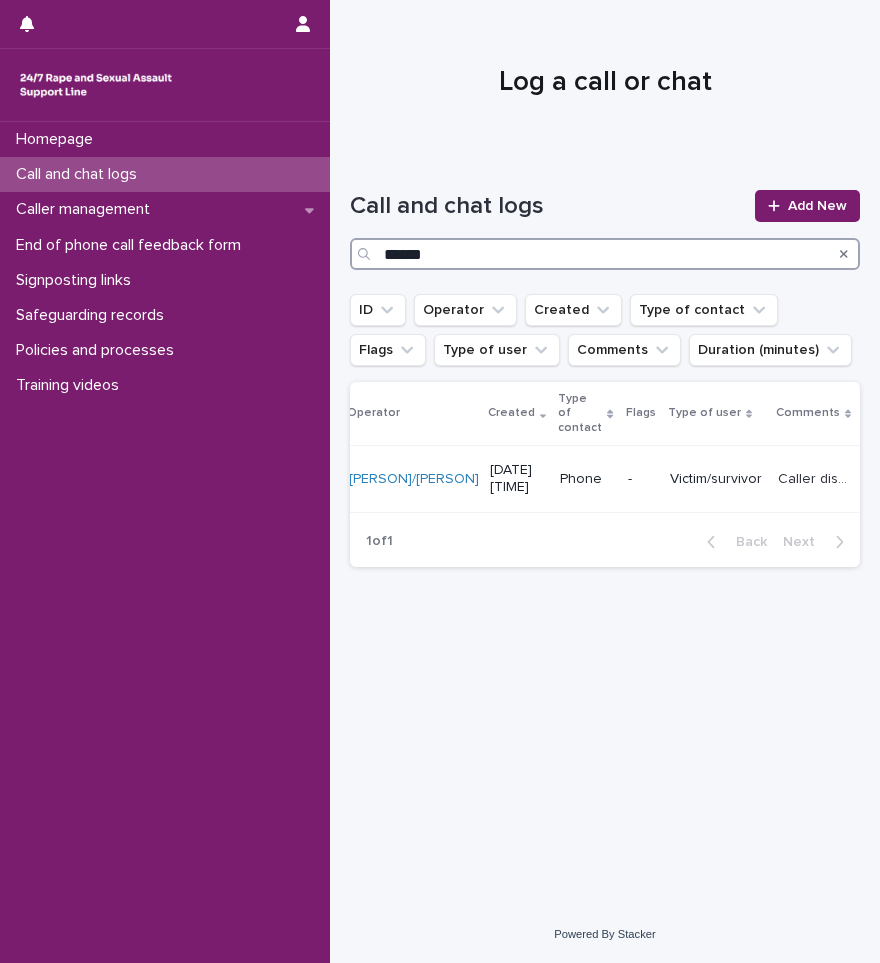 scroll, scrollTop: 0, scrollLeft: 0, axis: both 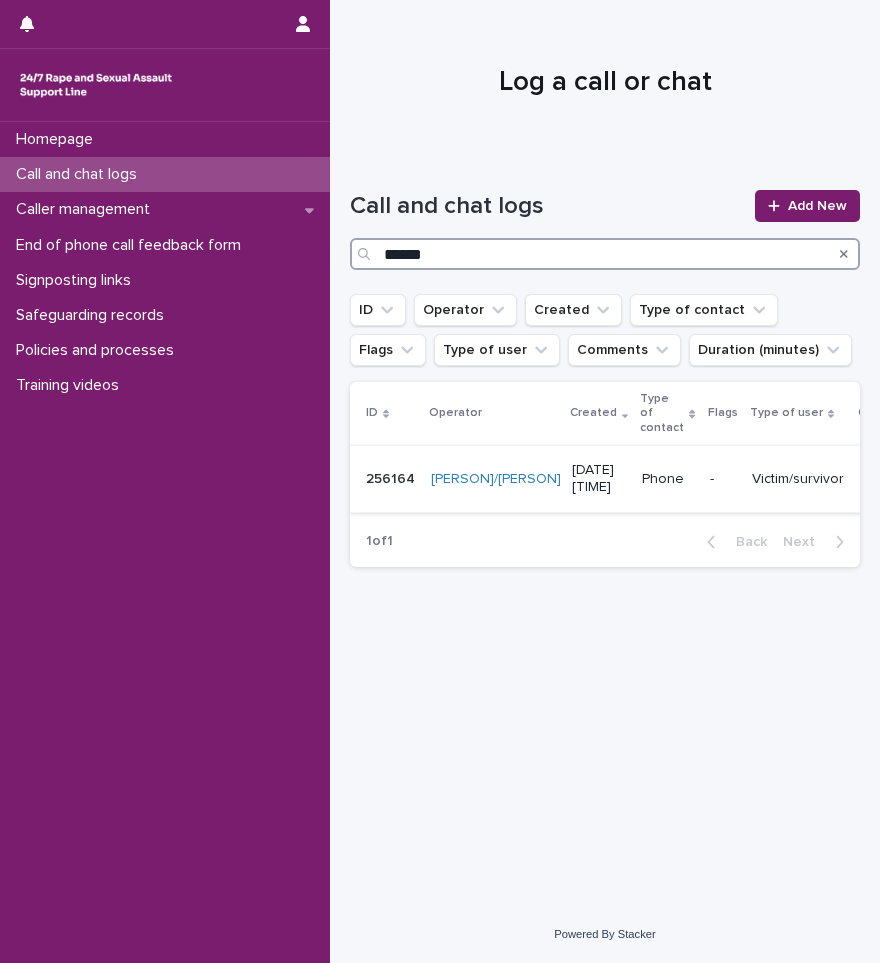 type on "******" 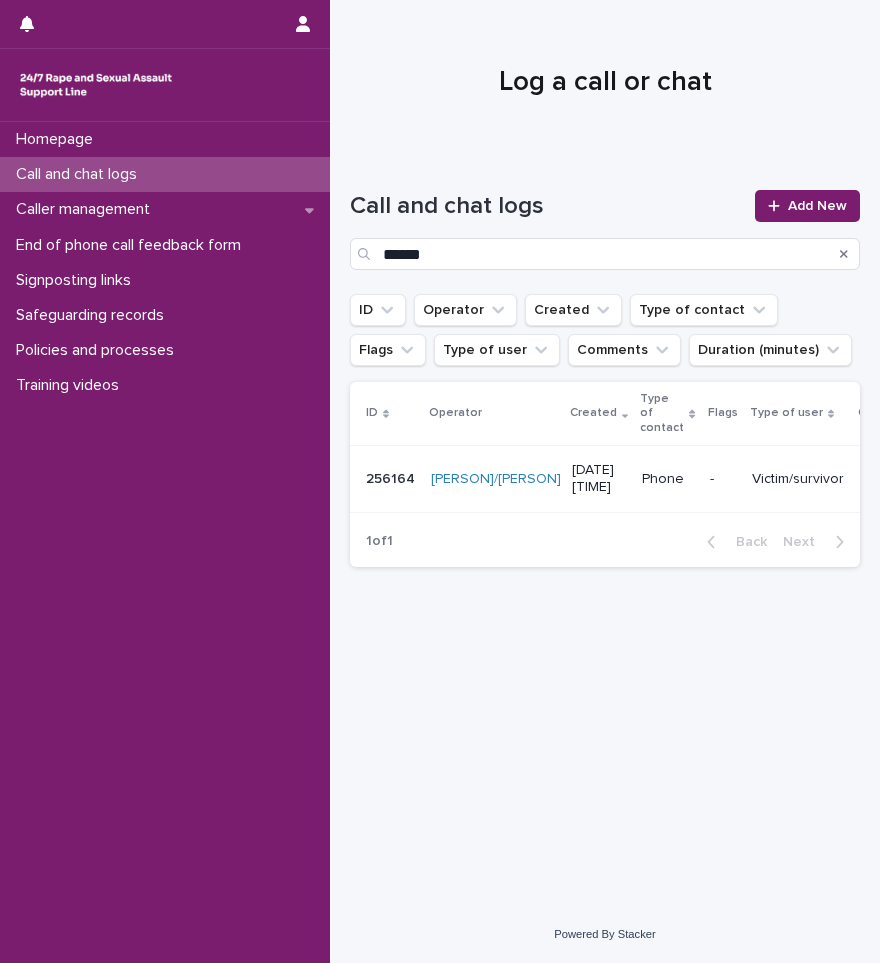 click on "Caller disclosed that they were tired of waiting (did not specify what on). They are under review for autism. Did not speak much. Constantly said "I don't know yanno?" Mentioned [PERSON] at one point." at bounding box center [897, 477] 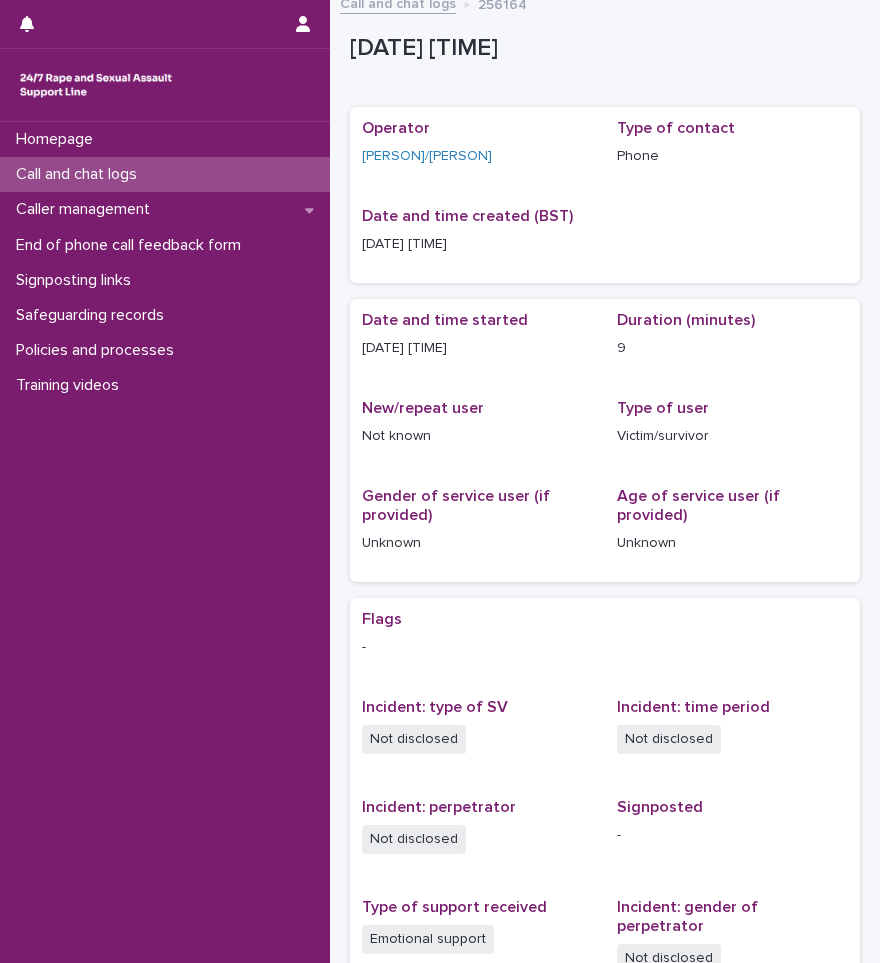 scroll, scrollTop: 0, scrollLeft: 0, axis: both 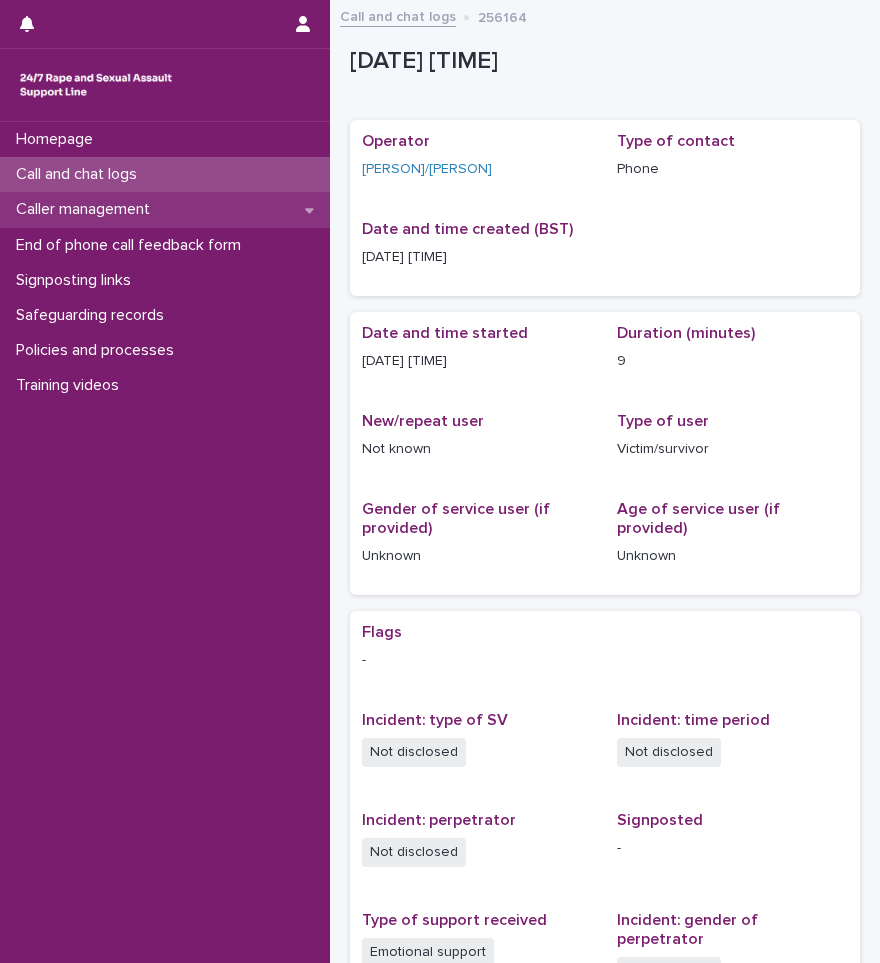 click on "Caller management" at bounding box center (87, 209) 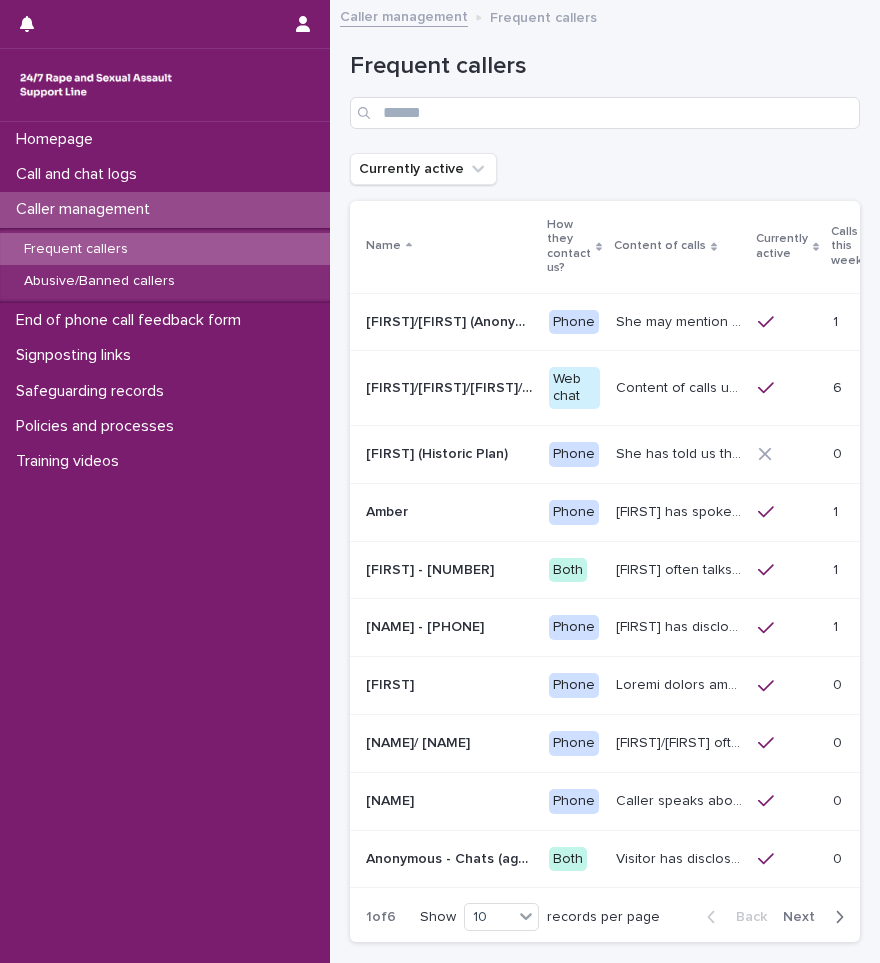 click on "Frequent callers" at bounding box center (76, 249) 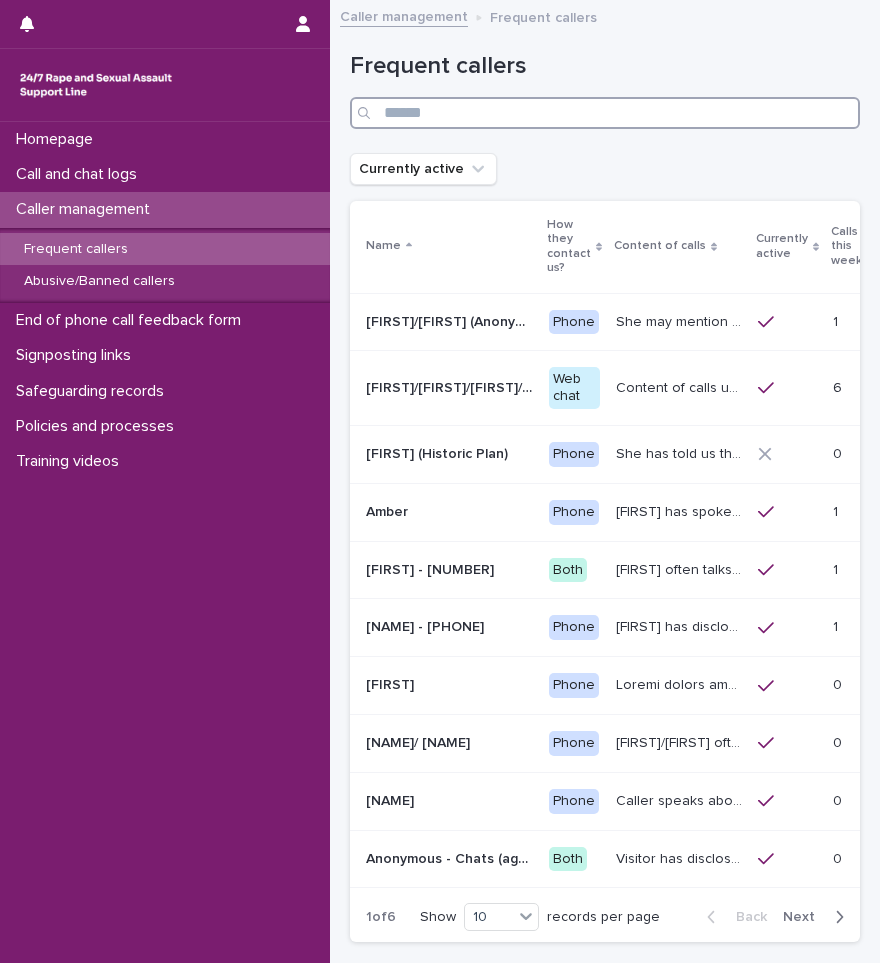 click at bounding box center [605, 113] 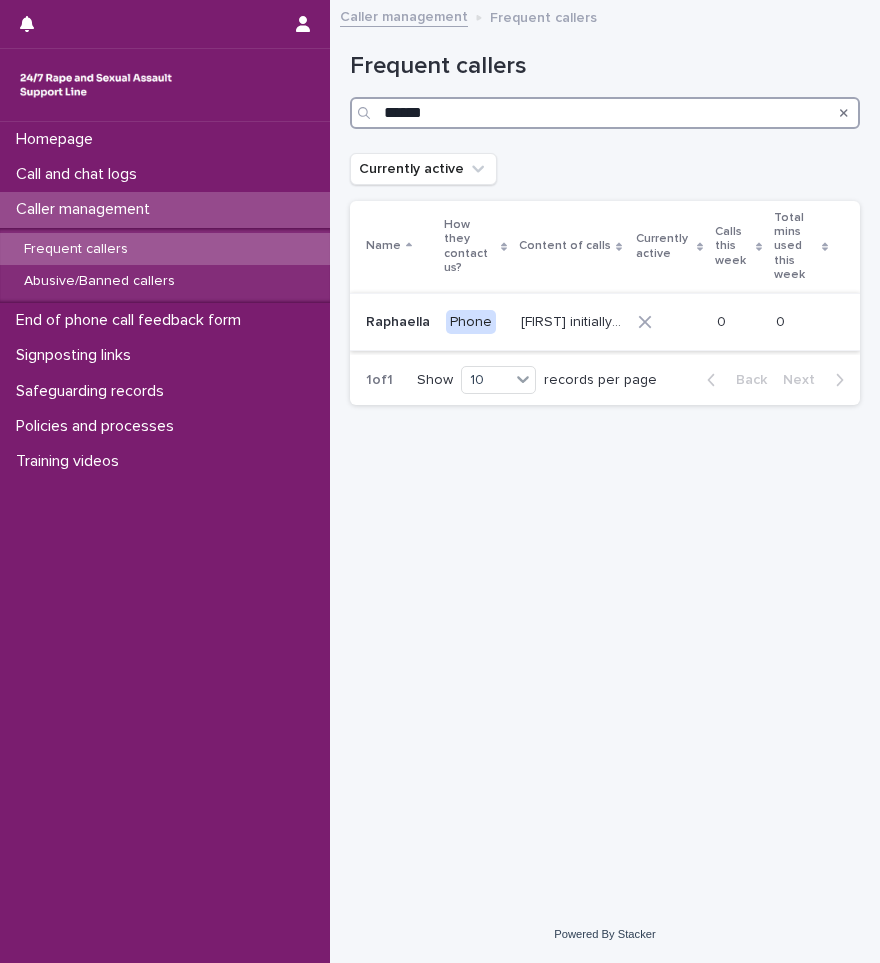 type on "******" 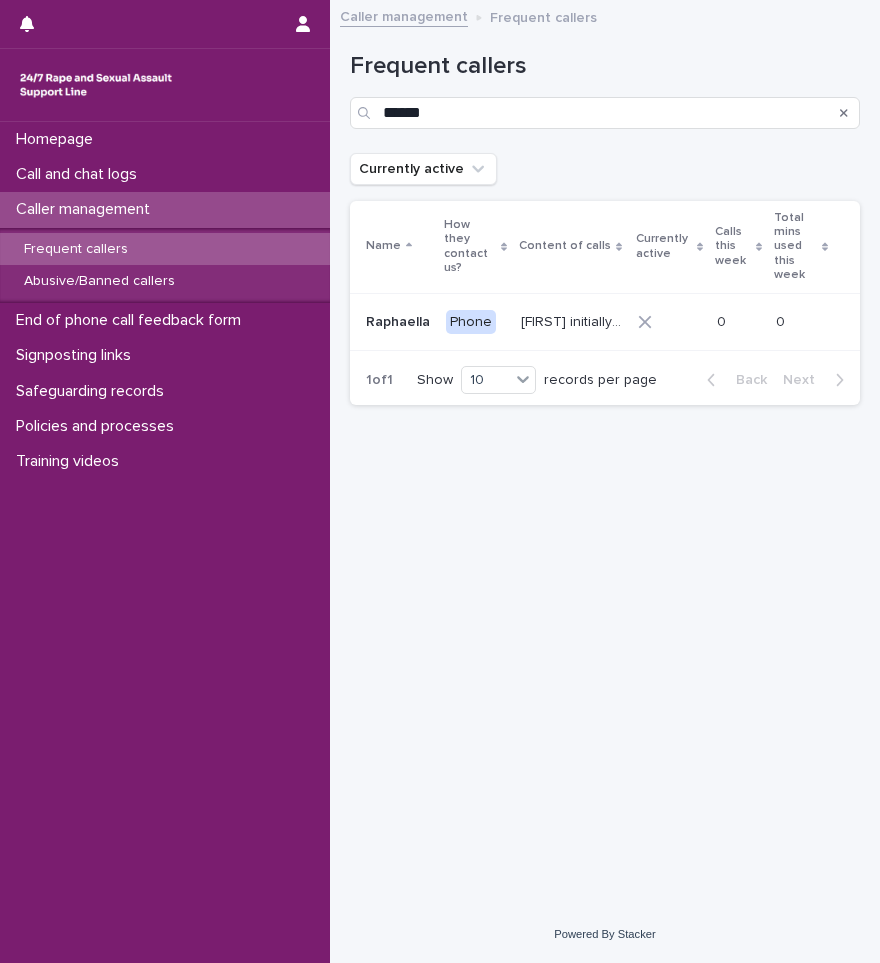 drag, startPoint x: 515, startPoint y: 315, endPoint x: 526, endPoint y: 320, distance: 12.083046 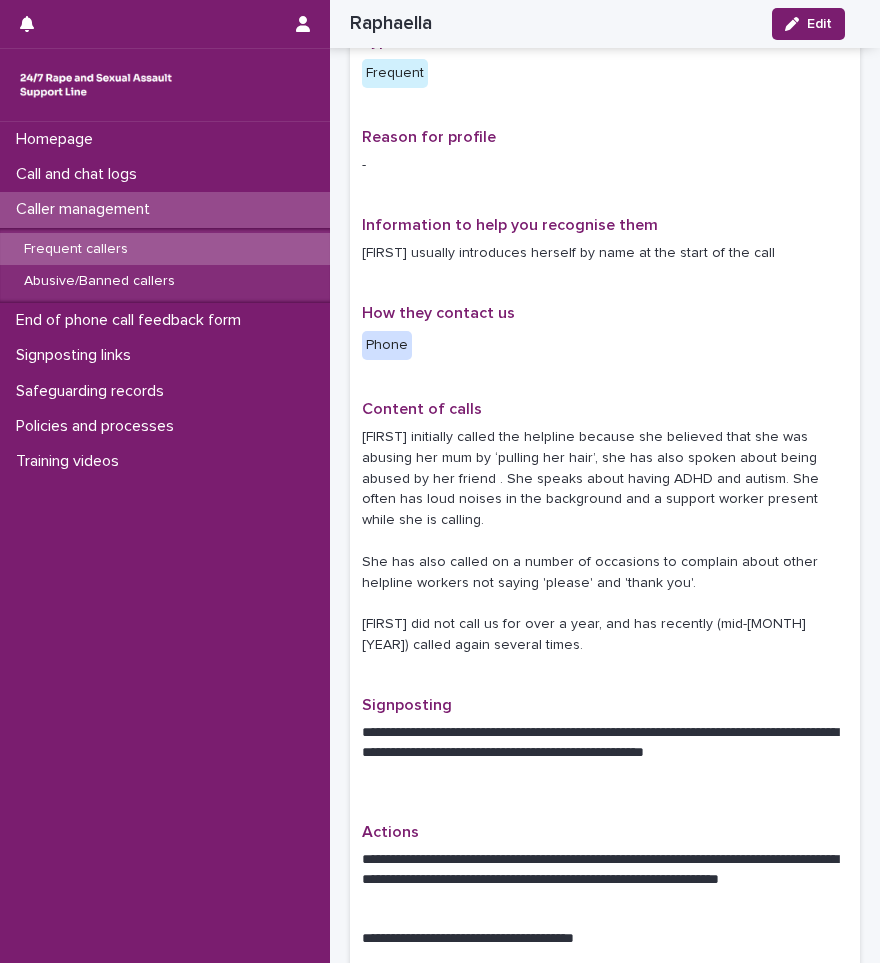 scroll, scrollTop: 0, scrollLeft: 0, axis: both 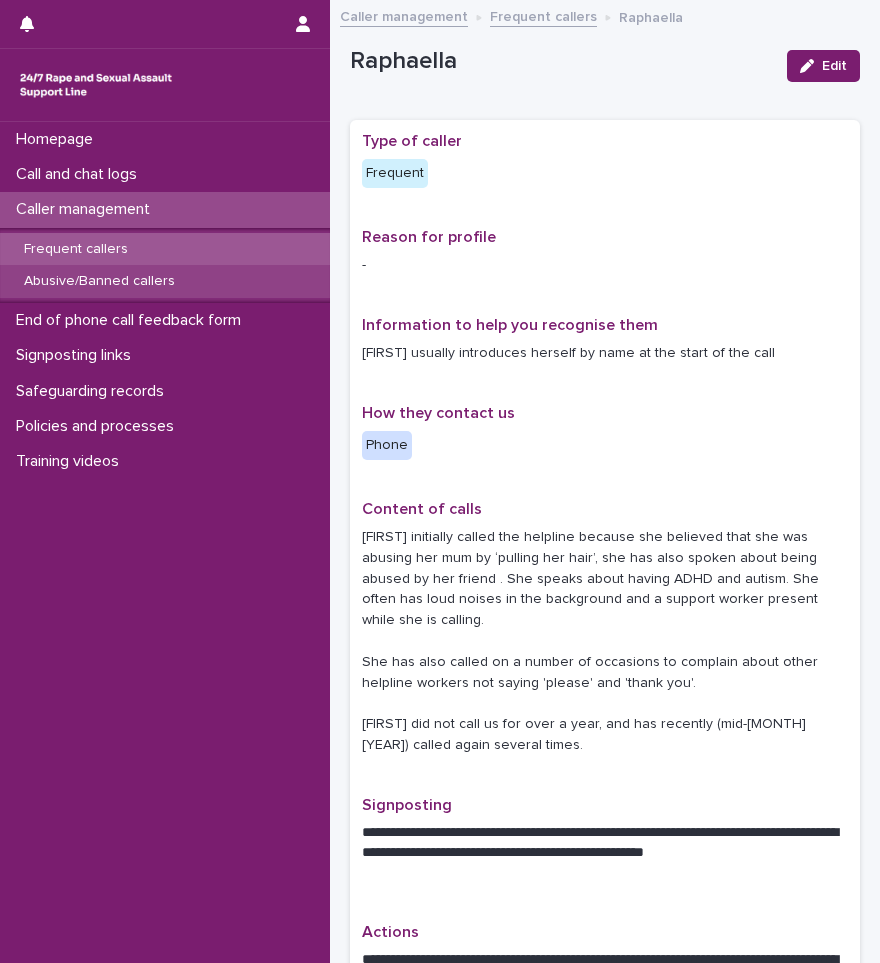 click on "Abusive/Banned callers" at bounding box center [99, 281] 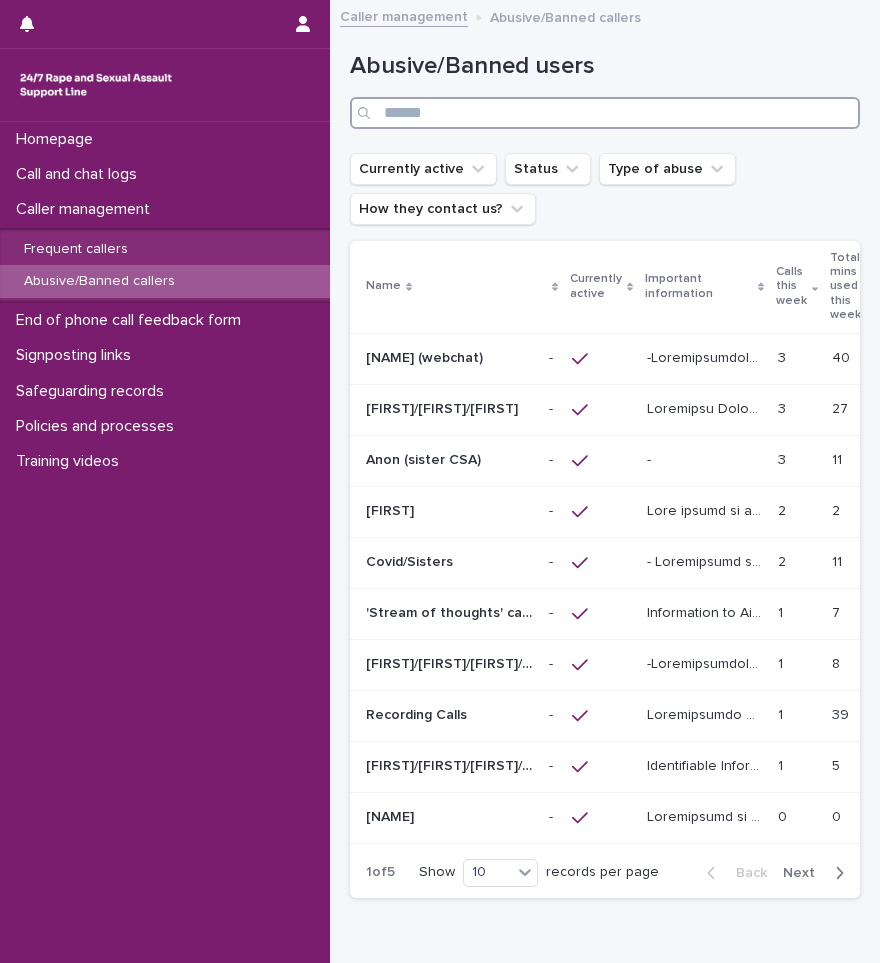 click at bounding box center (605, 113) 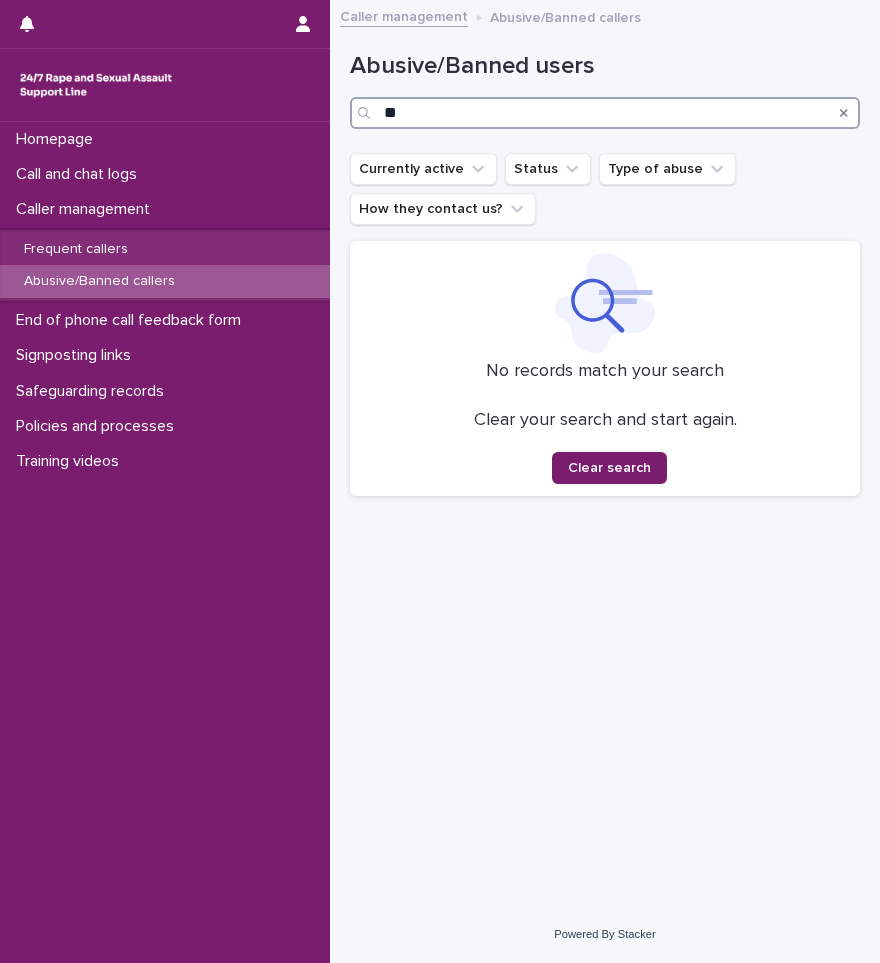 type on "*" 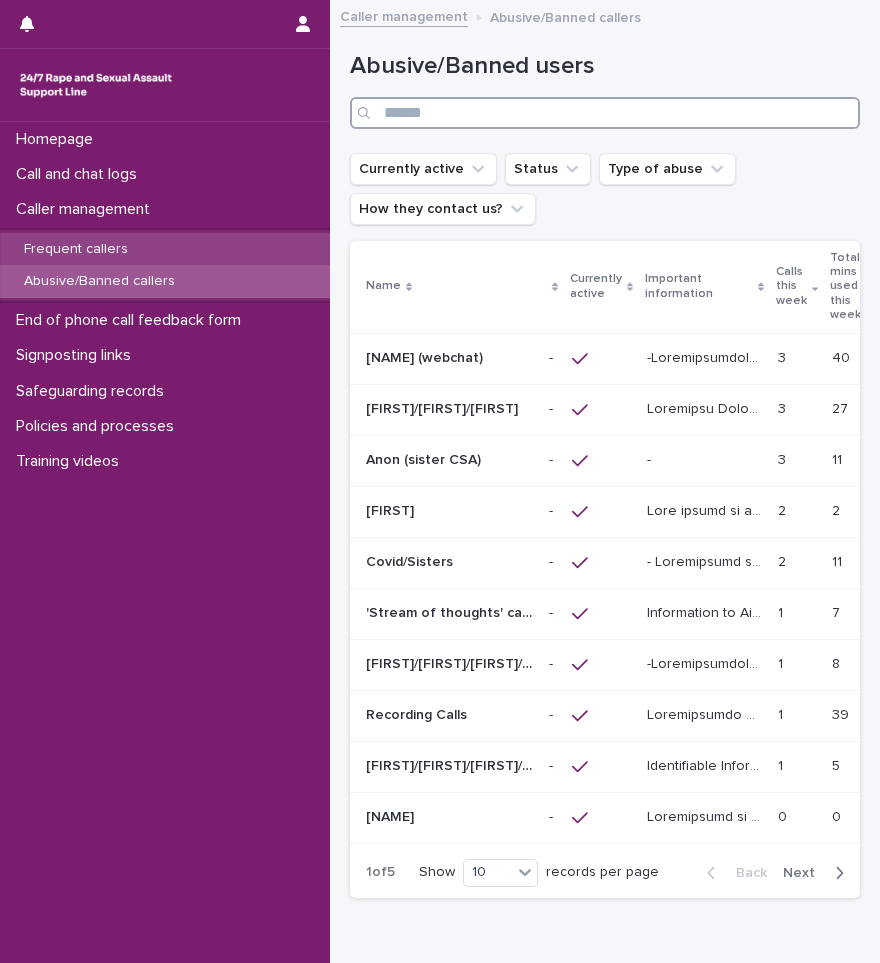 type 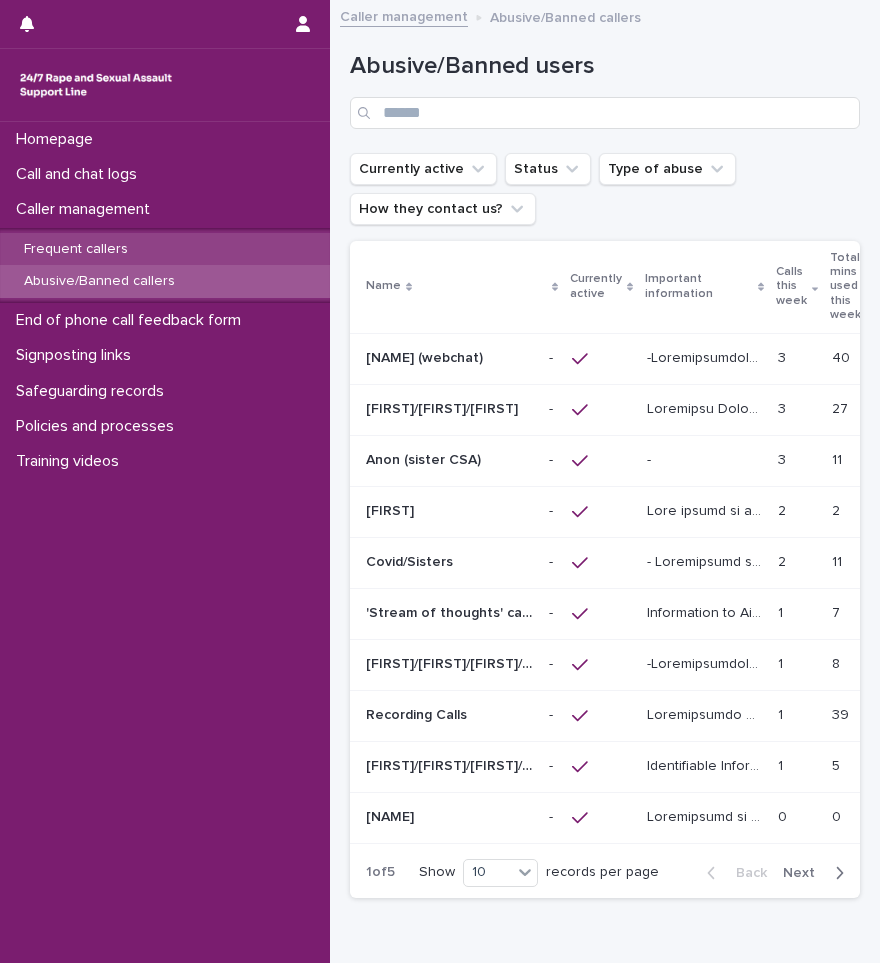 click on "Frequent callers" at bounding box center [165, 249] 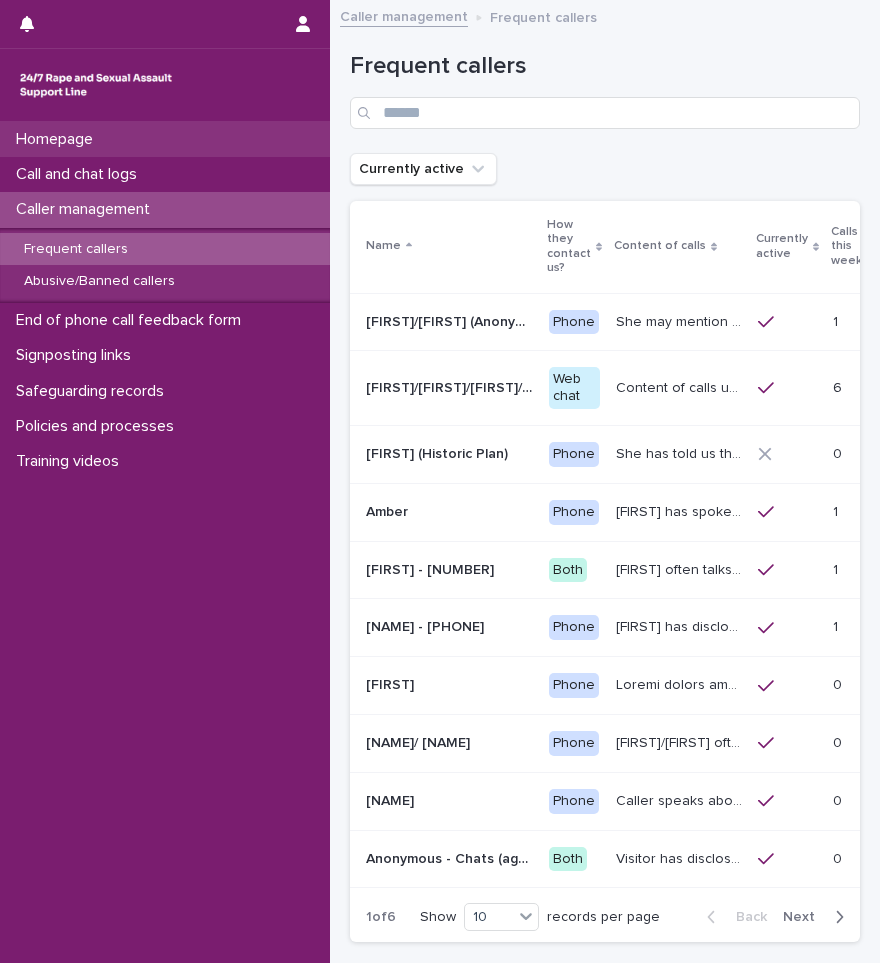 click on "Homepage" at bounding box center [165, 139] 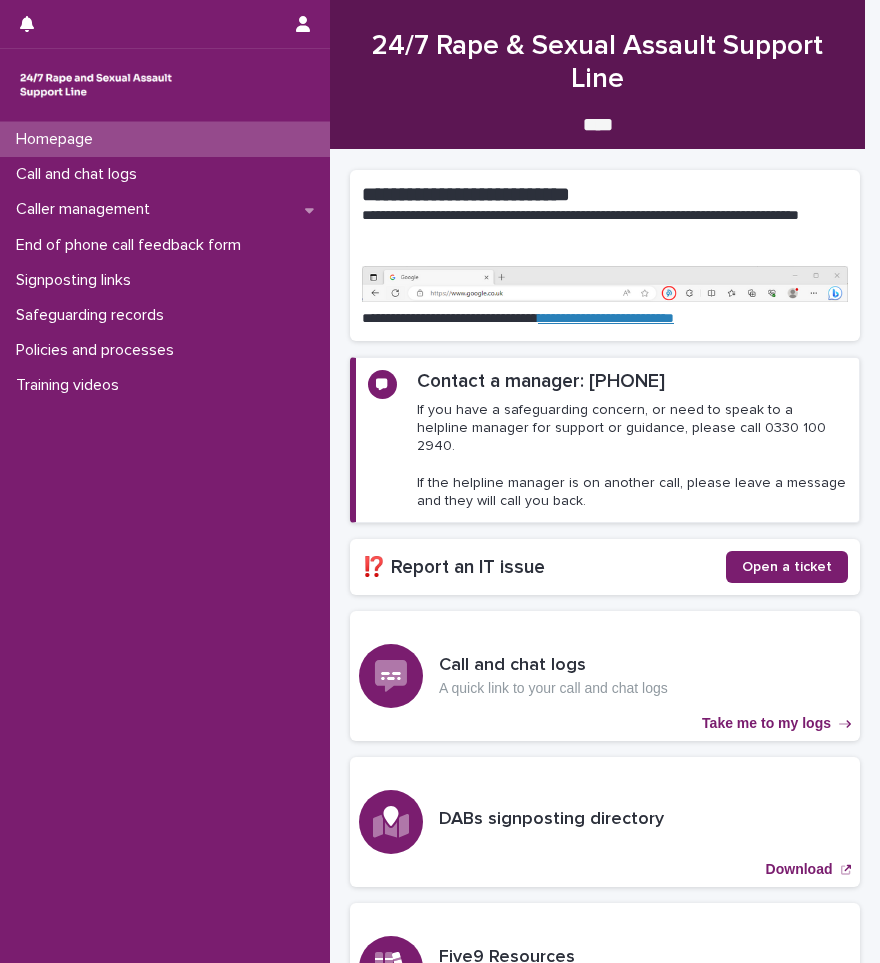 click on "Call and chat logs" at bounding box center [80, 174] 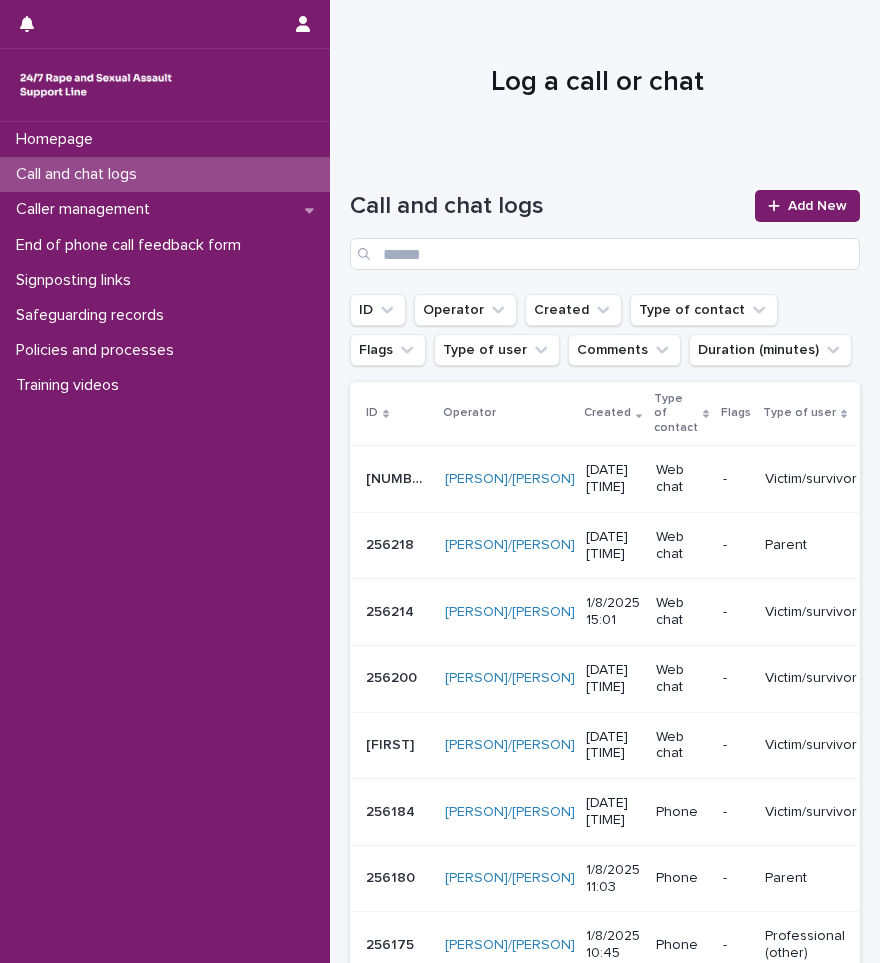 click on "Call and chat logs Add New" at bounding box center (605, 222) 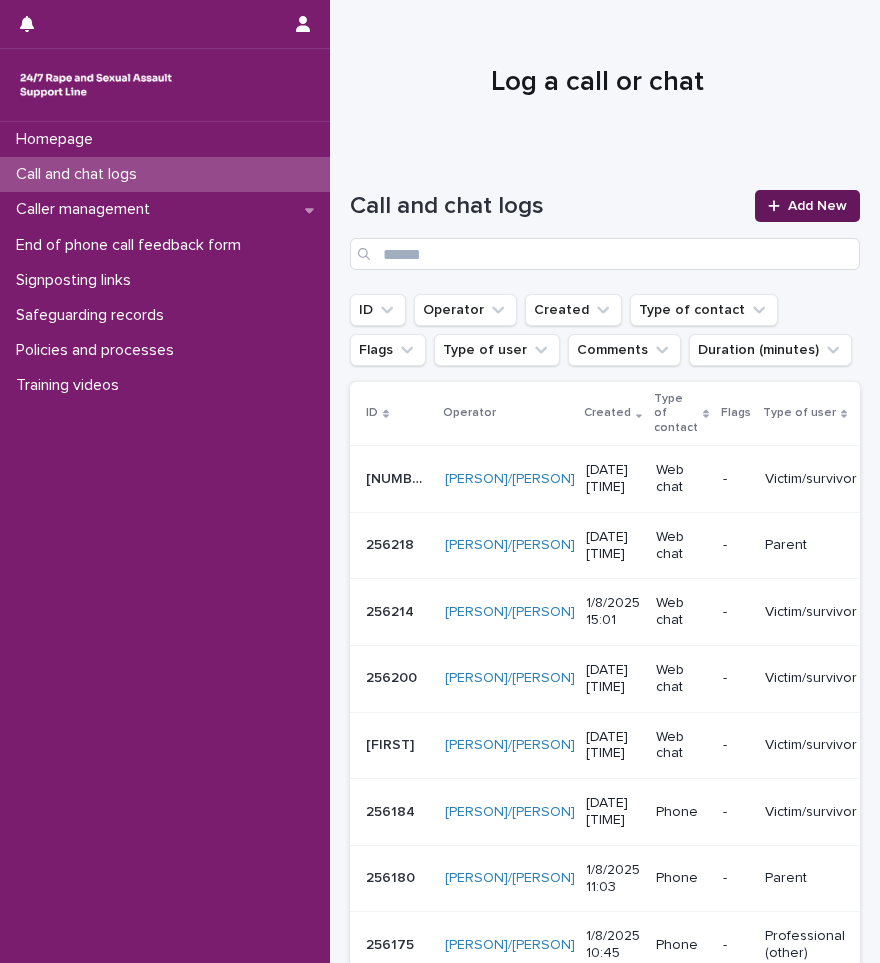 click on "Add New" at bounding box center (817, 206) 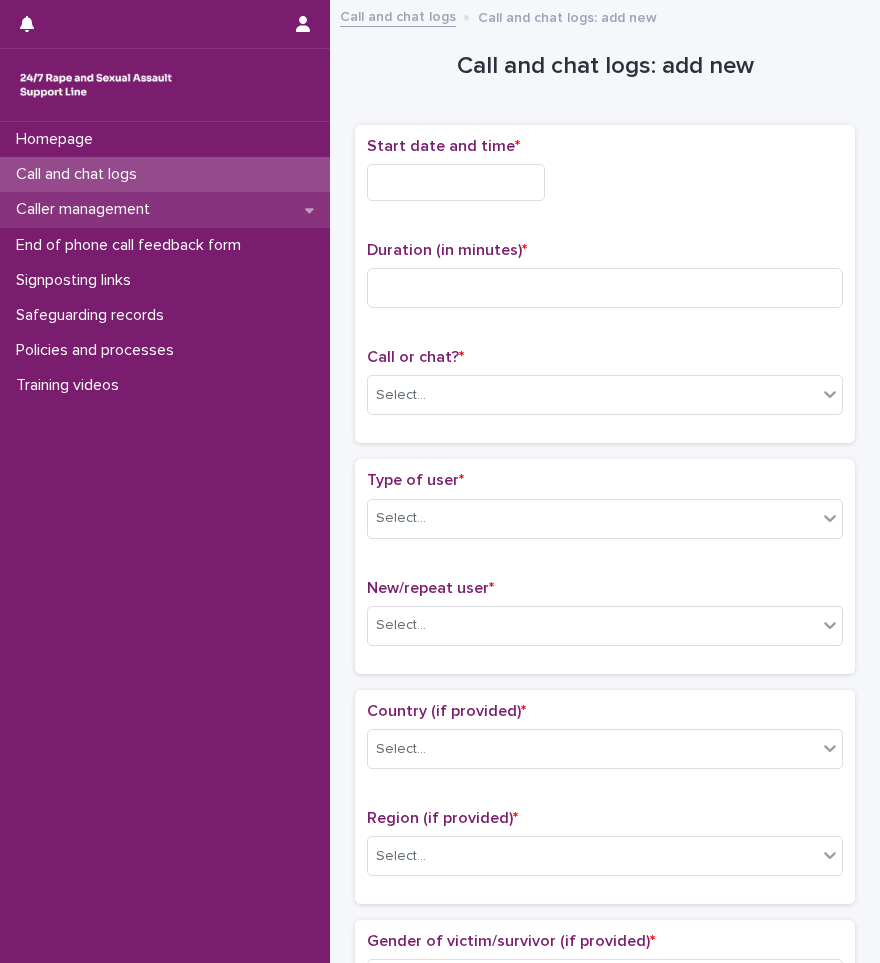 click on "Caller management" at bounding box center (87, 209) 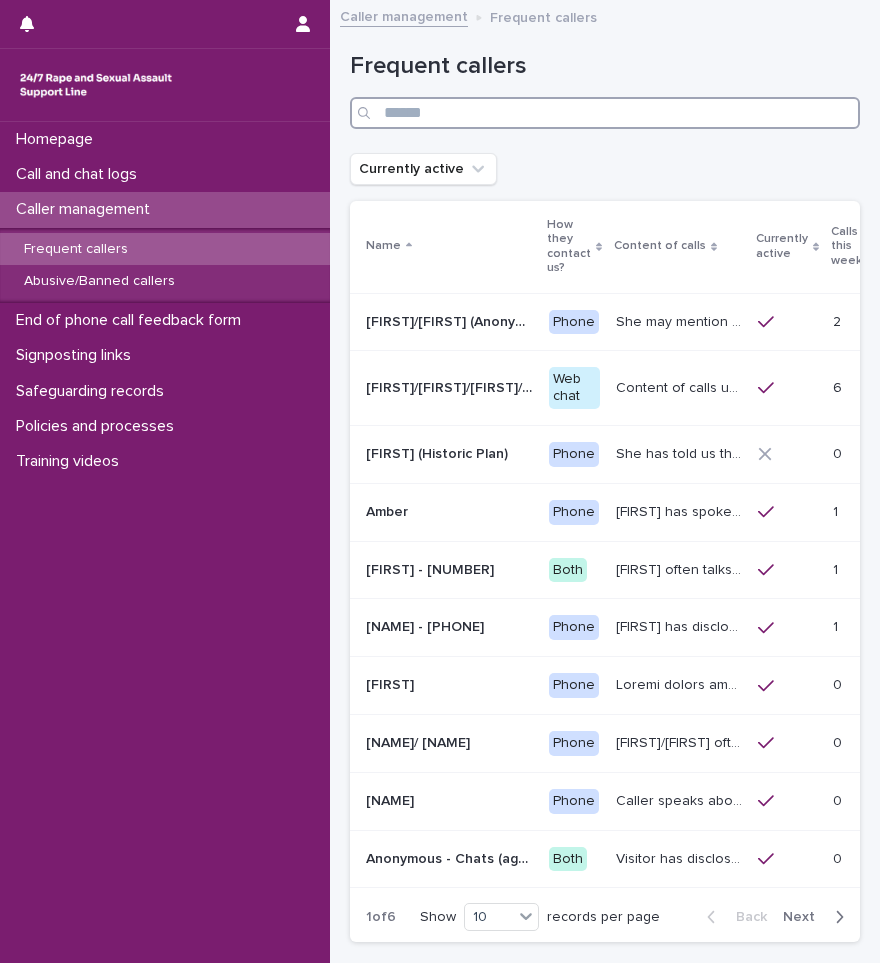 click at bounding box center [605, 113] 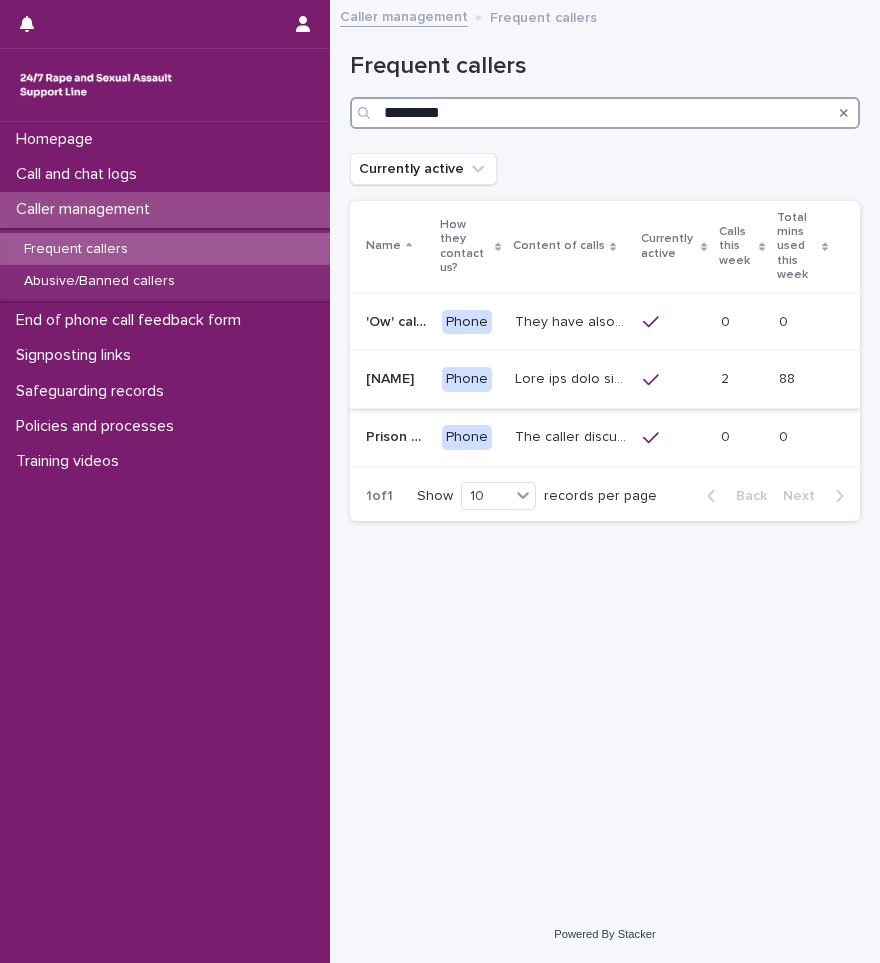type on "*********" 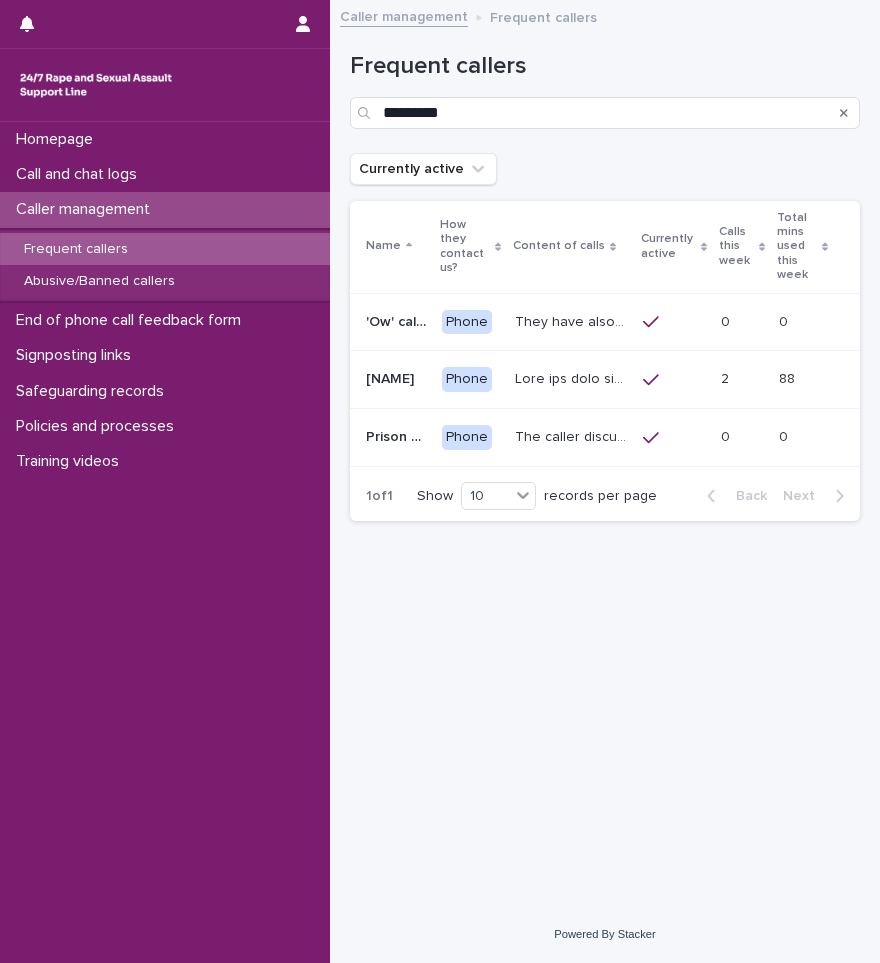 click at bounding box center [573, 377] 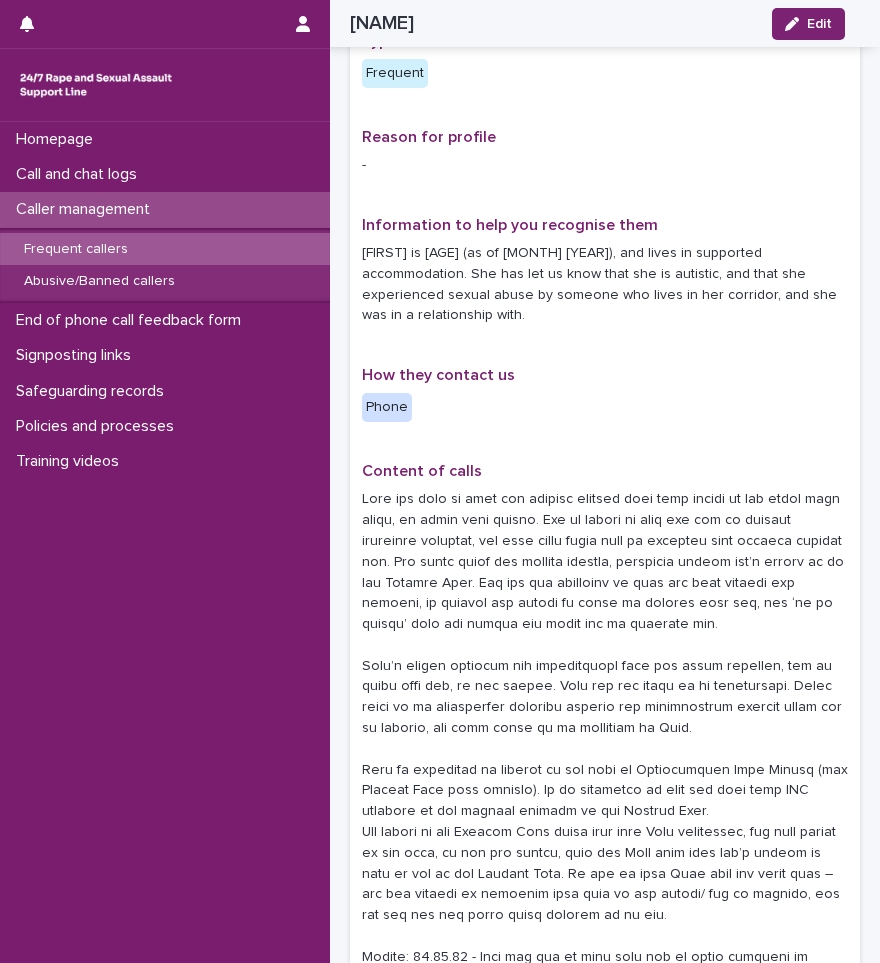 scroll, scrollTop: 0, scrollLeft: 0, axis: both 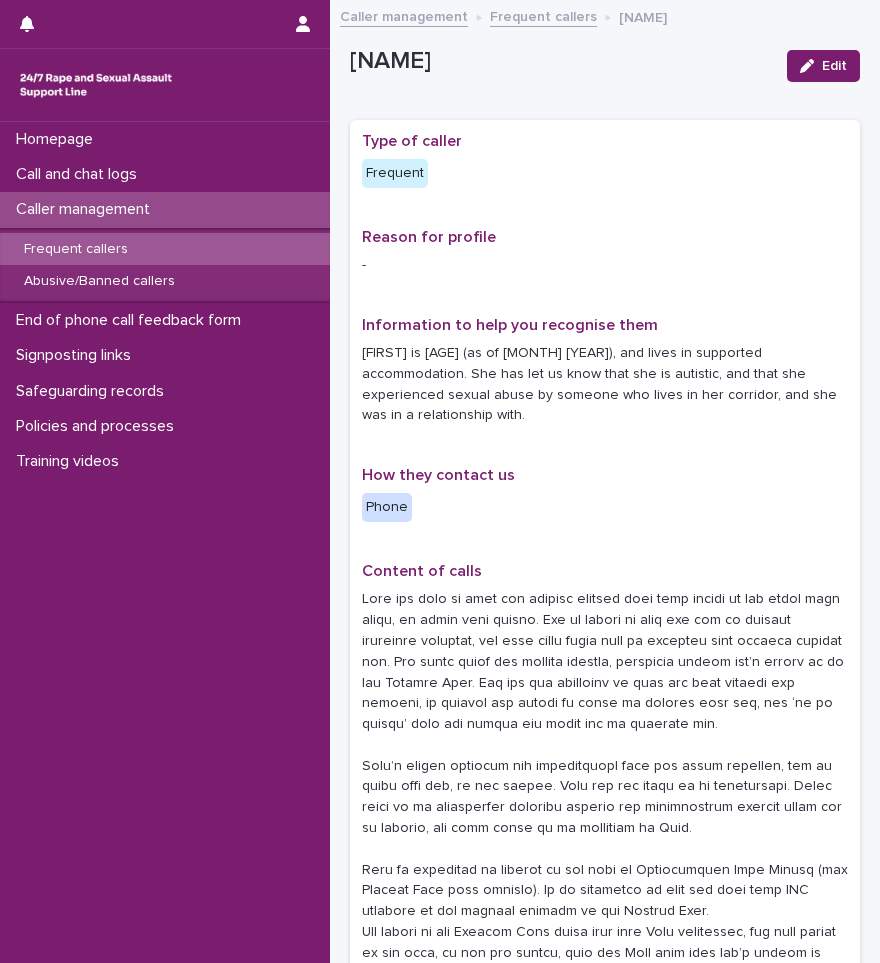 click on "Frequent callers" at bounding box center (543, 15) 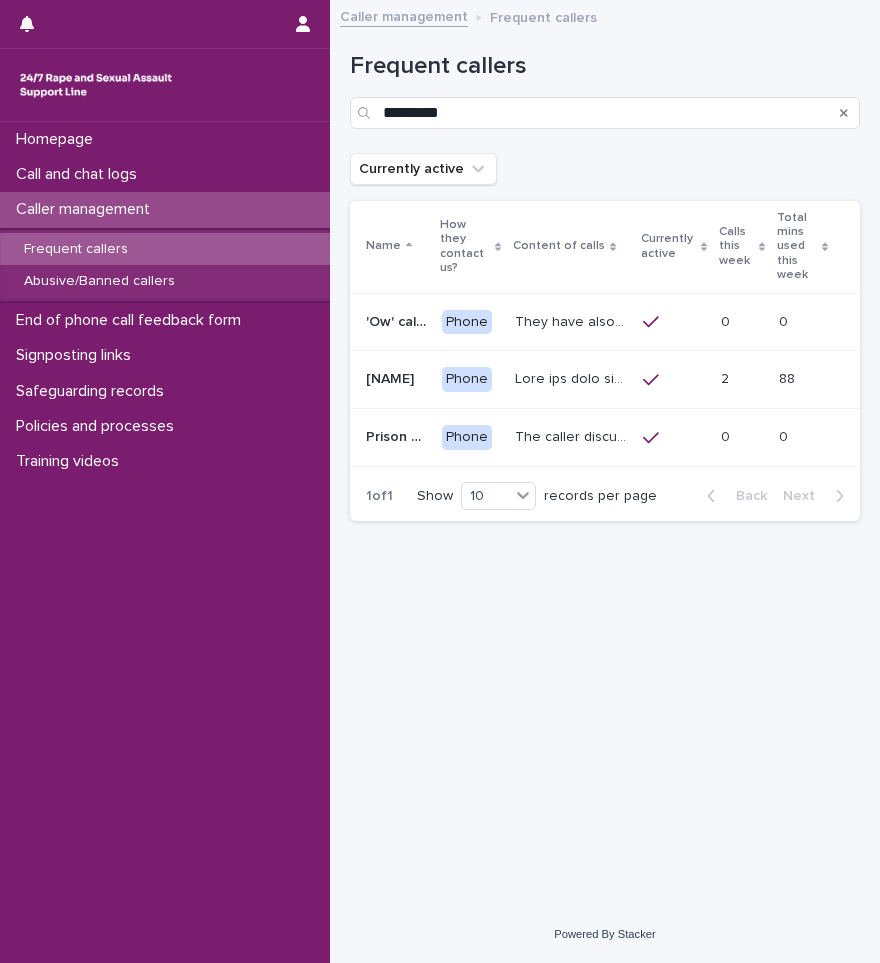 click on "Prison caller '[FIRST]'" at bounding box center (398, 435) 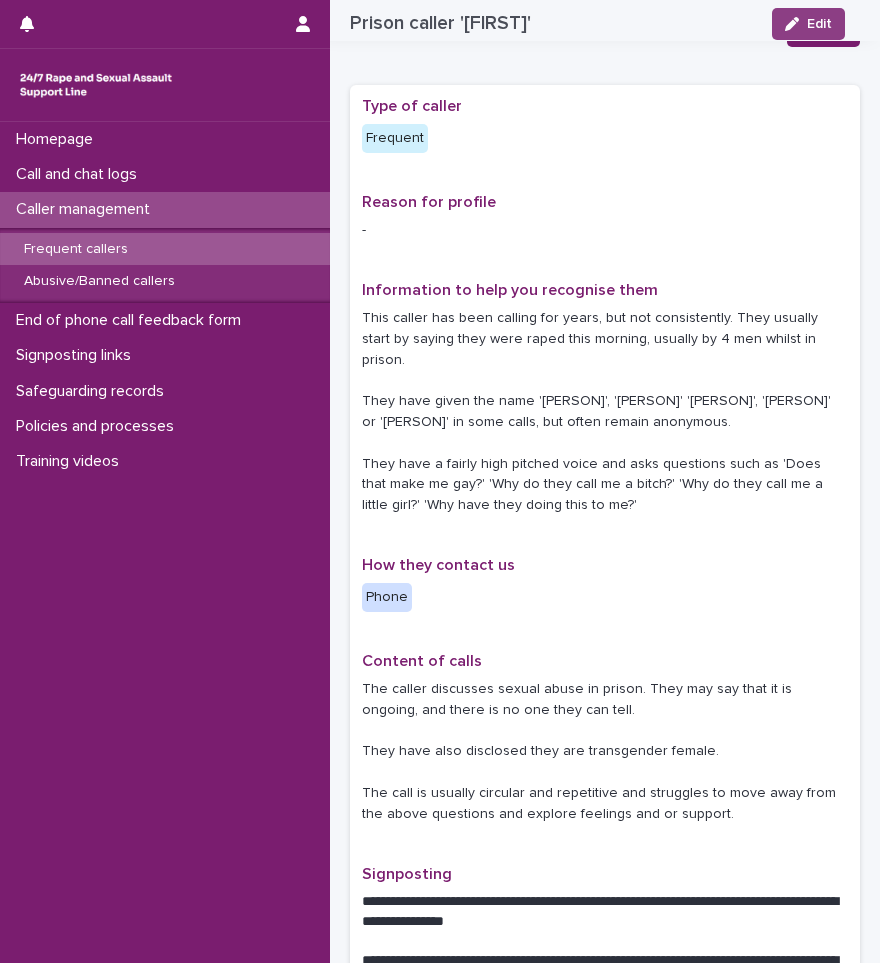 scroll, scrollTop: 0, scrollLeft: 0, axis: both 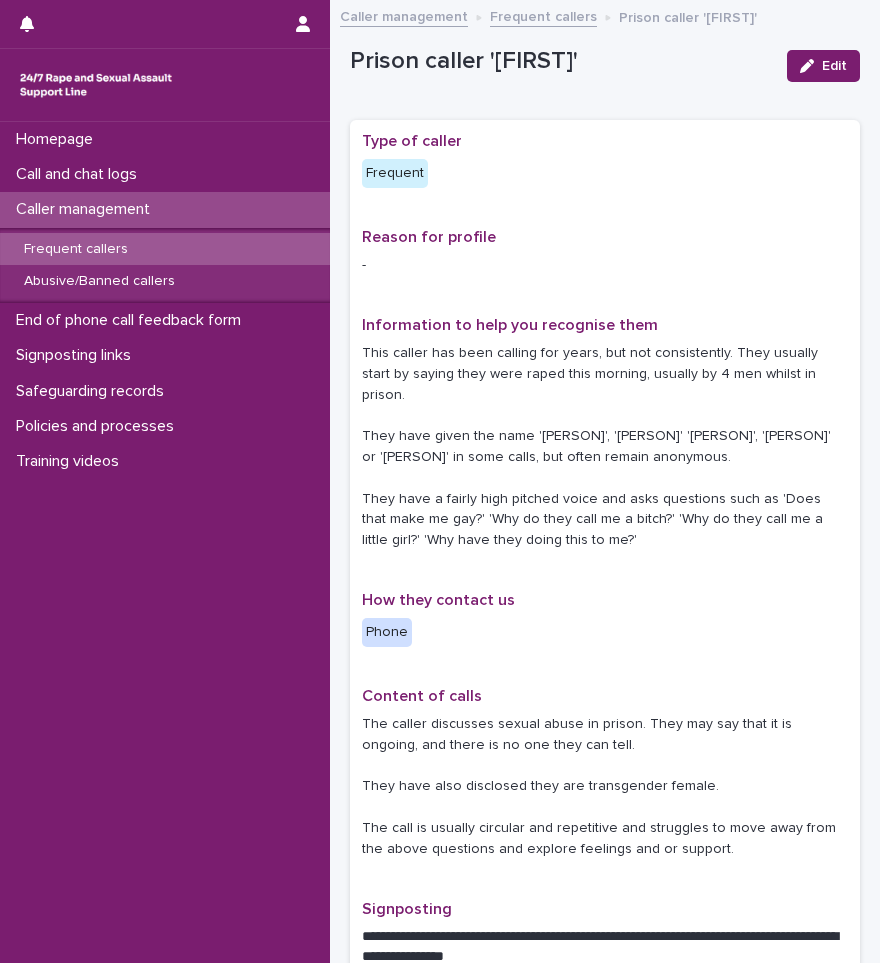 click on "Frequent callers" at bounding box center [543, 15] 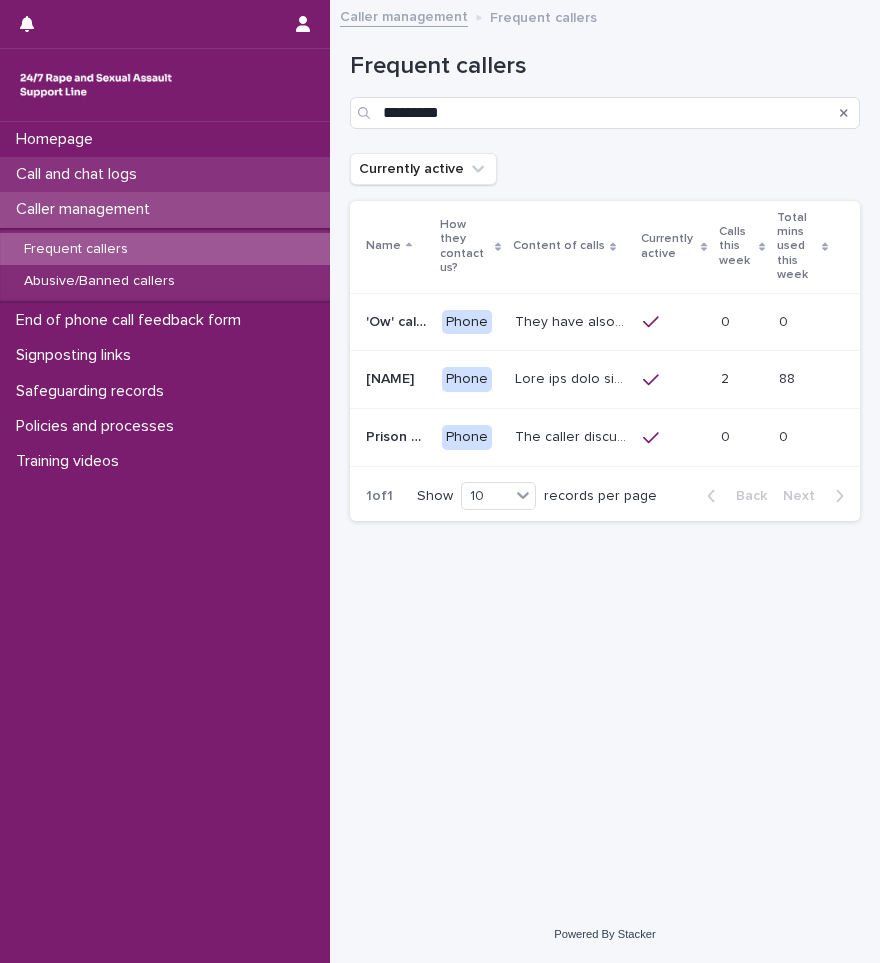 click on "Call and chat logs" at bounding box center (80, 174) 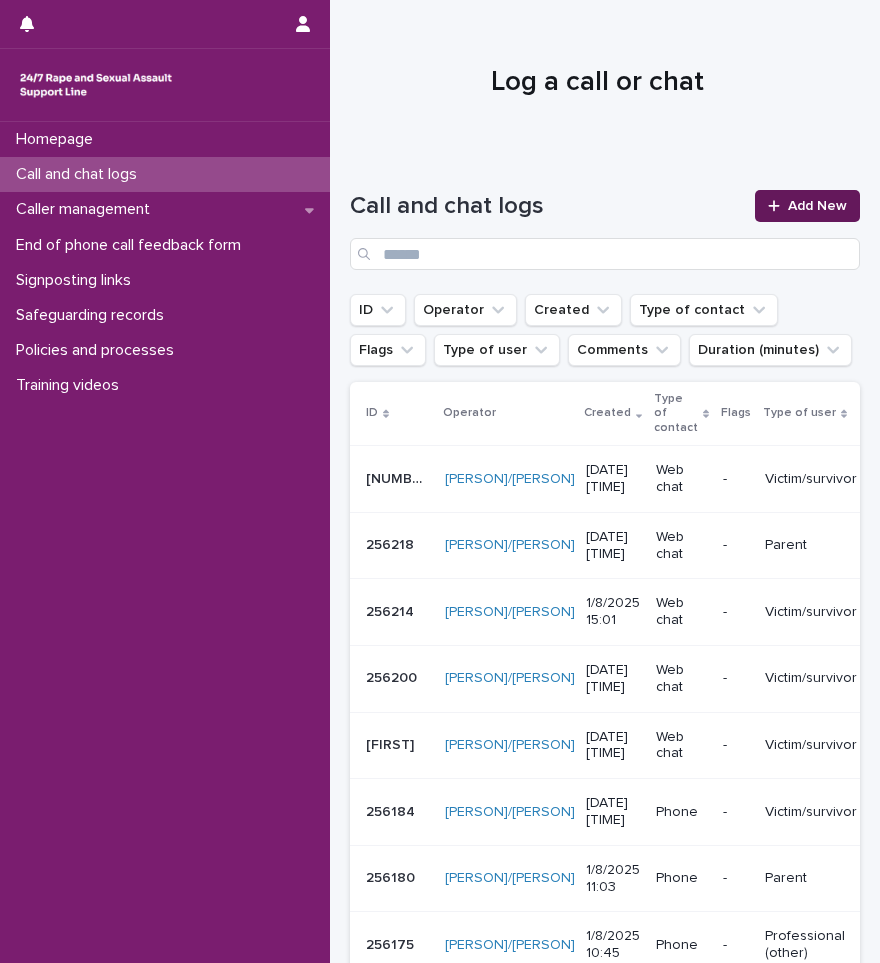 click on "Add New" at bounding box center [817, 206] 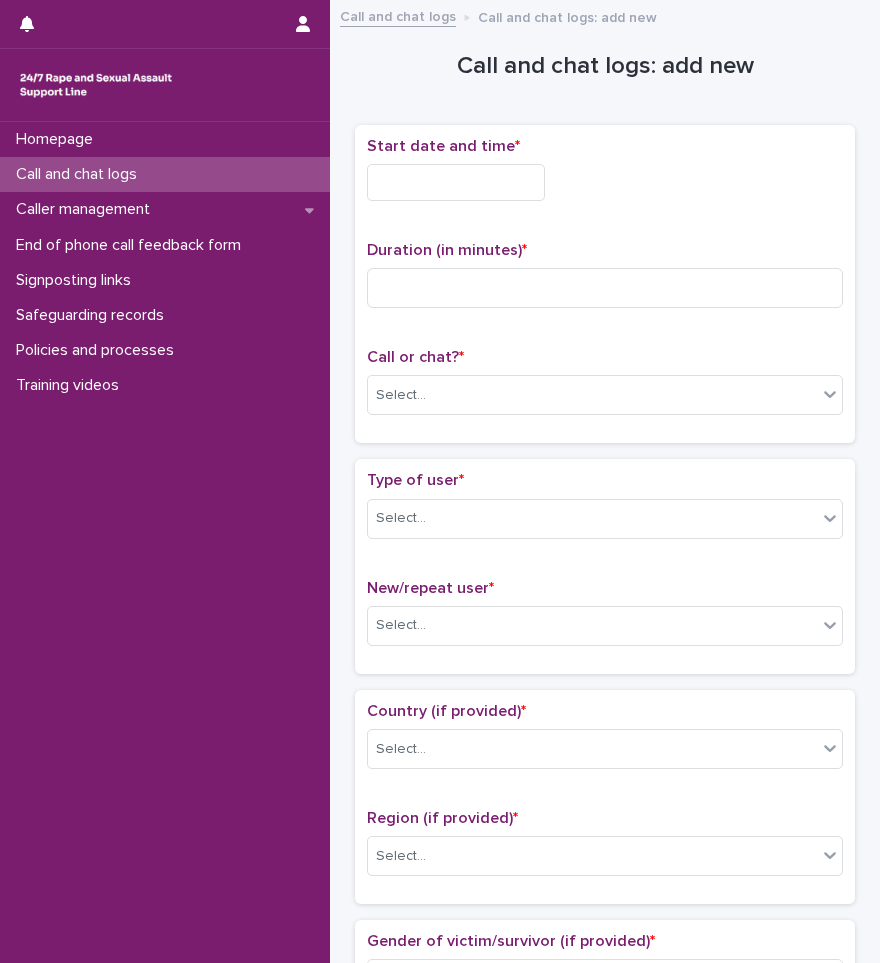 click at bounding box center (456, 182) 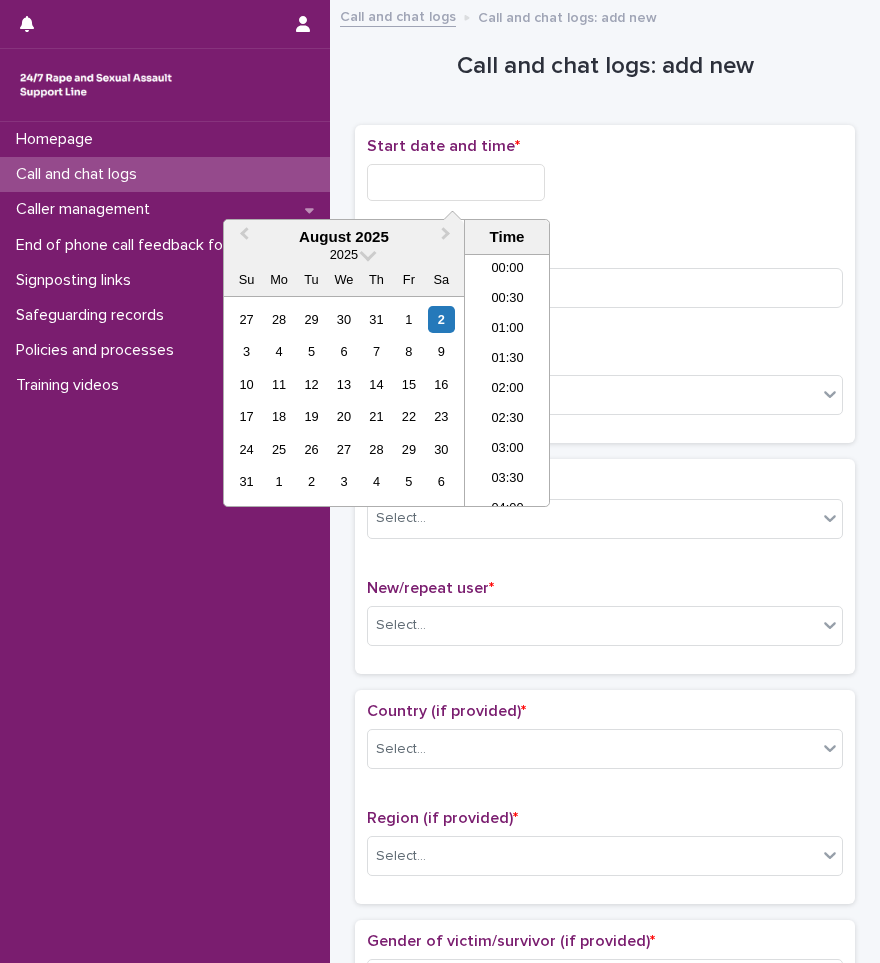 scroll, scrollTop: 1189, scrollLeft: 0, axis: vertical 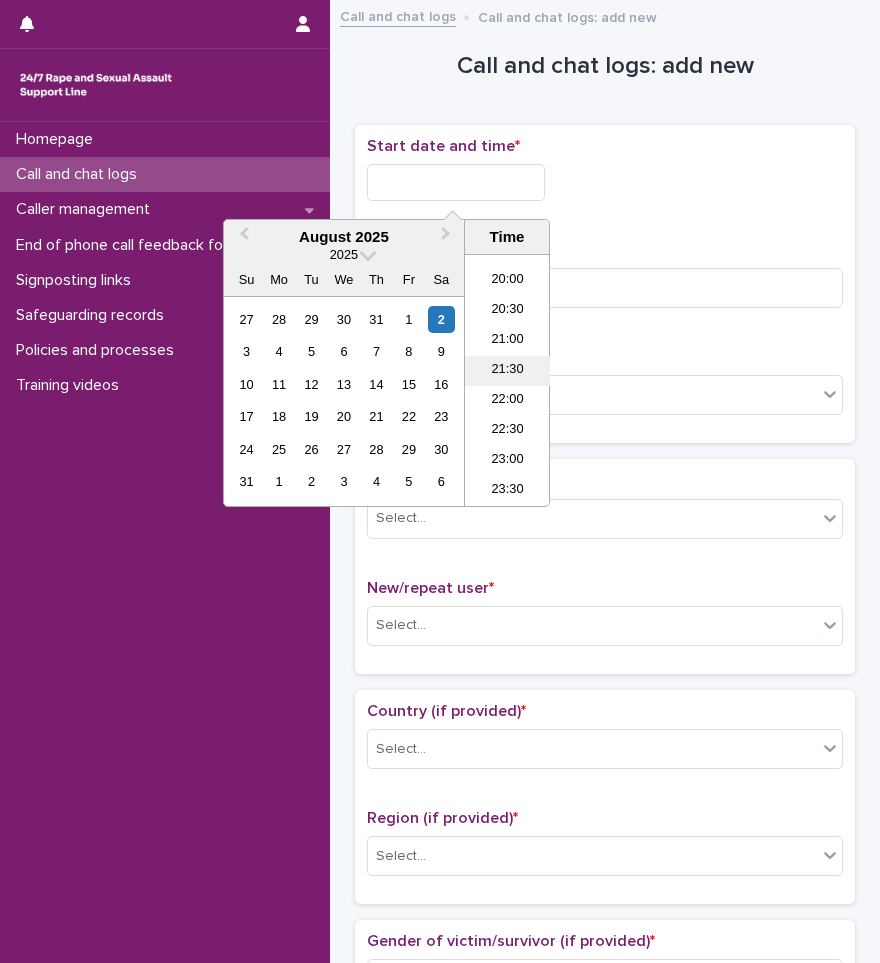 click on "21:30" at bounding box center [507, 371] 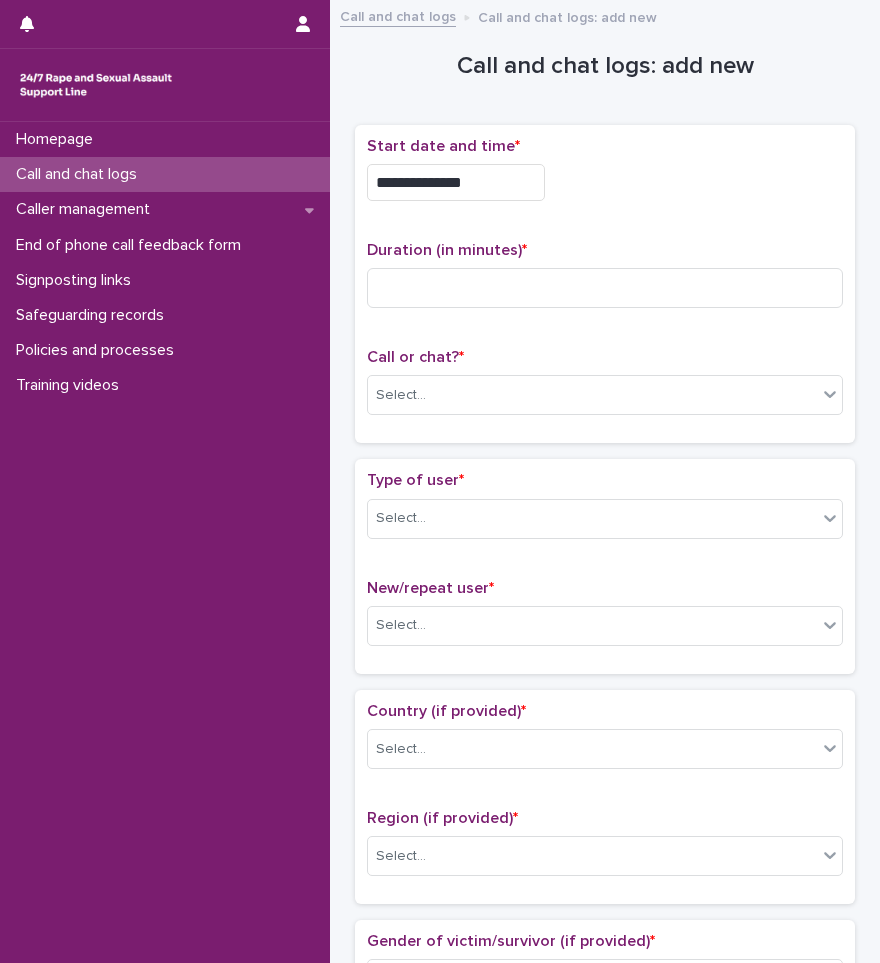 click on "**********" at bounding box center [456, 182] 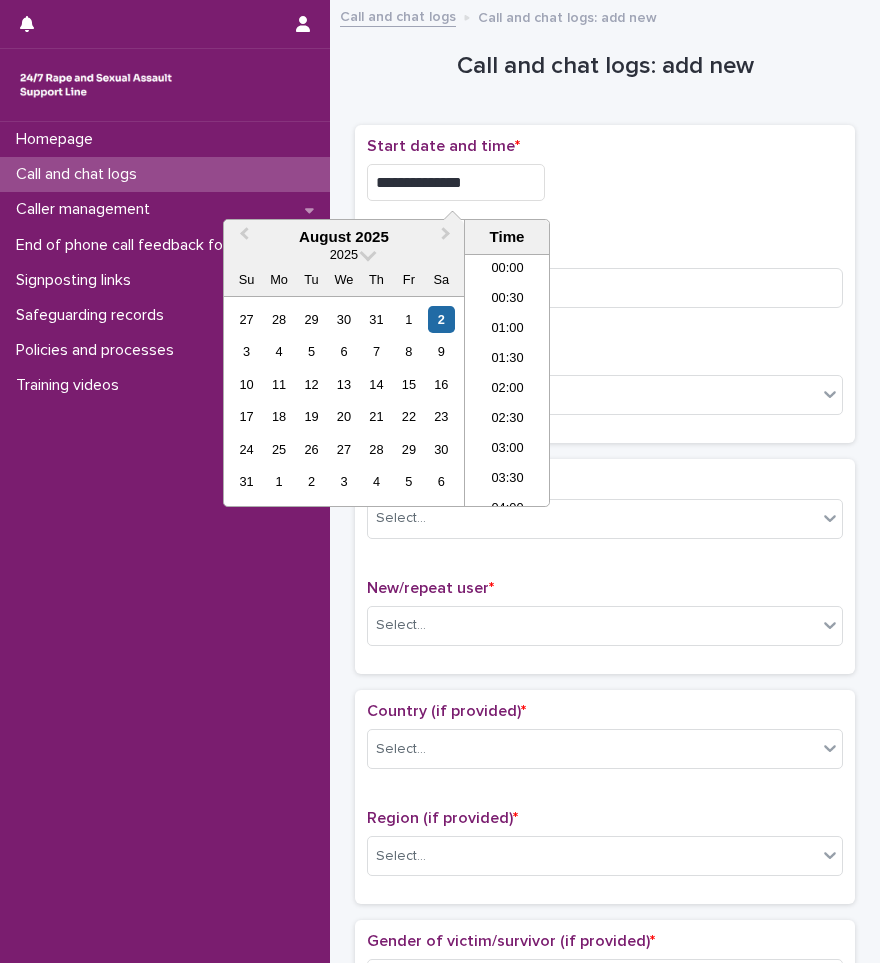 scroll, scrollTop: 1180, scrollLeft: 0, axis: vertical 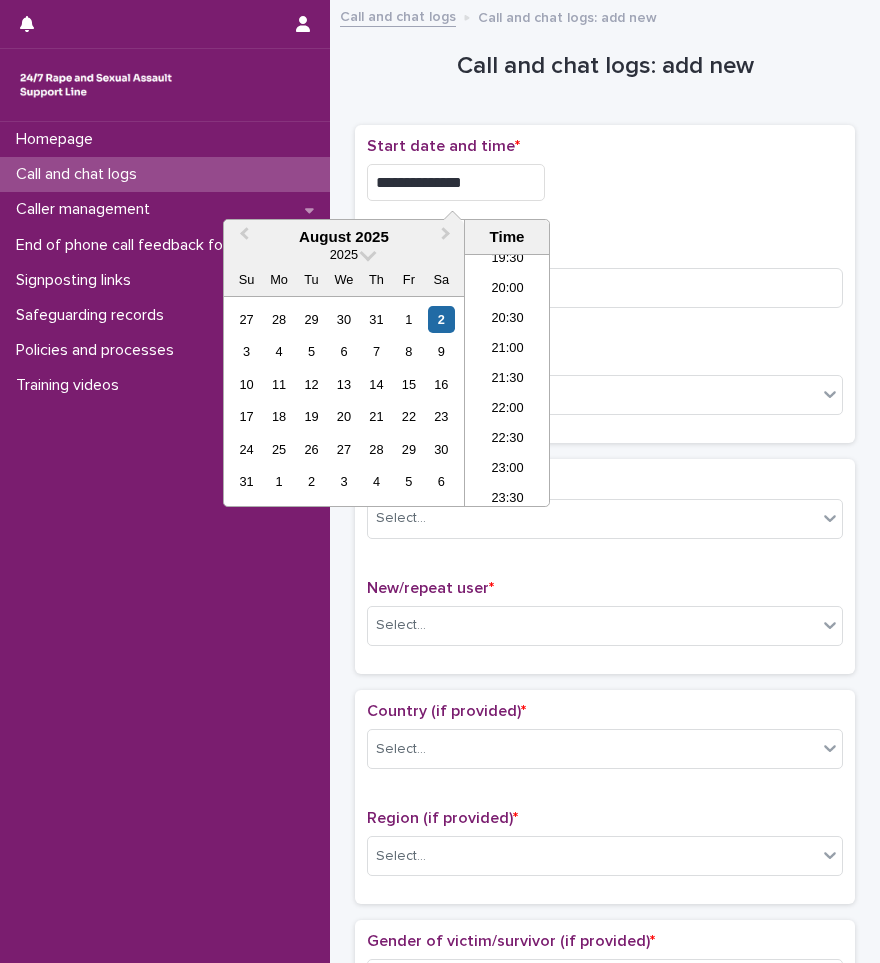 type on "**********" 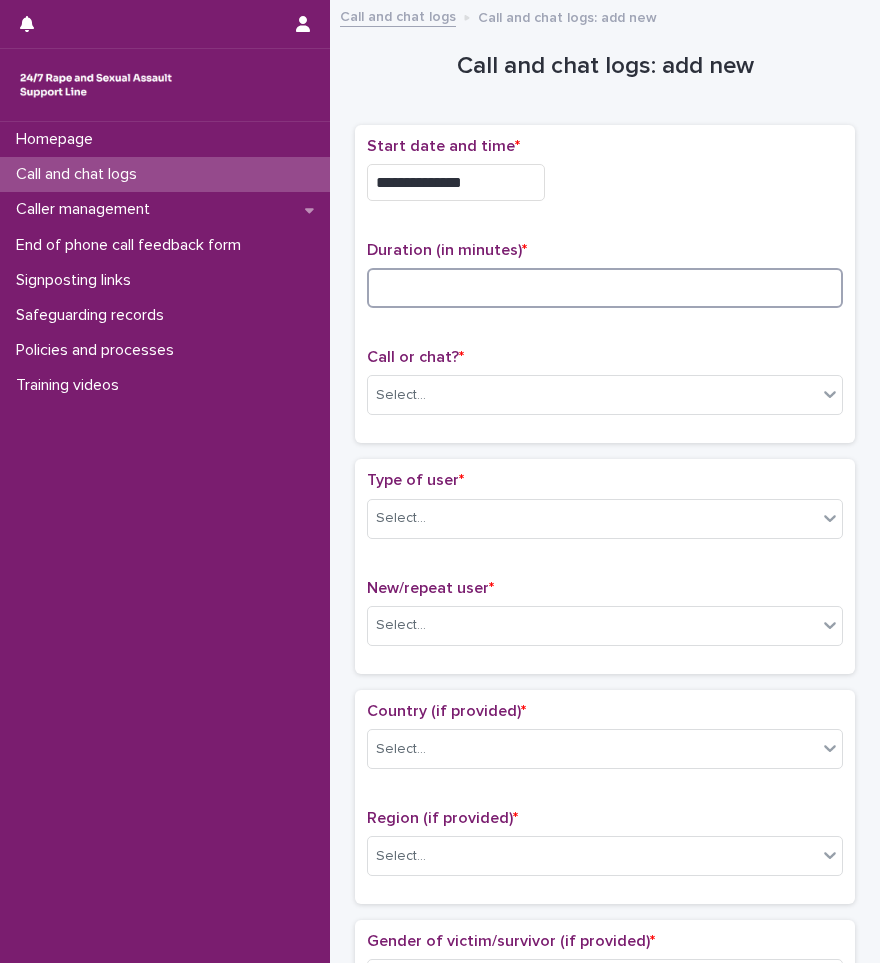 click at bounding box center [605, 288] 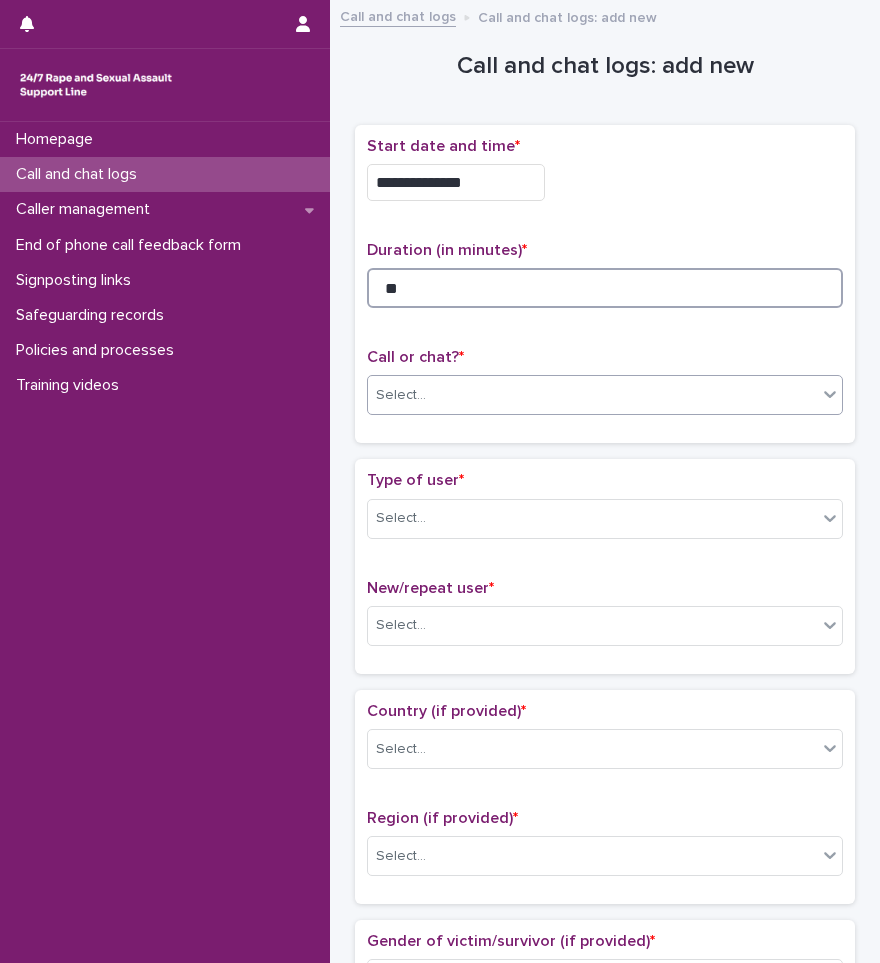 type on "**" 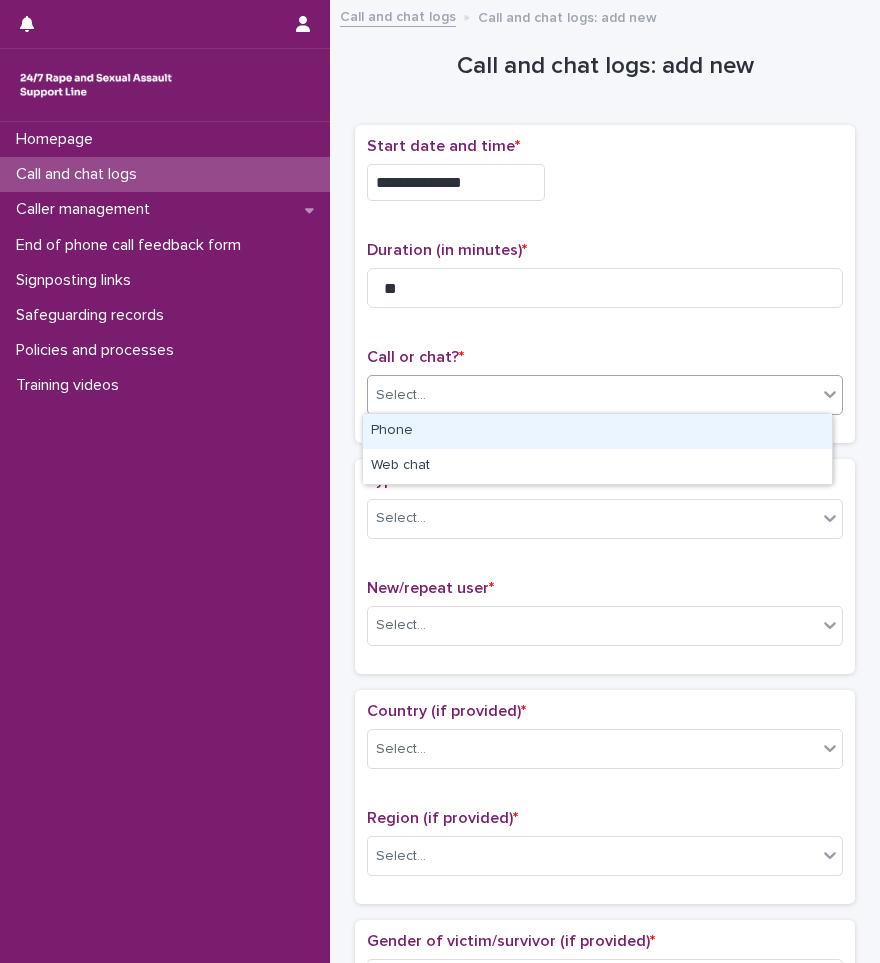 click on "Select..." at bounding box center [592, 395] 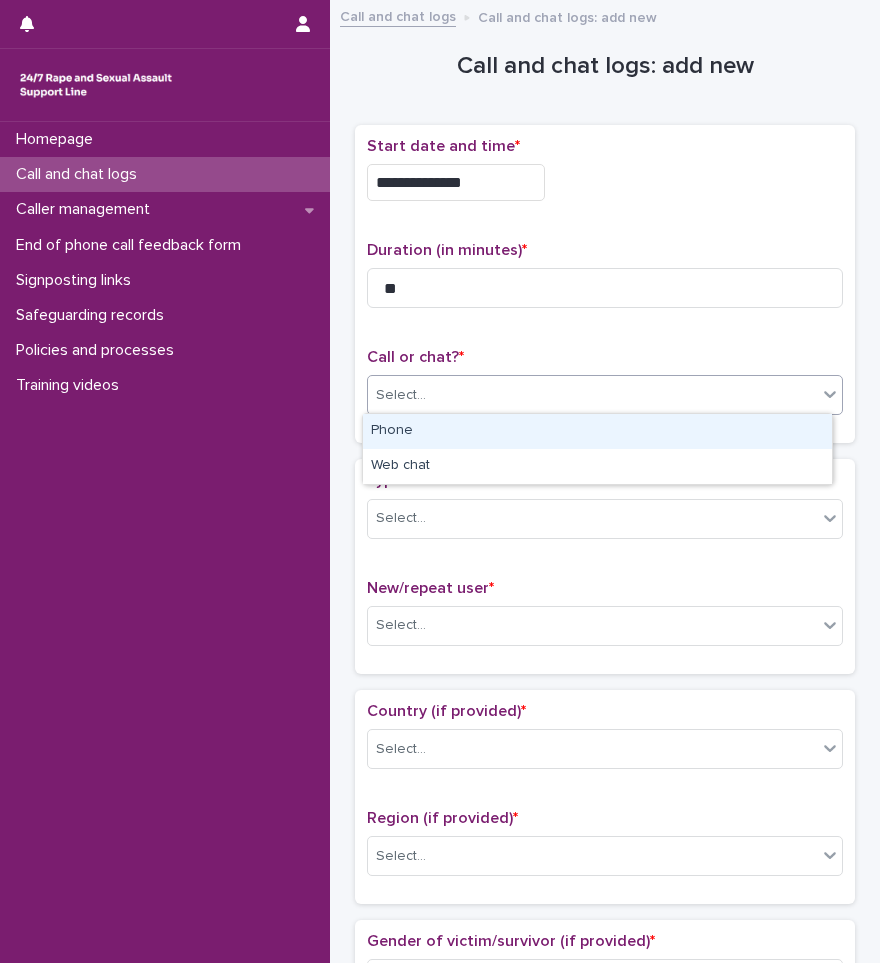 click on "Phone" at bounding box center [597, 431] 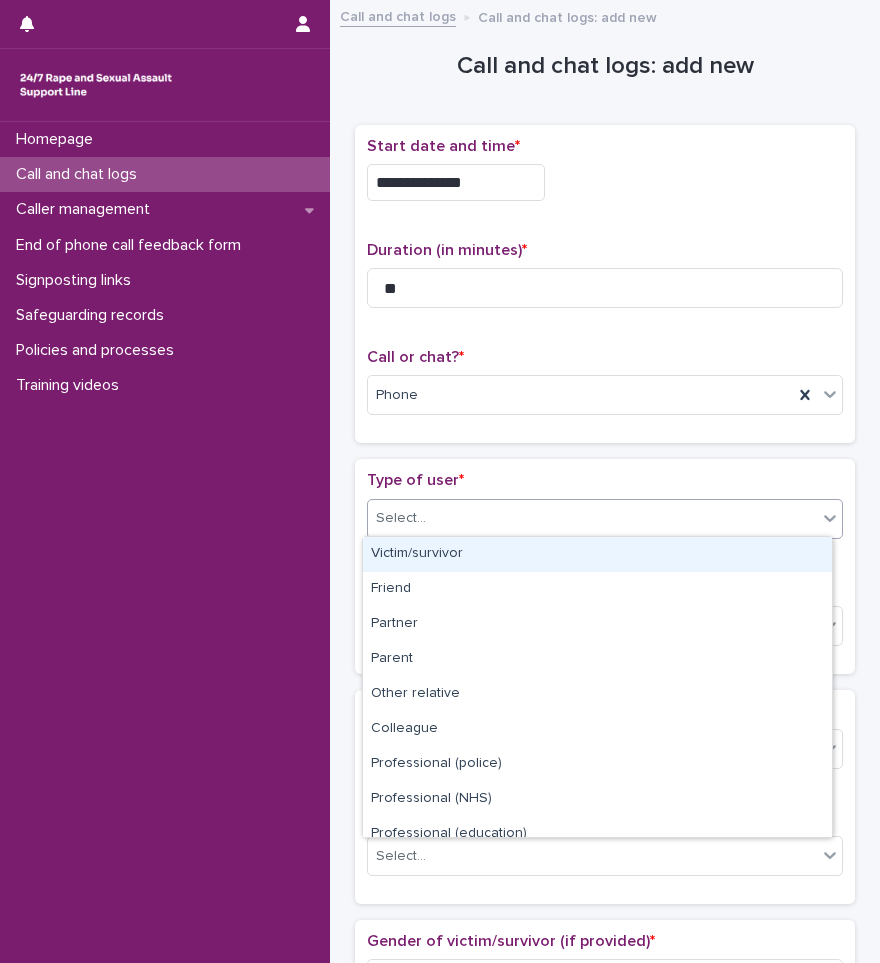 click on "Select..." at bounding box center [592, 518] 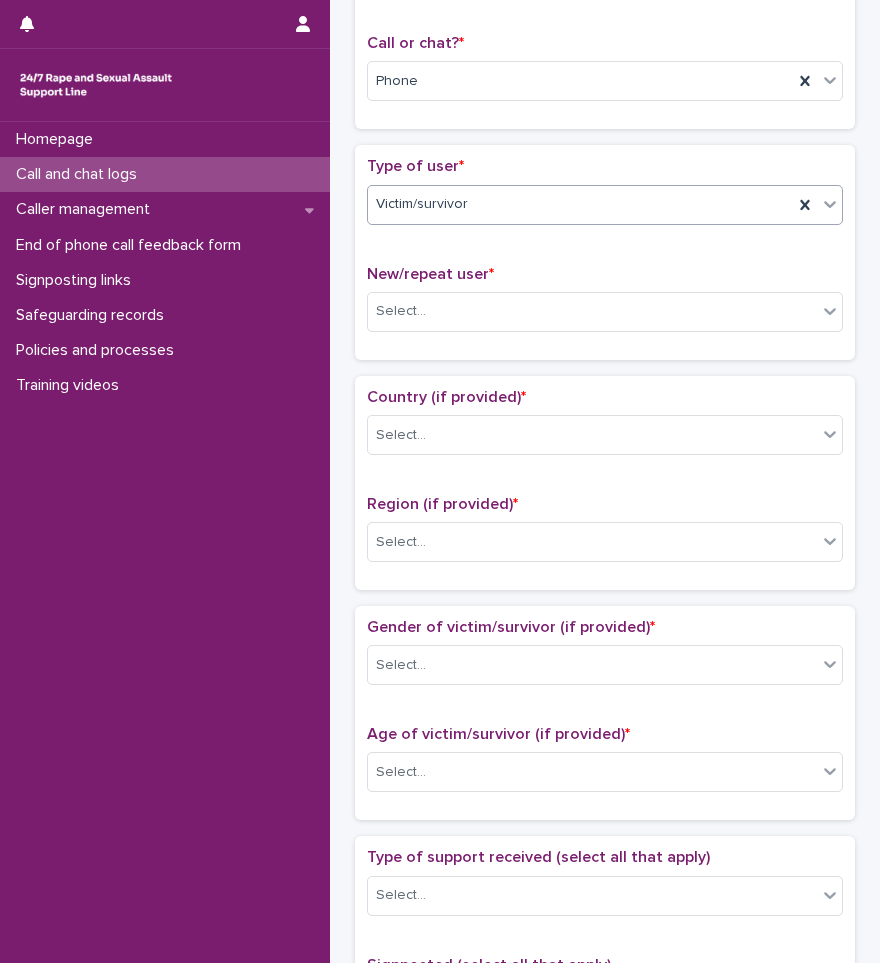scroll, scrollTop: 400, scrollLeft: 0, axis: vertical 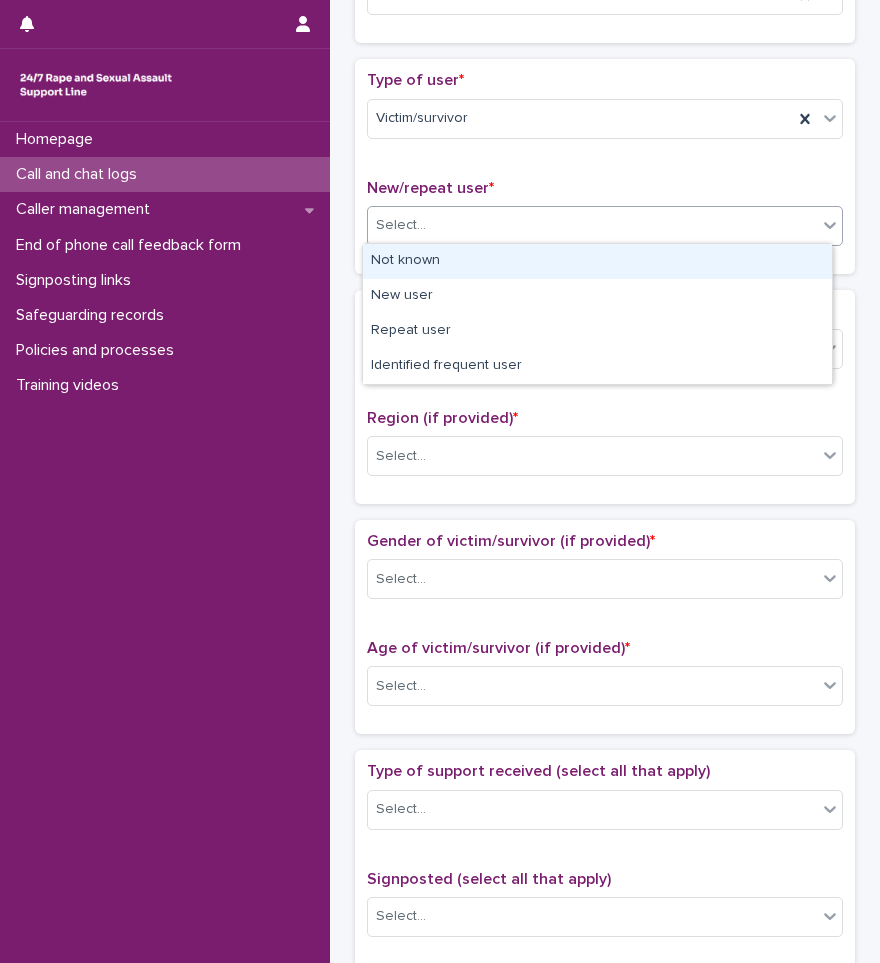 click on "Select..." at bounding box center (592, 225) 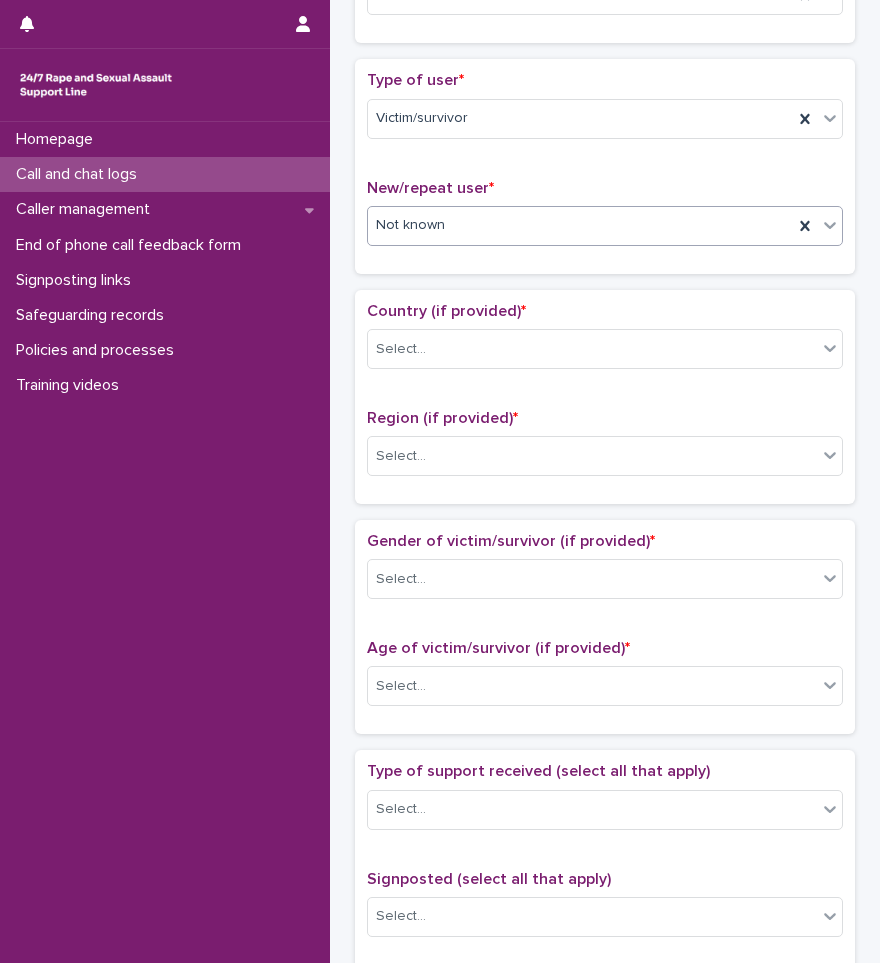 click on "Not known" at bounding box center (580, 225) 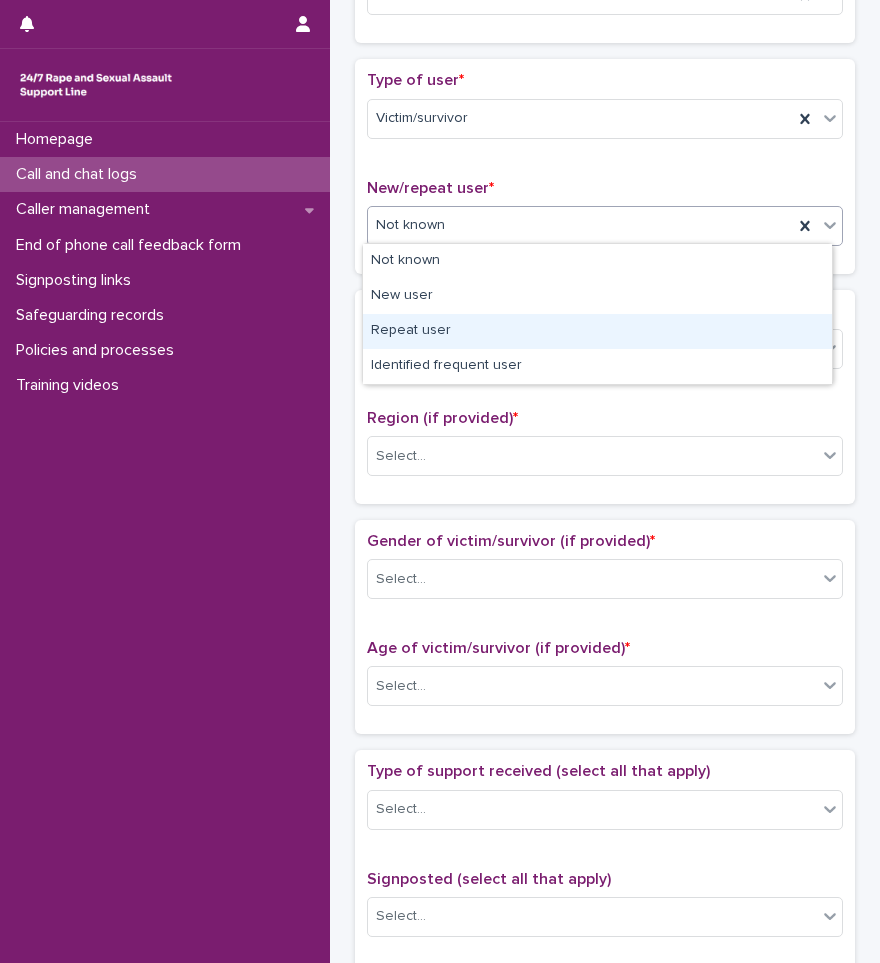 click on "Repeat user" at bounding box center [597, 331] 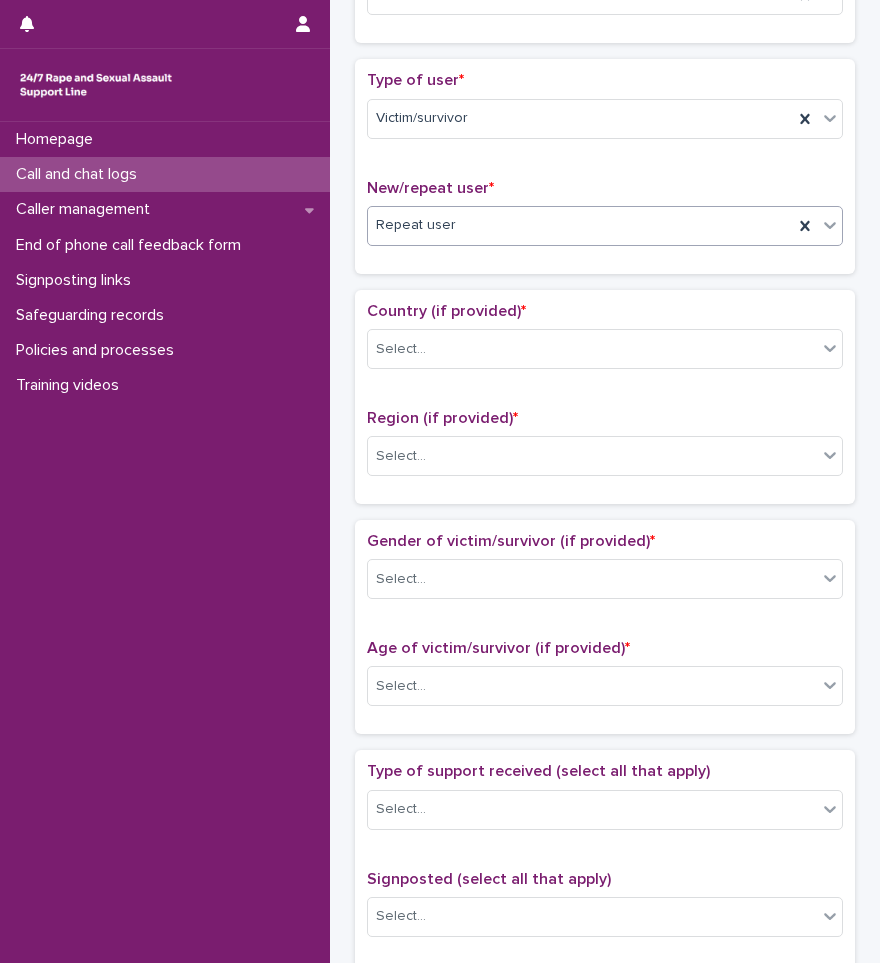 scroll, scrollTop: 600, scrollLeft: 0, axis: vertical 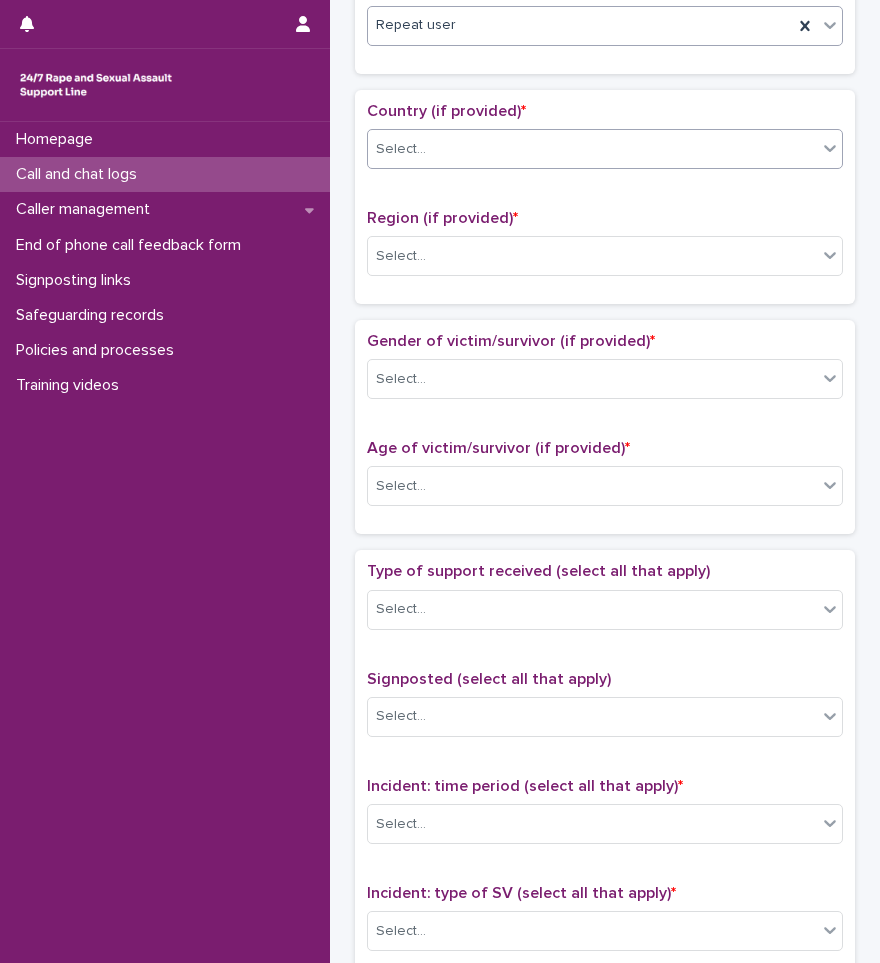 click on "Select..." at bounding box center [592, 149] 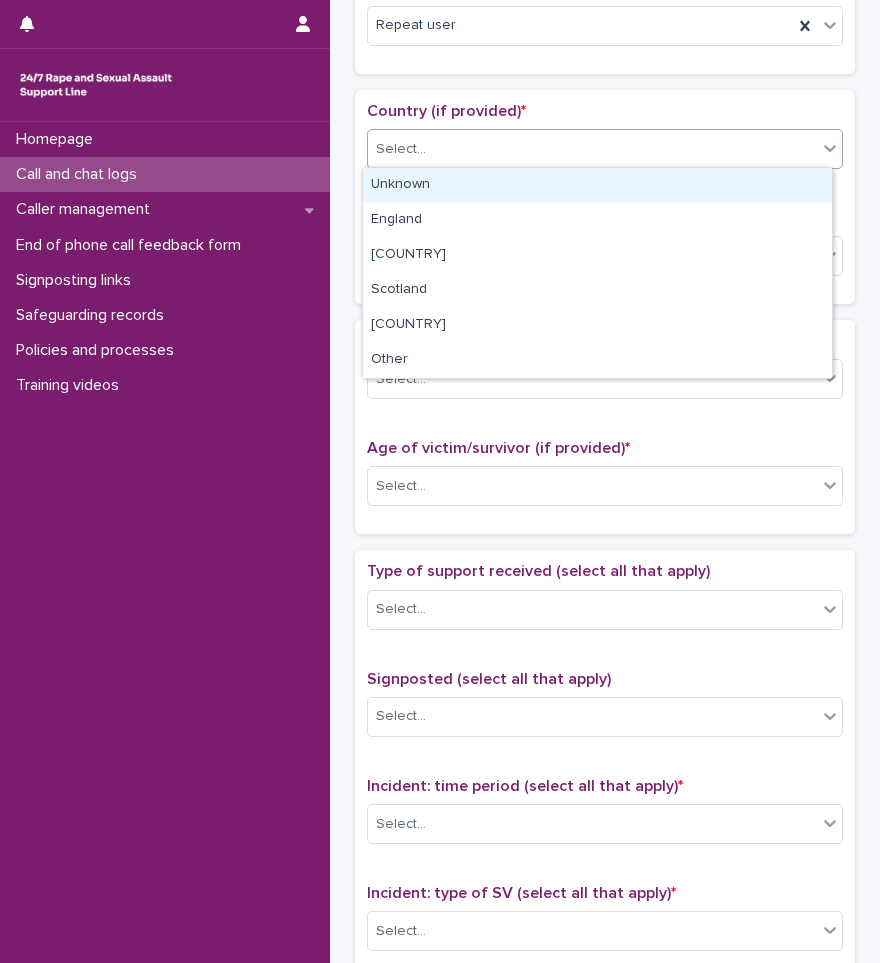 click on "Unknown" at bounding box center (597, 185) 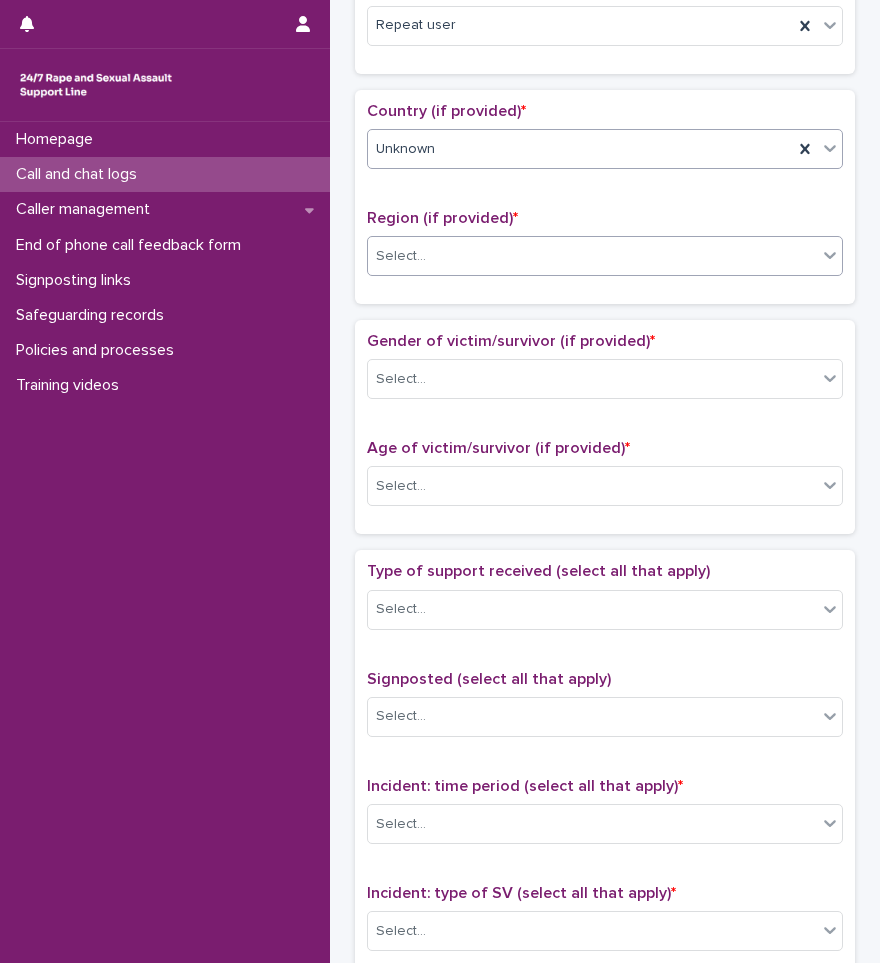 click on "Select..." at bounding box center (592, 256) 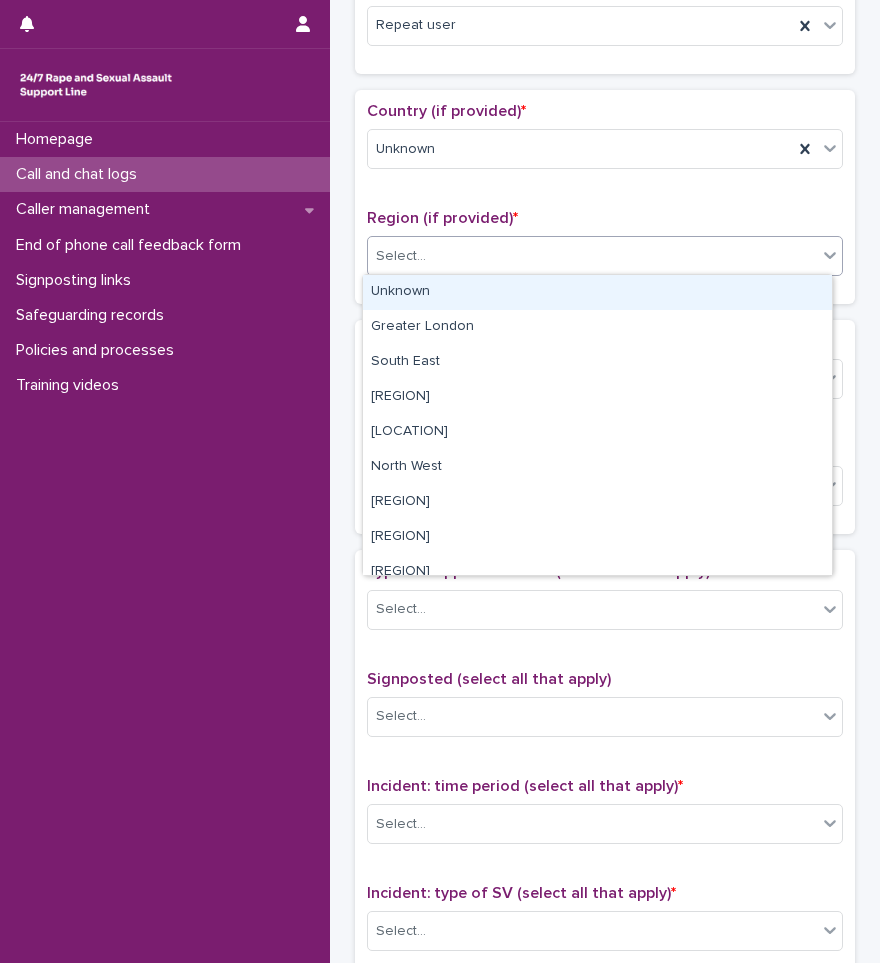 click on "Unknown" at bounding box center (597, 292) 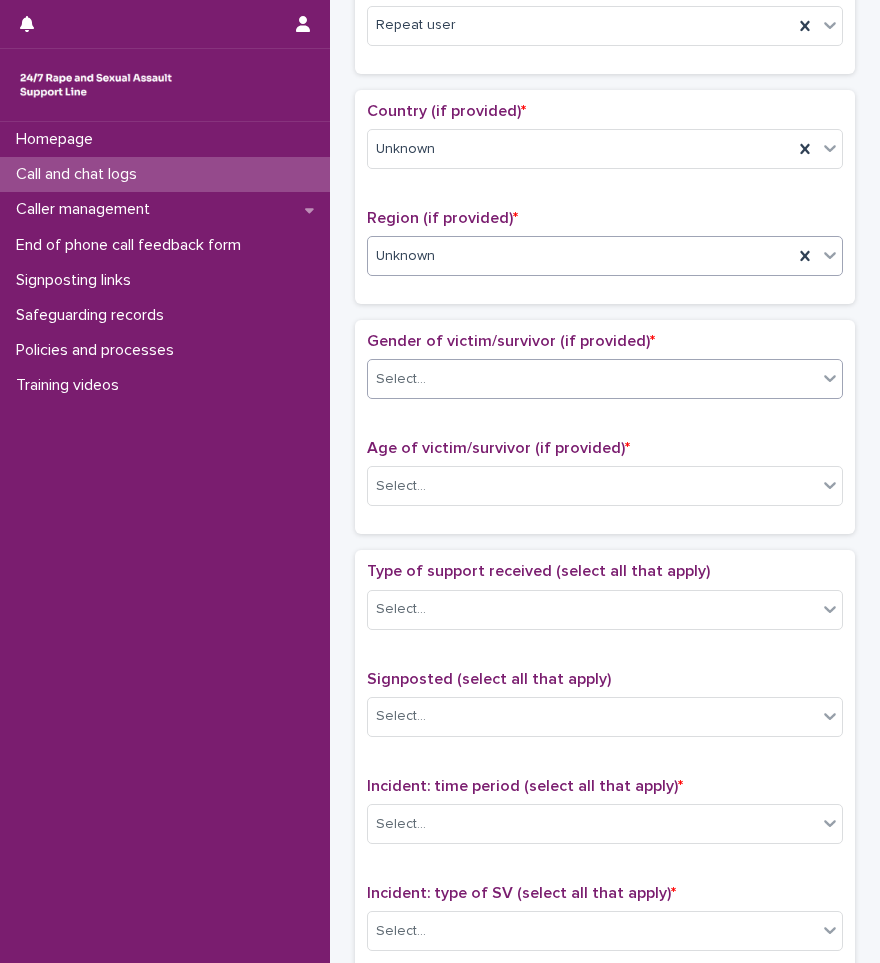 click on "Select..." at bounding box center [592, 379] 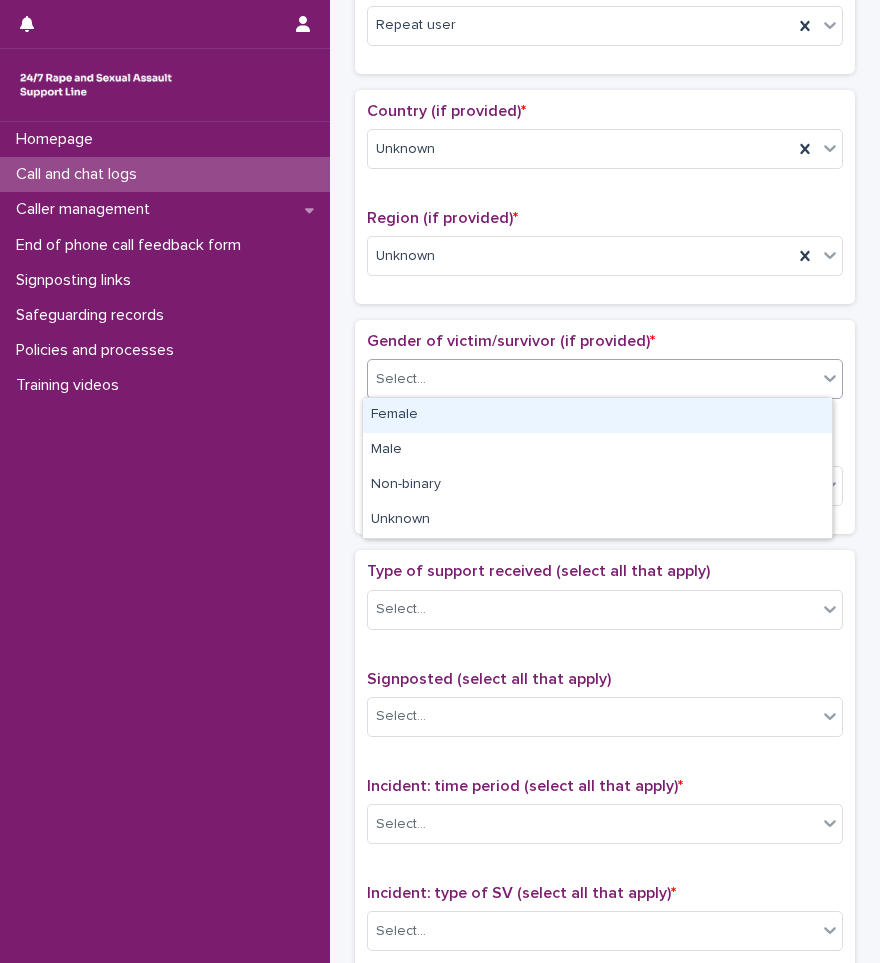 drag, startPoint x: 417, startPoint y: 410, endPoint x: 425, endPoint y: 396, distance: 16.124516 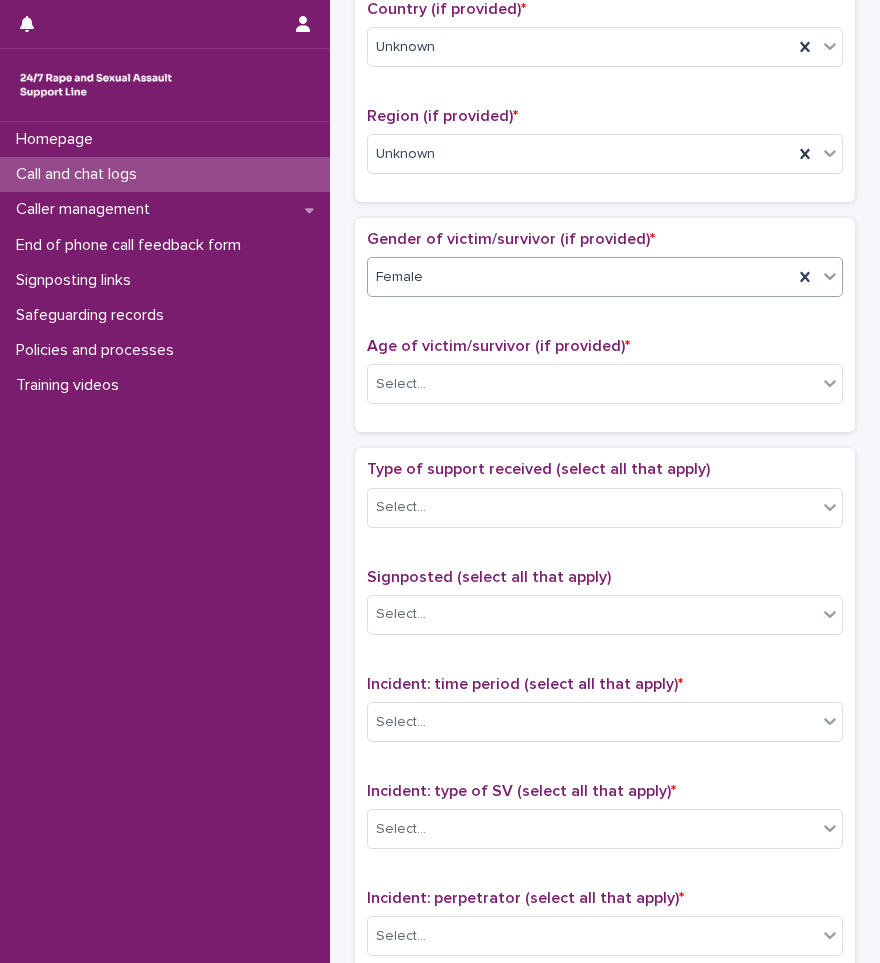 scroll, scrollTop: 900, scrollLeft: 0, axis: vertical 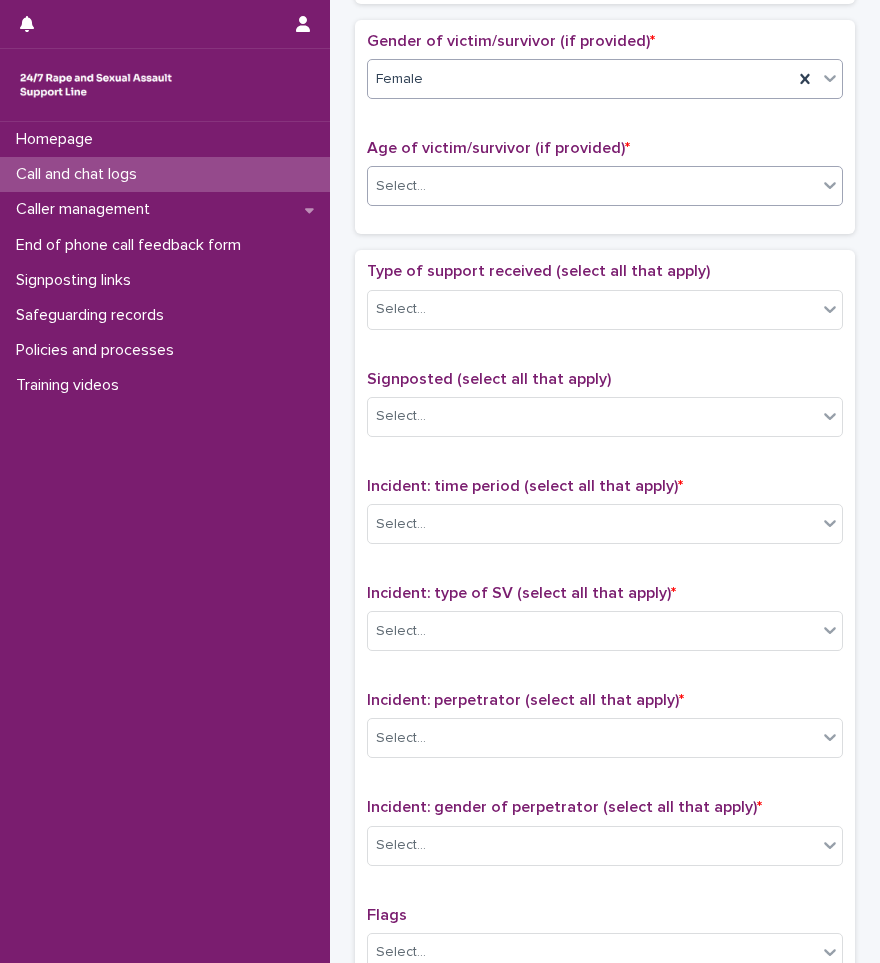 click on "Select..." at bounding box center [592, 186] 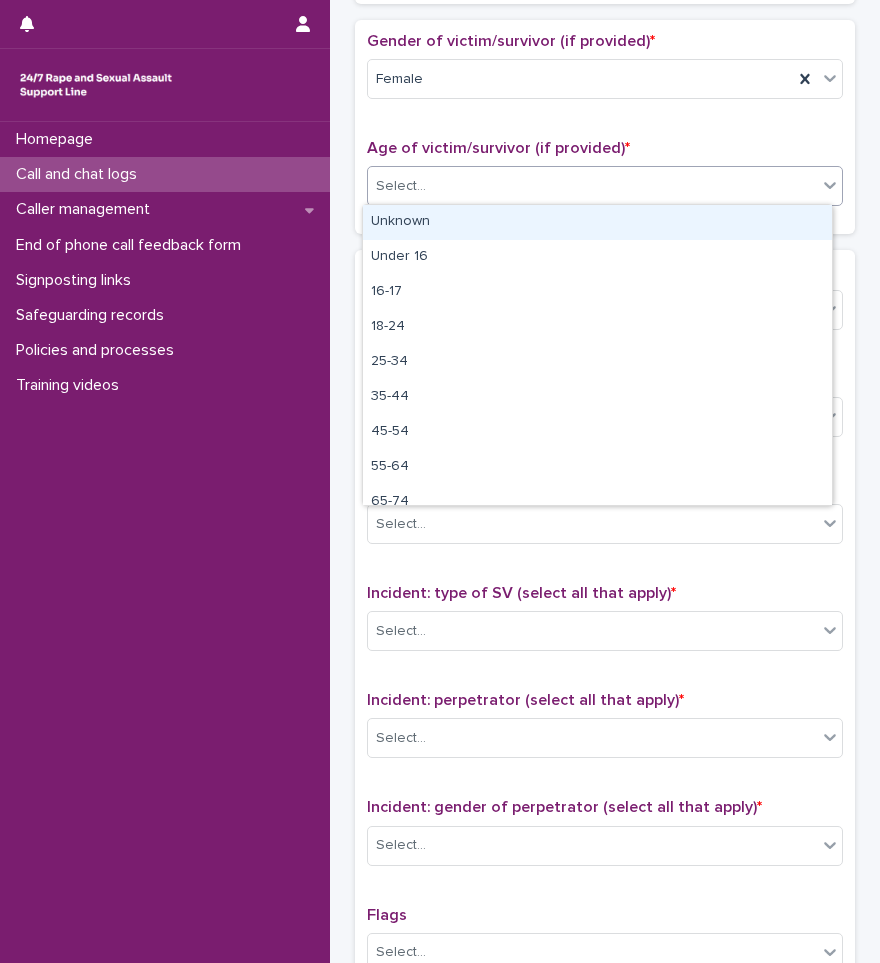 click on "Unknown" at bounding box center (597, 222) 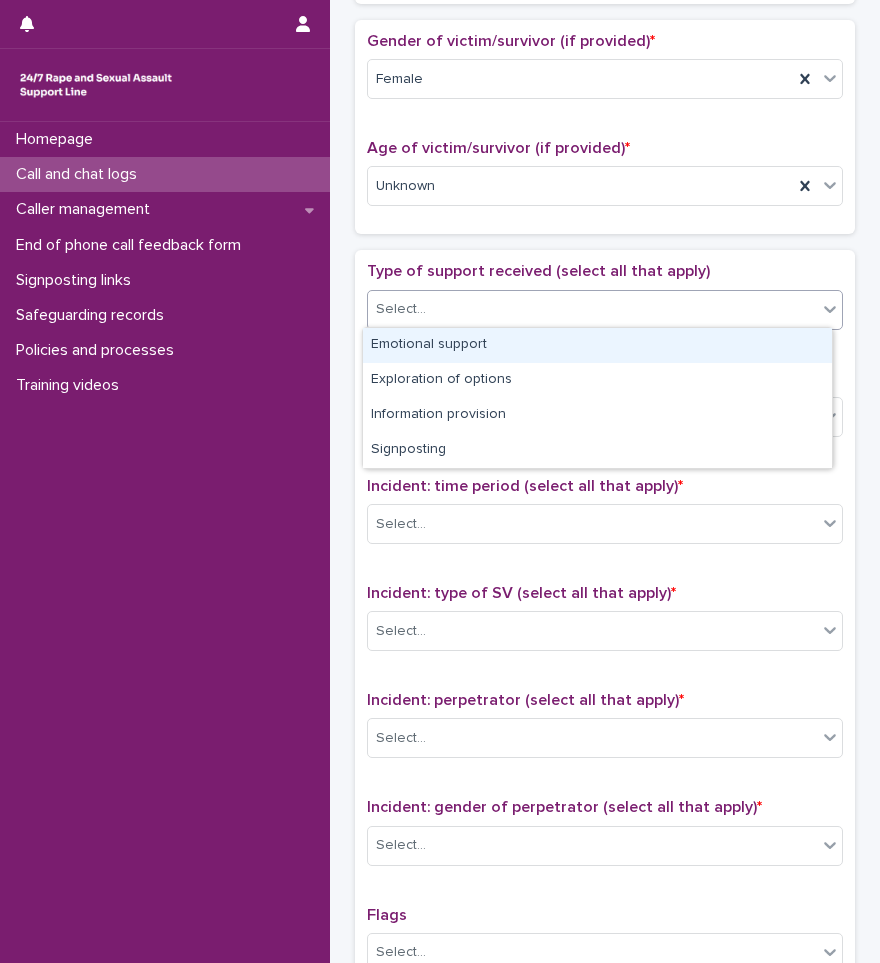 click on "Select..." at bounding box center (592, 309) 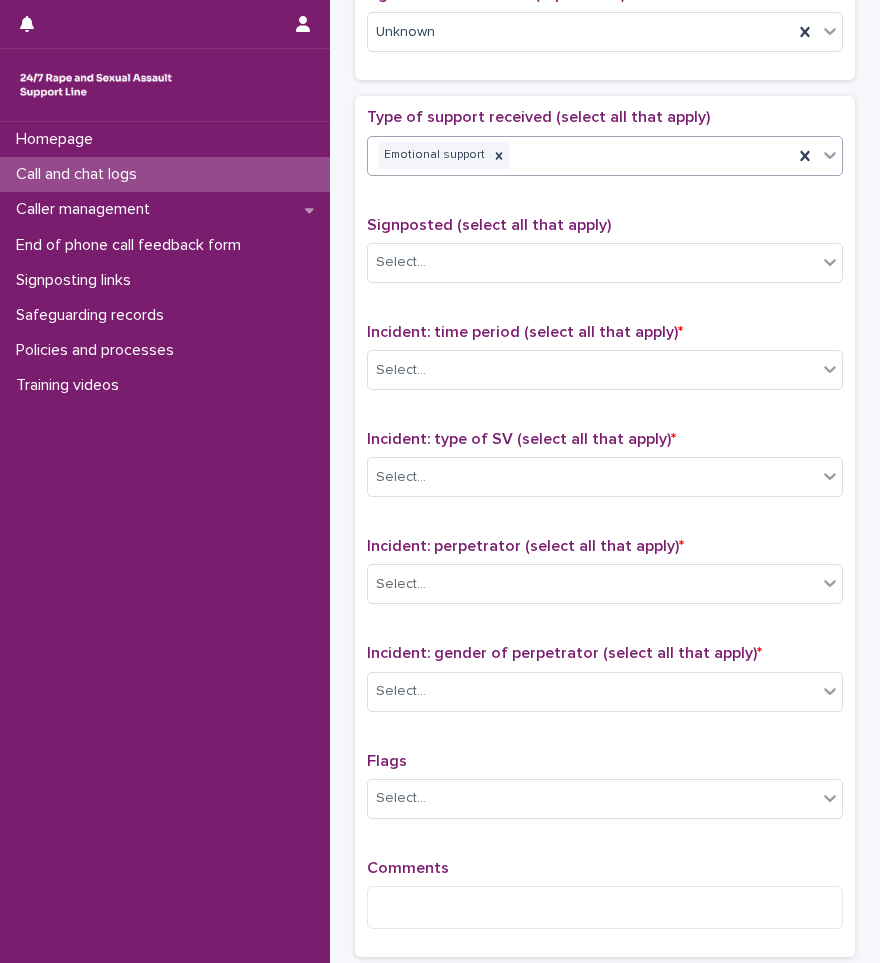 scroll, scrollTop: 1100, scrollLeft: 0, axis: vertical 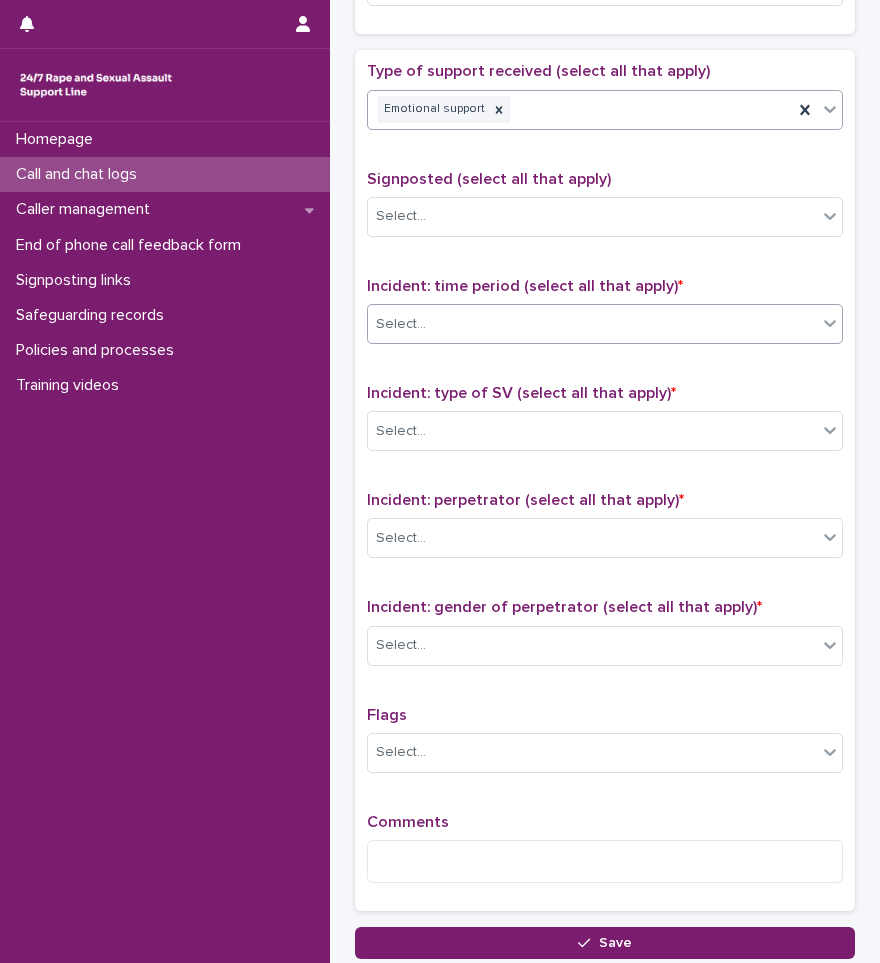 click on "Select..." at bounding box center [592, 324] 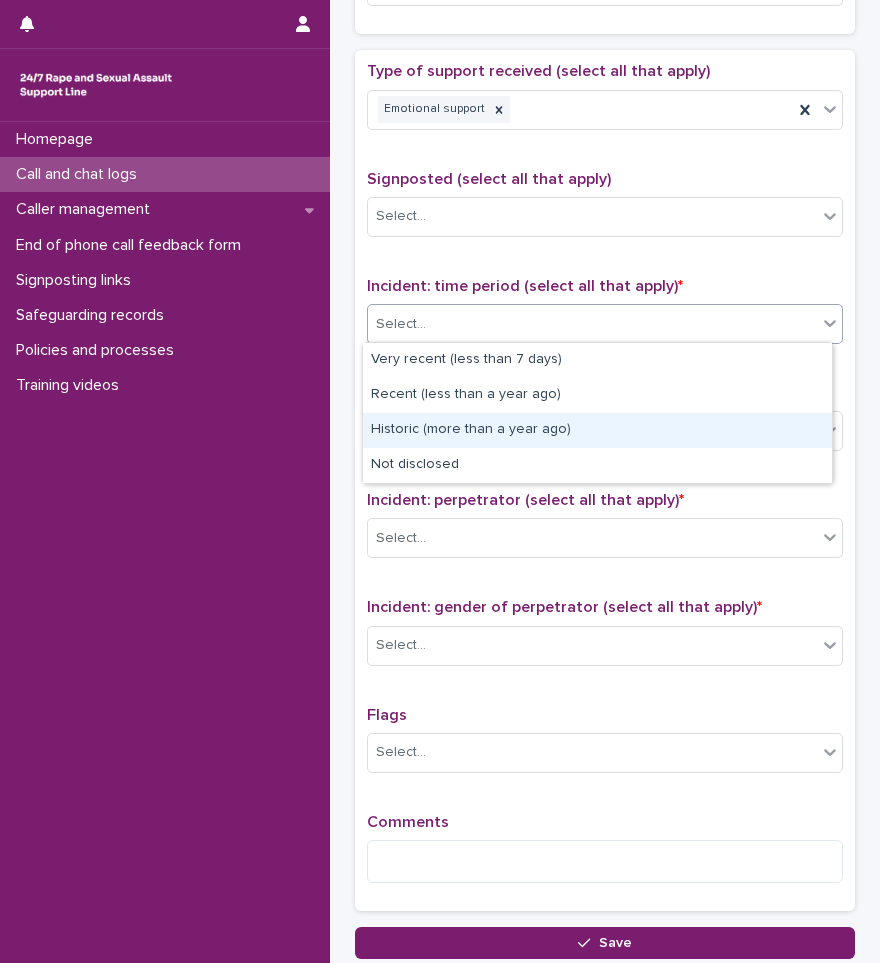 click on "Historic (more than a year ago)" at bounding box center (597, 430) 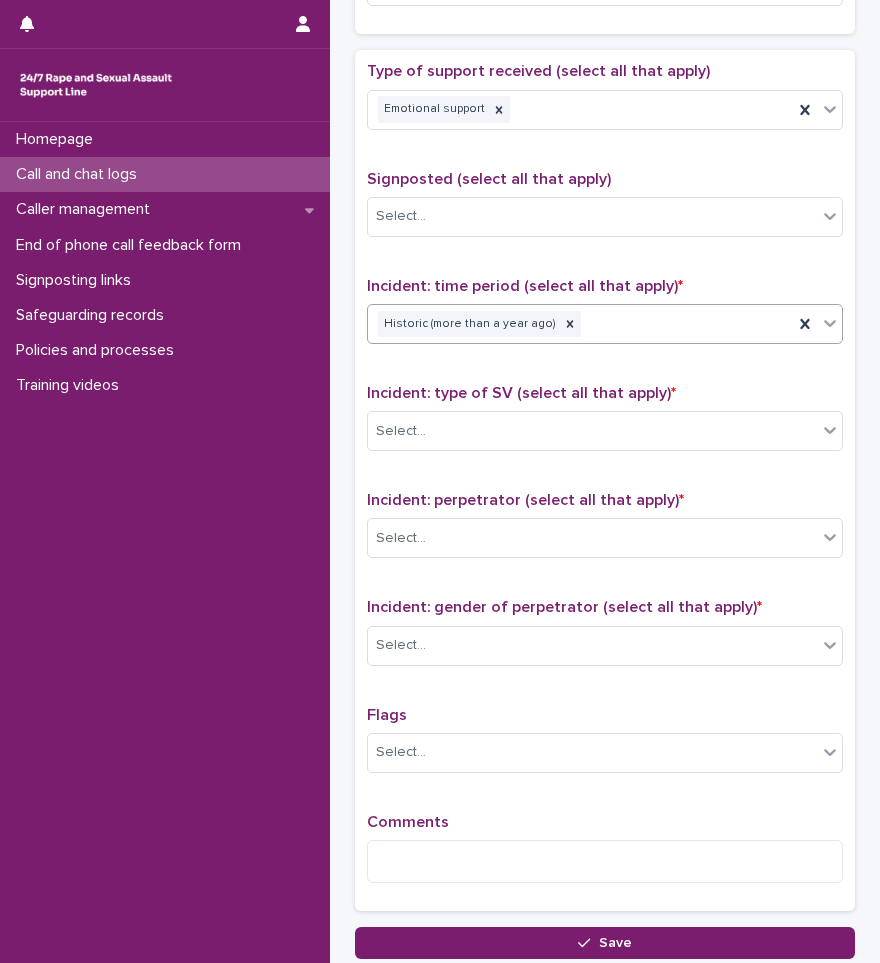 scroll, scrollTop: 1250, scrollLeft: 0, axis: vertical 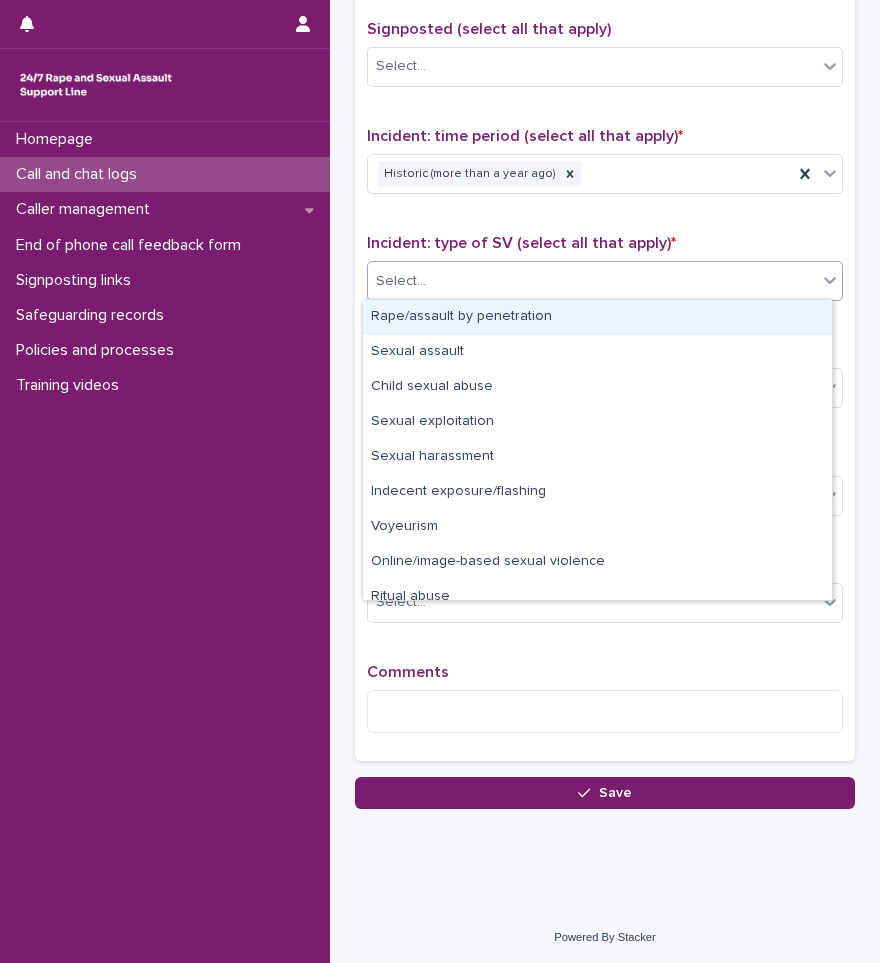 click on "Select..." at bounding box center (592, 281) 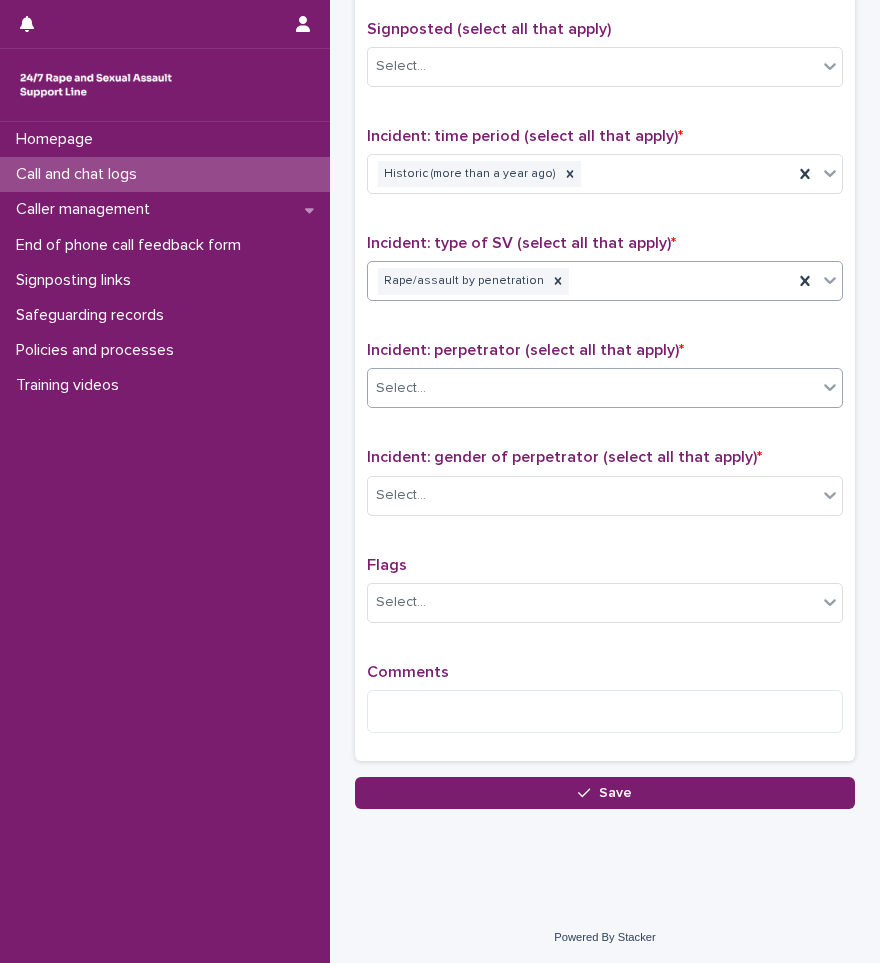 click on "Select..." at bounding box center (592, 388) 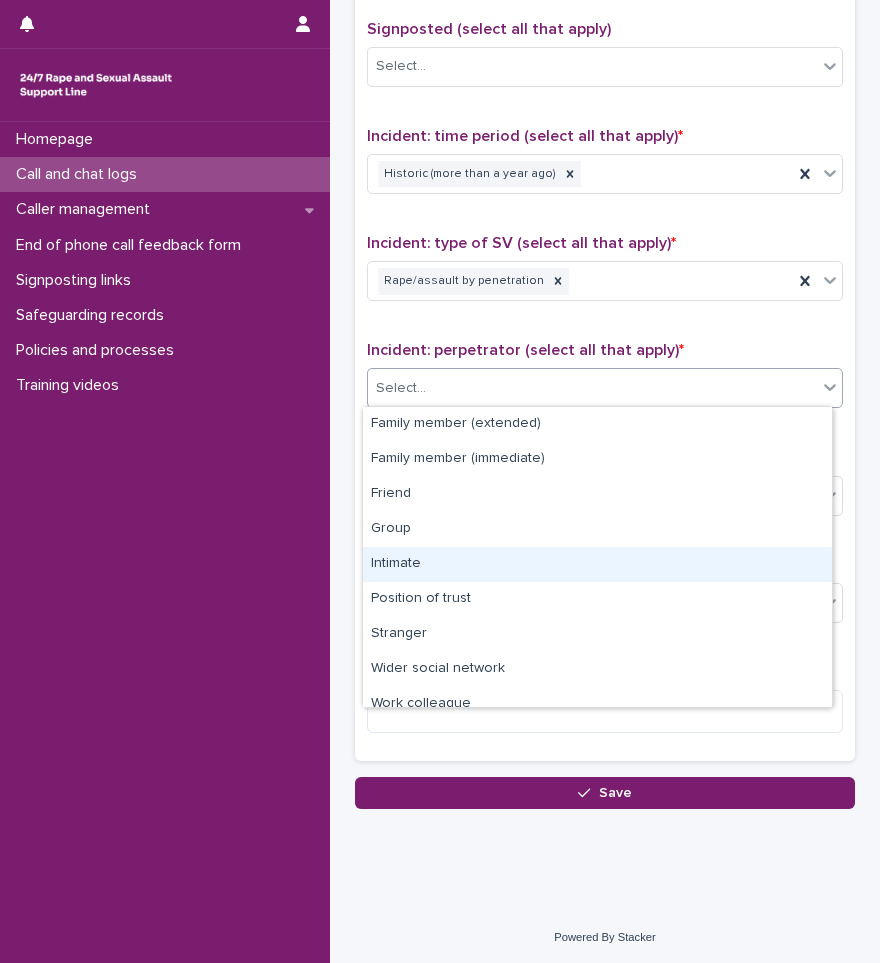 scroll, scrollTop: 85, scrollLeft: 0, axis: vertical 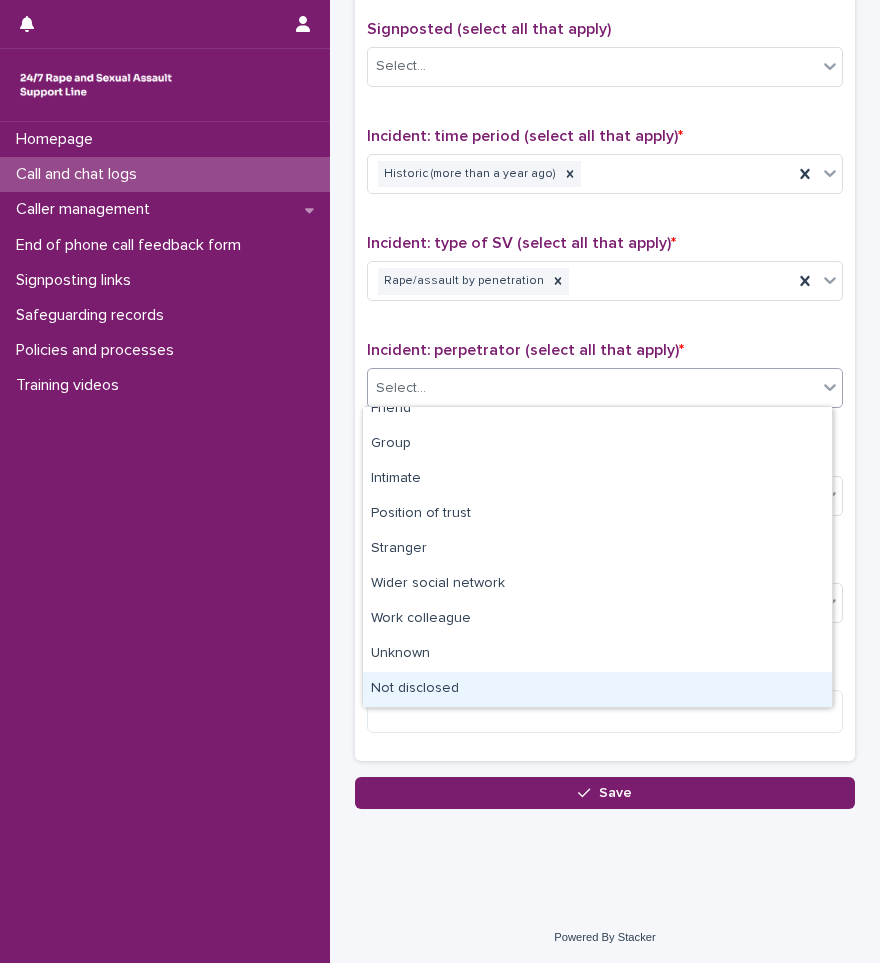click on "Not disclosed" at bounding box center [597, 689] 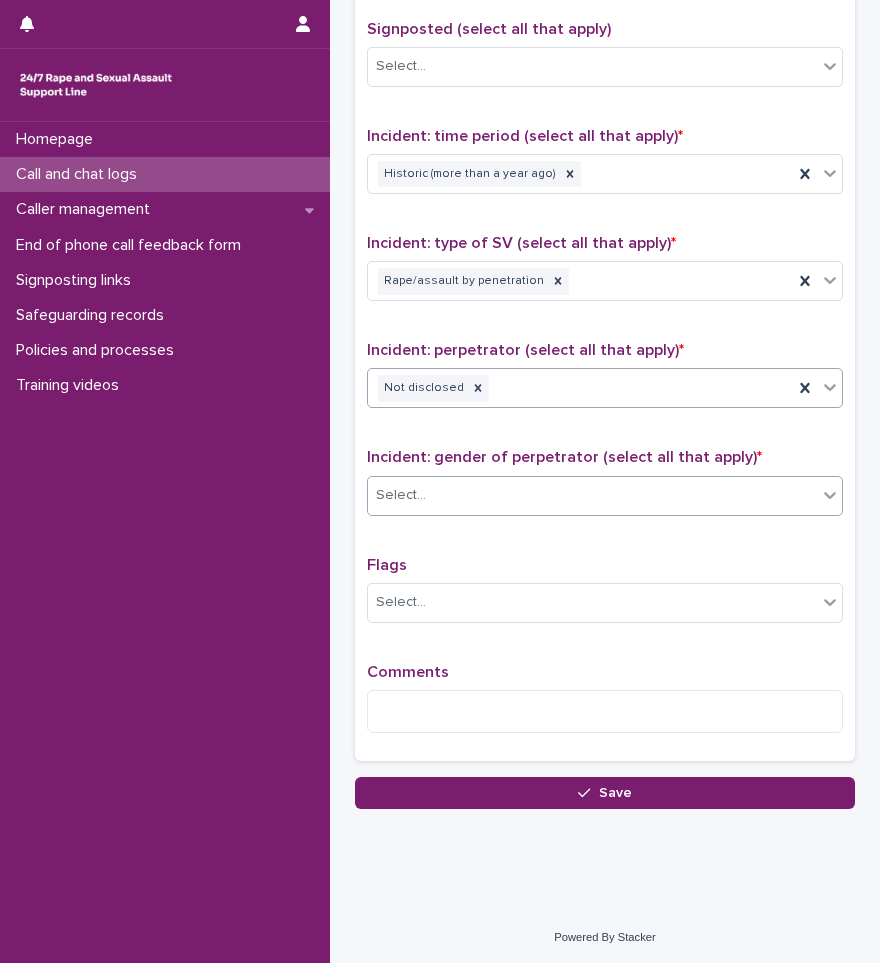click on "Select..." at bounding box center [592, 495] 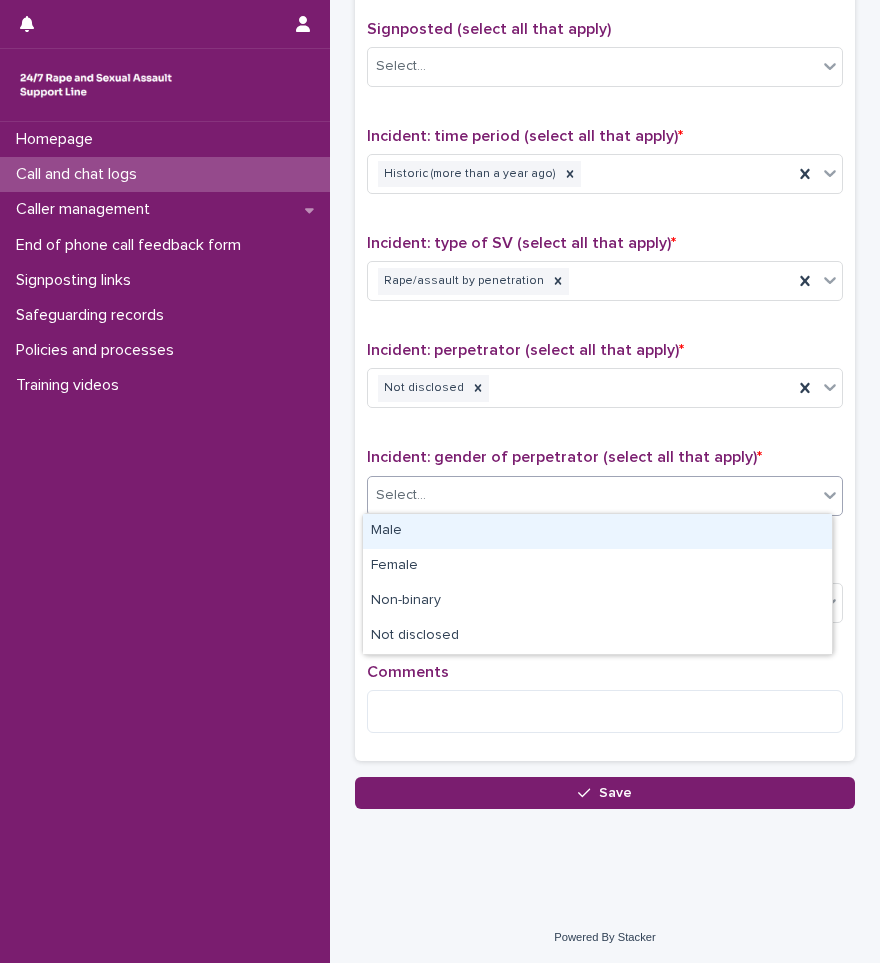 click on "Male" at bounding box center (597, 531) 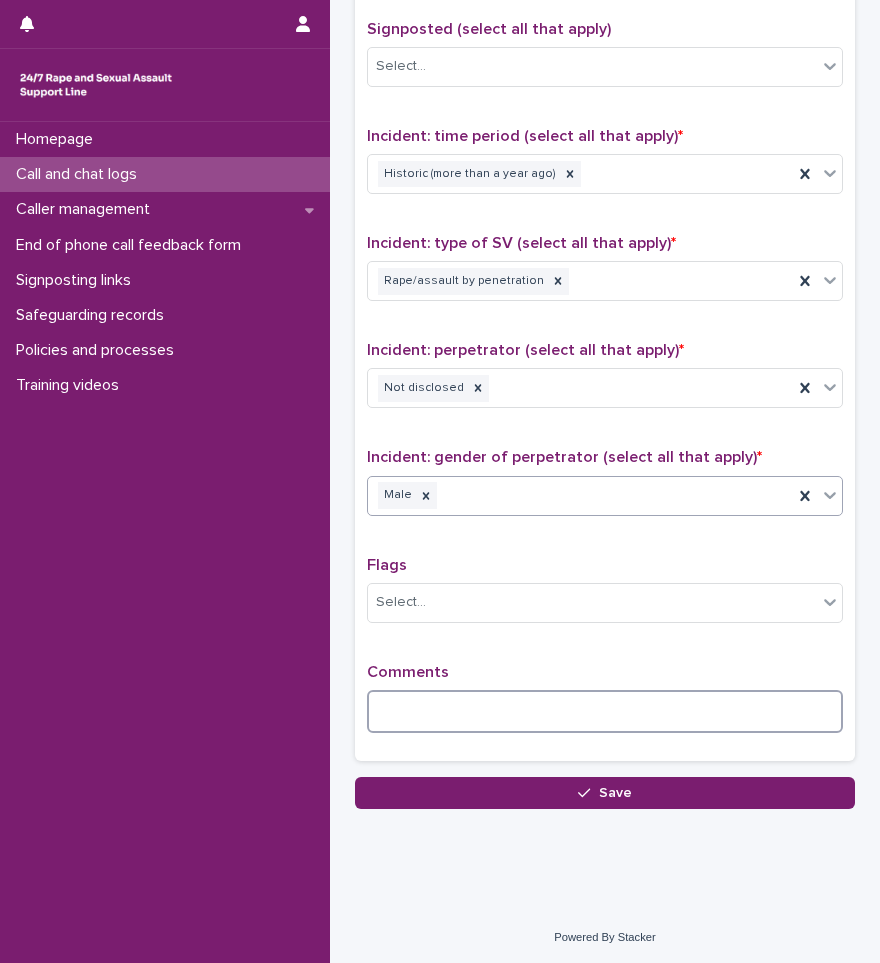 click at bounding box center [605, 711] 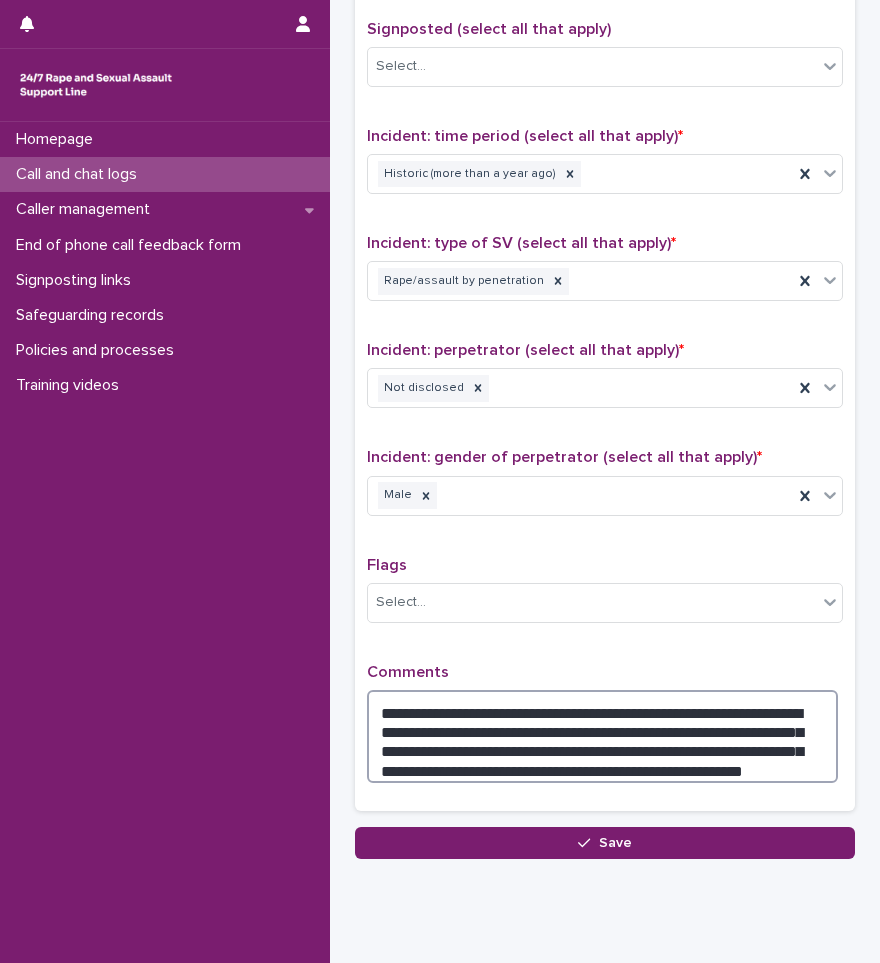 type on "**********" 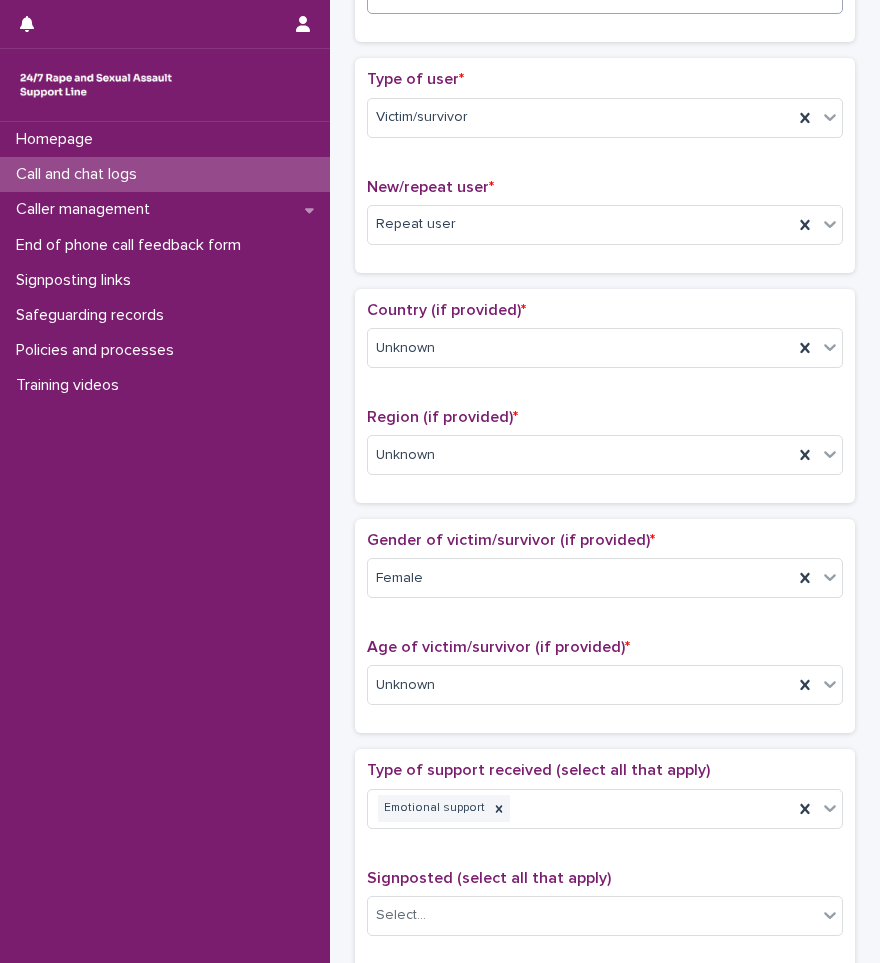 scroll, scrollTop: 500, scrollLeft: 0, axis: vertical 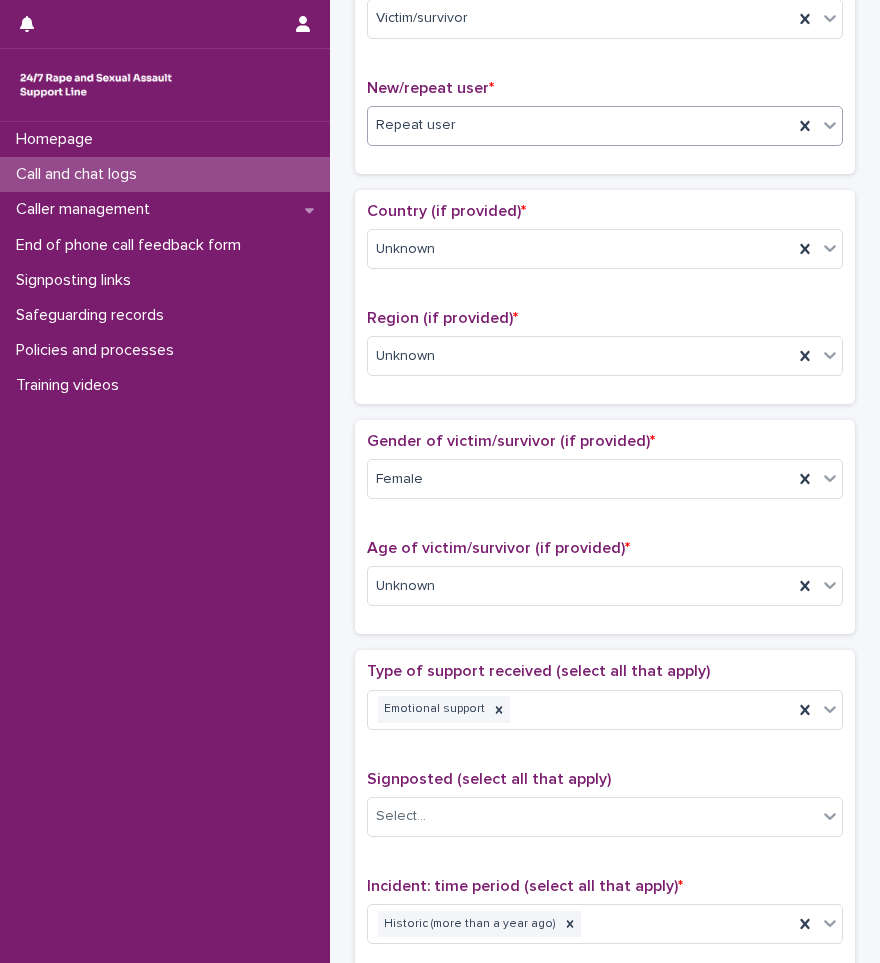 click on "Repeat user" at bounding box center (580, 125) 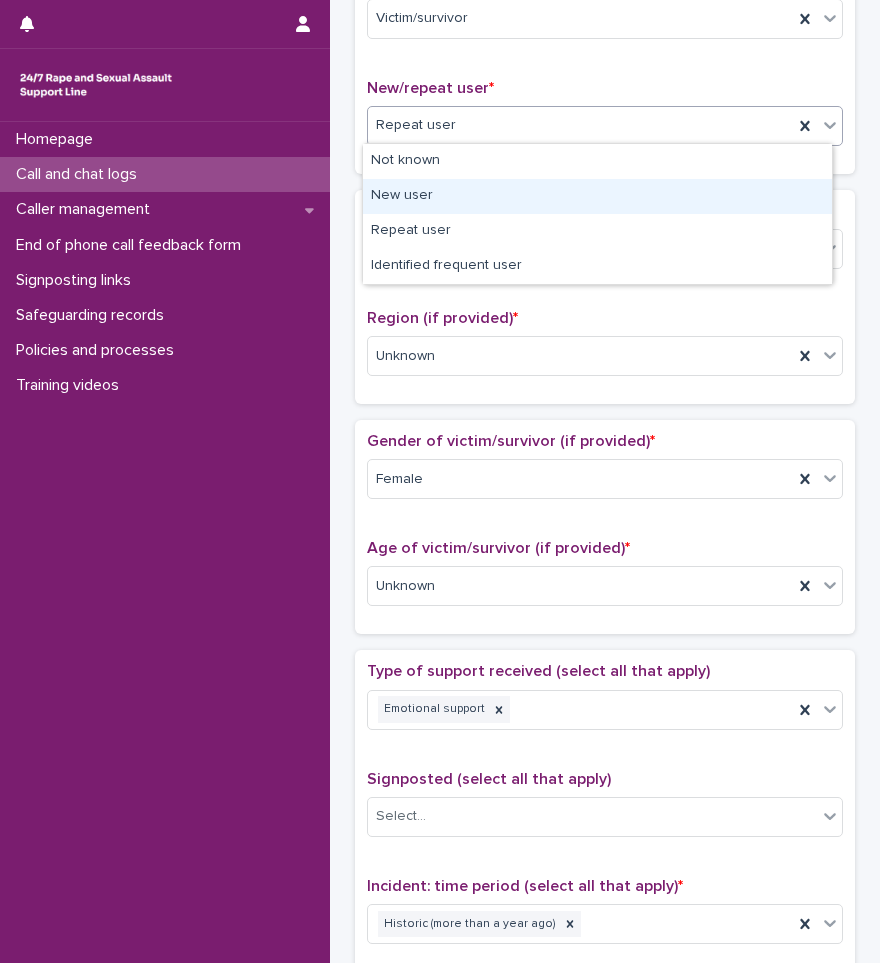 scroll, scrollTop: 0, scrollLeft: 0, axis: both 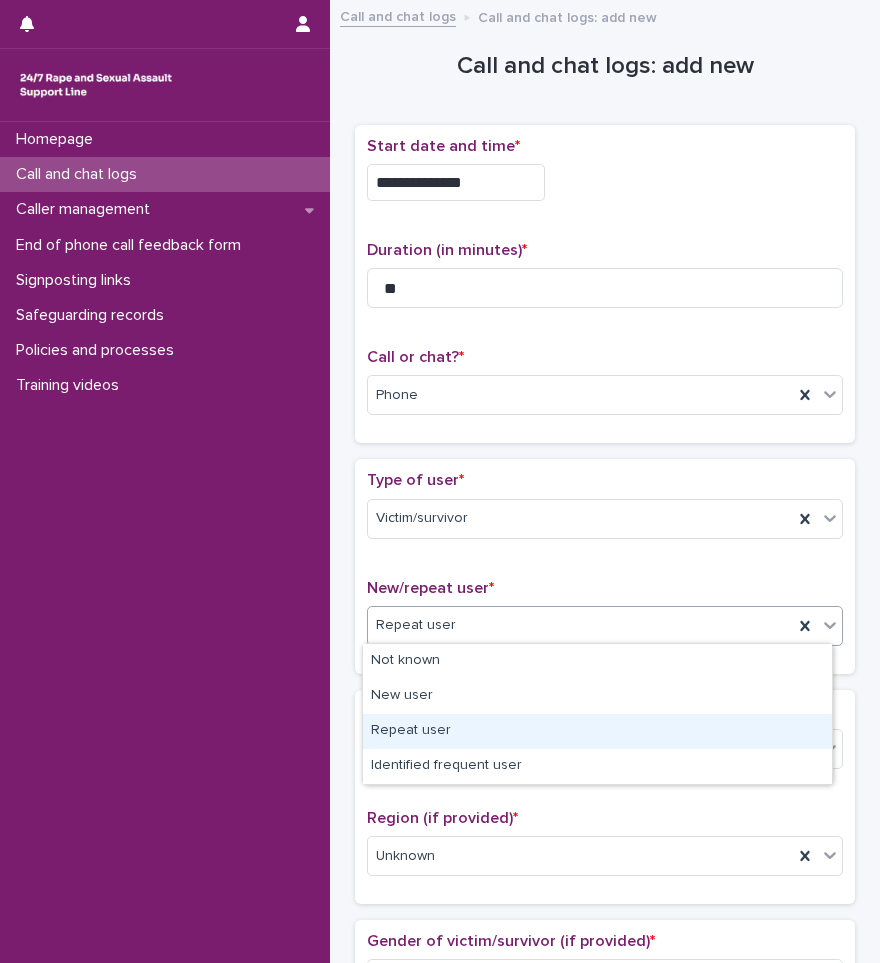 click on "**********" at bounding box center [605, 1085] 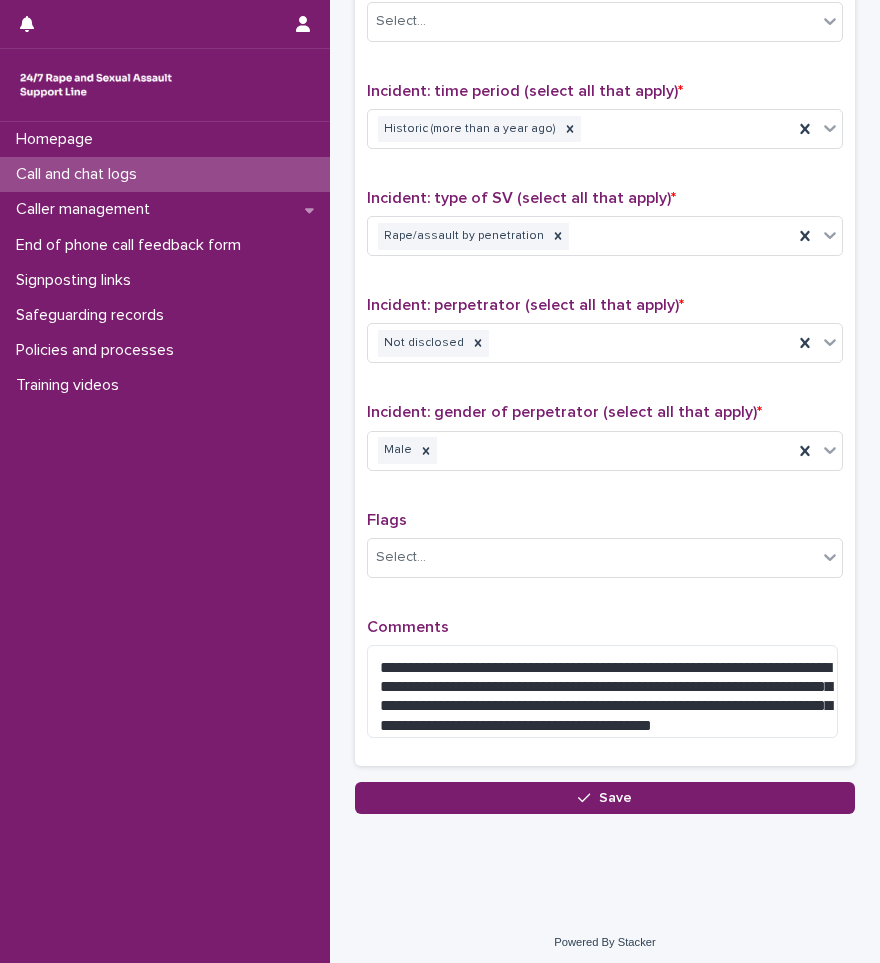 scroll, scrollTop: 1300, scrollLeft: 0, axis: vertical 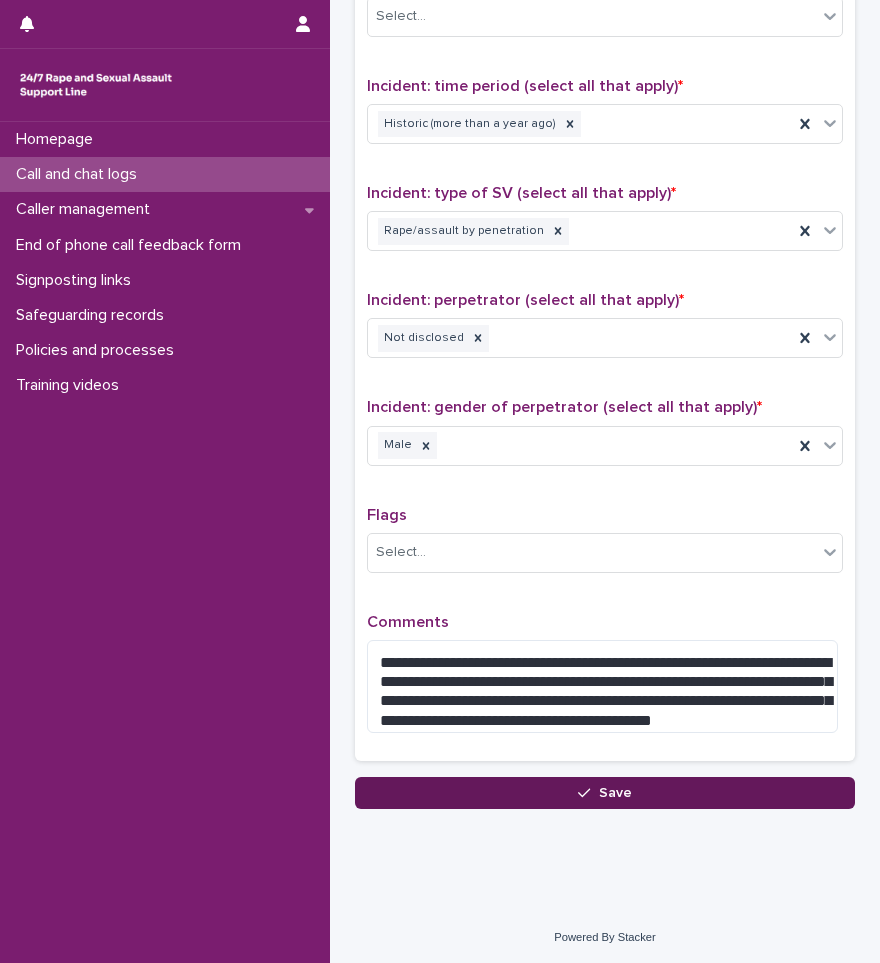 click on "Save" at bounding box center (605, 793) 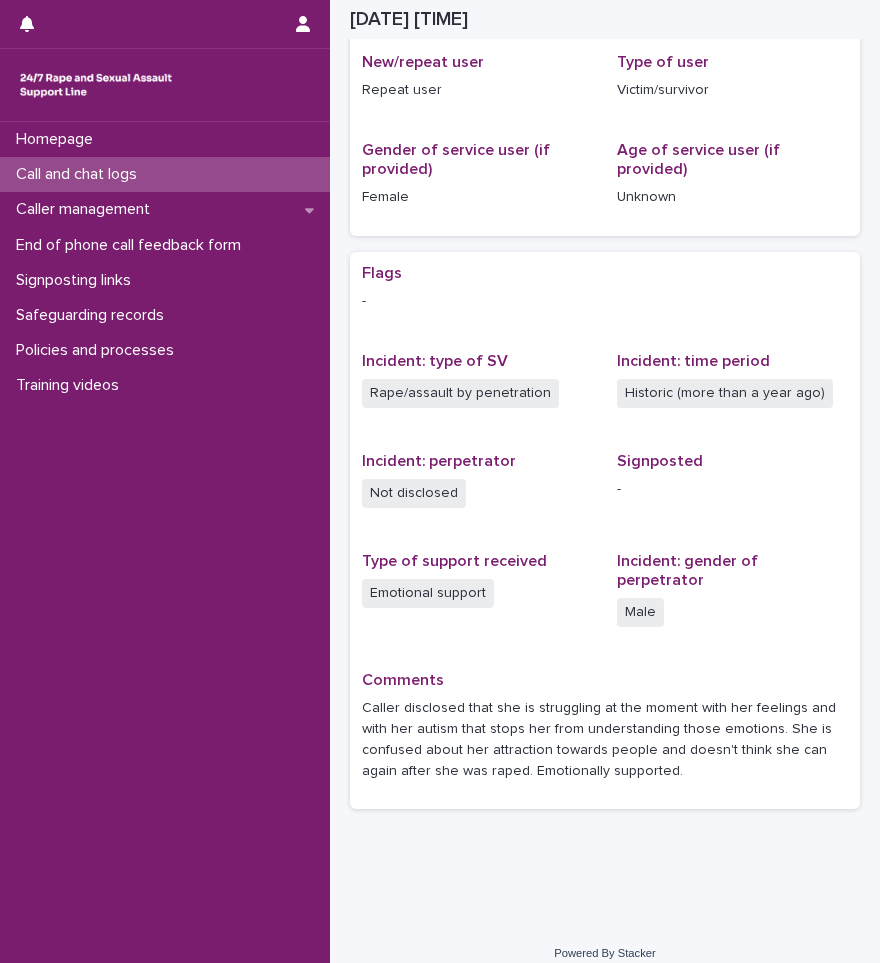 scroll, scrollTop: 0, scrollLeft: 0, axis: both 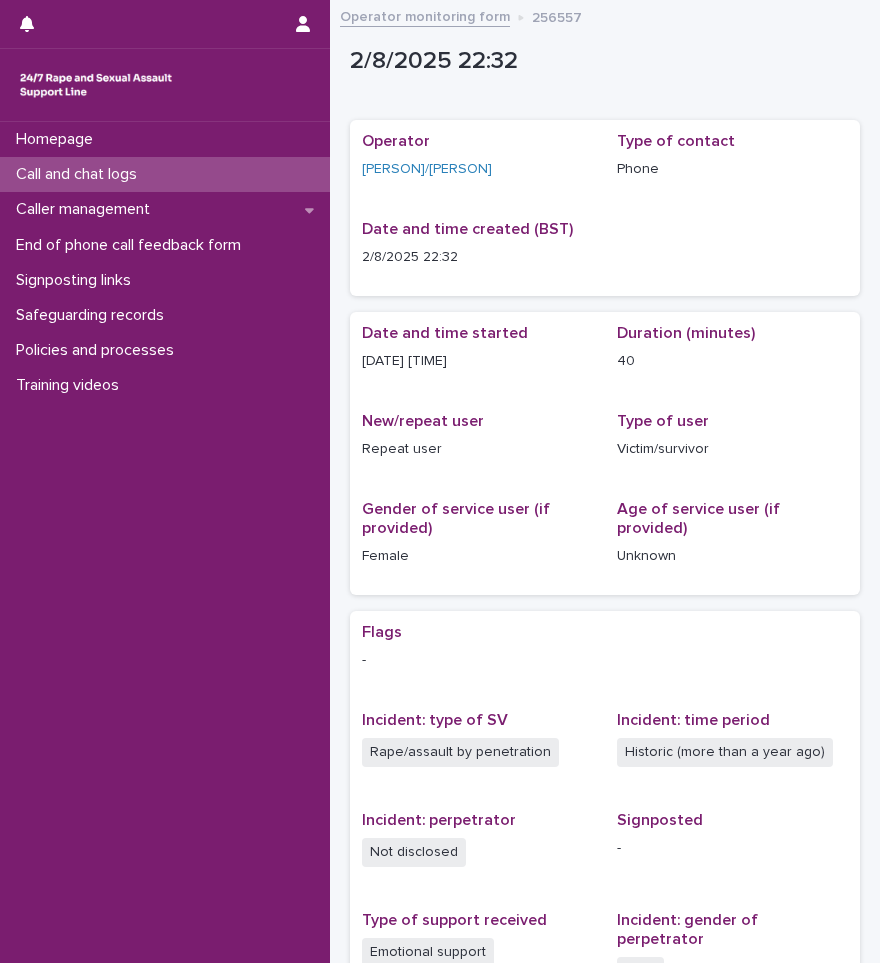 click on "Call and chat logs" at bounding box center [80, 174] 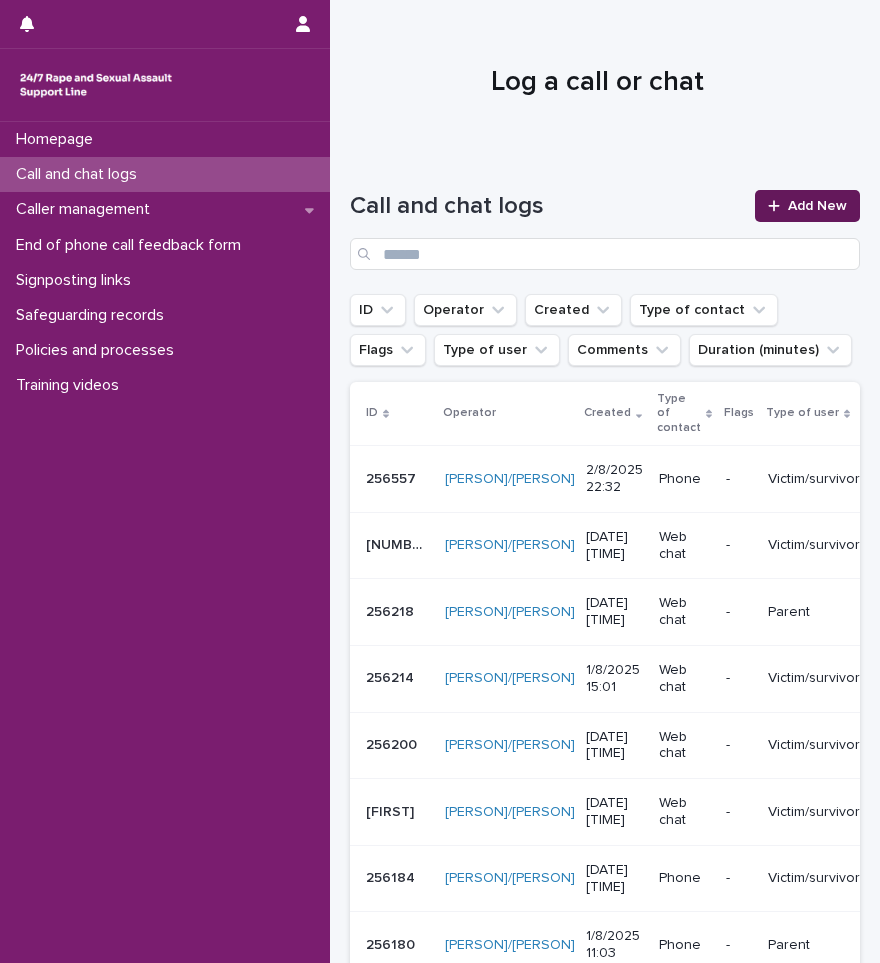 click on "Add New" at bounding box center (817, 206) 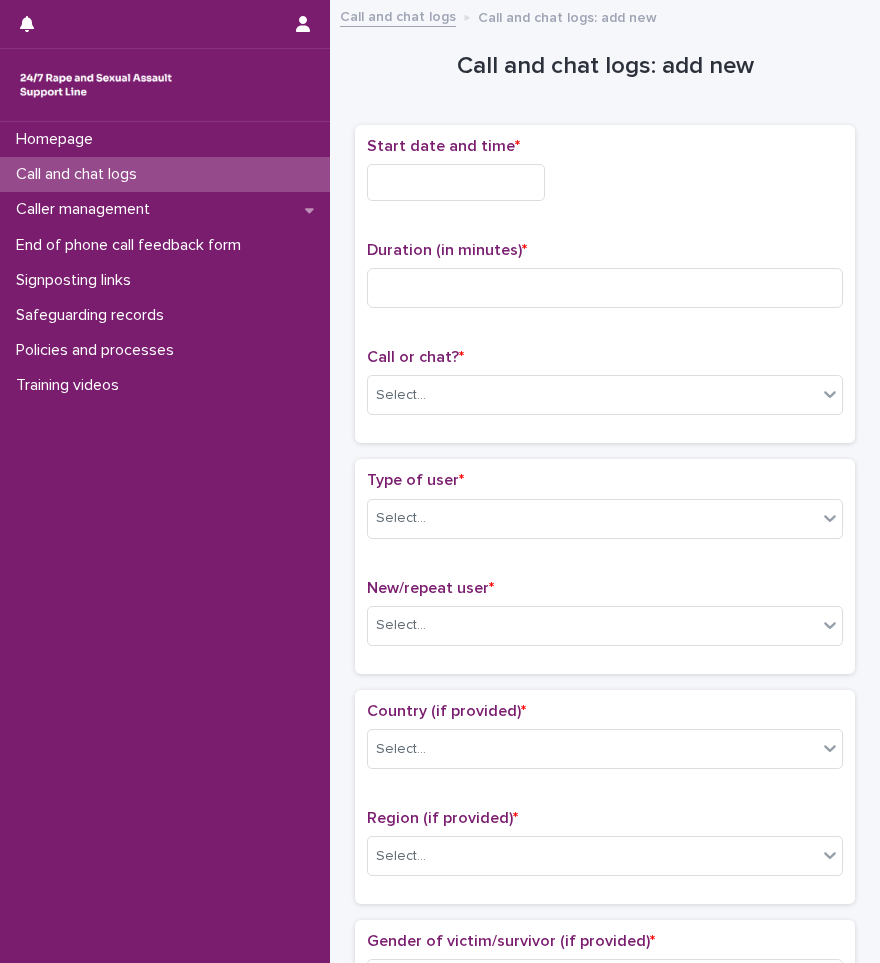 click on "Homepage Call and chat logs Caller management End of phone call feedback form Signposting links Safeguarding records Policies and processes Training videos" at bounding box center [165, 542] 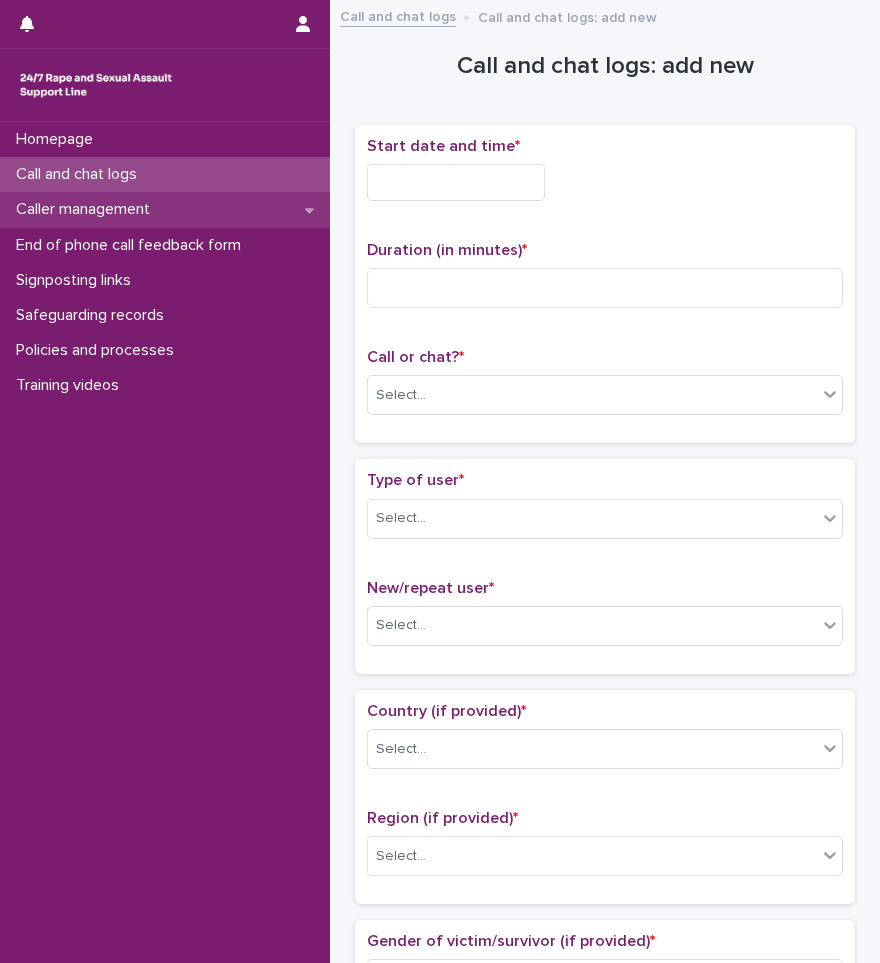 click on "Caller management" at bounding box center [87, 209] 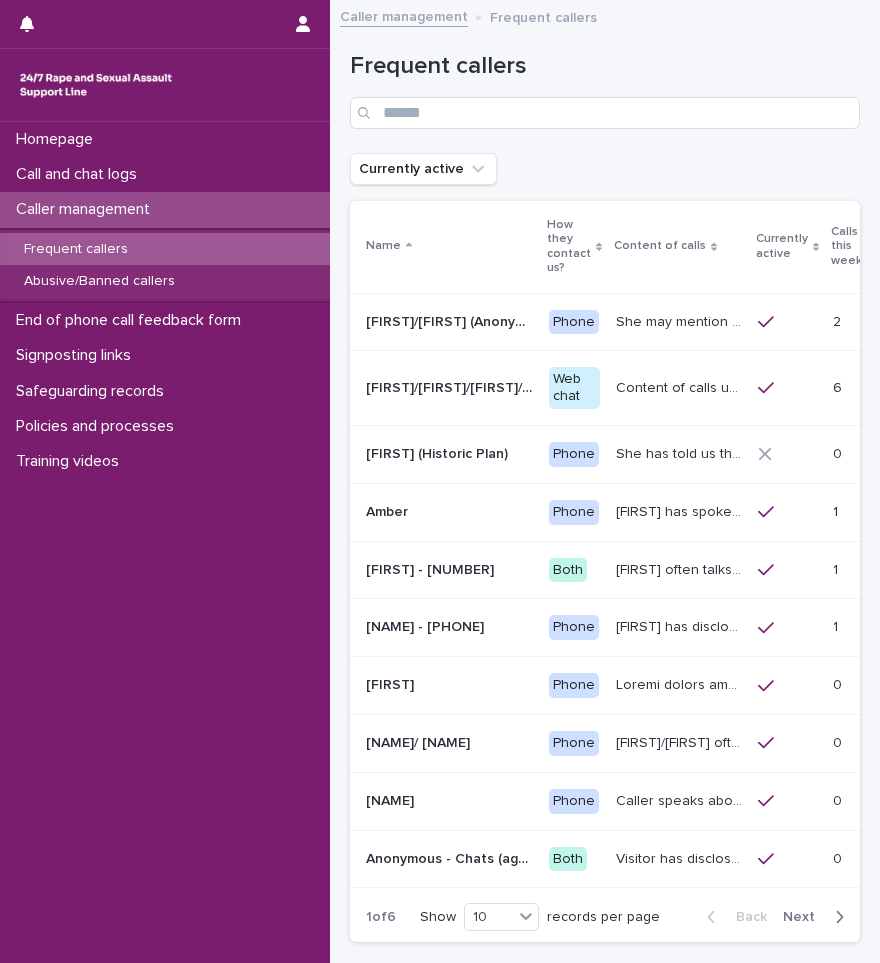 click on "Frequent callers" at bounding box center [76, 249] 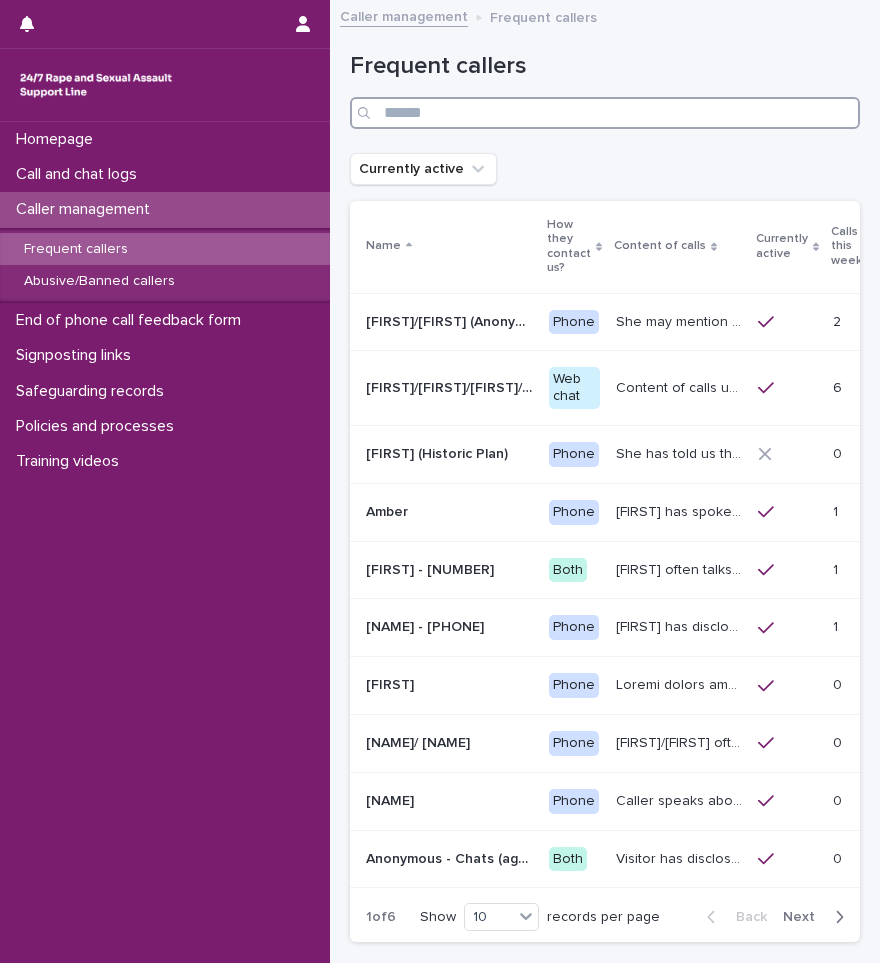 click at bounding box center [605, 113] 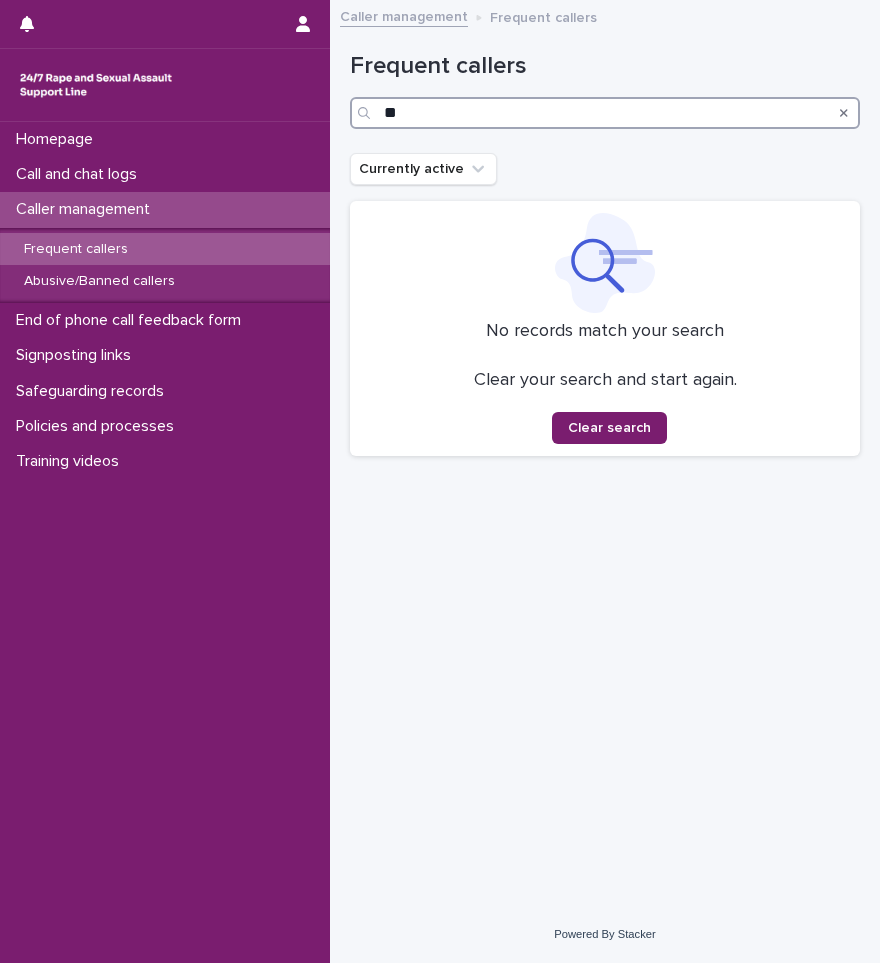 type on "*" 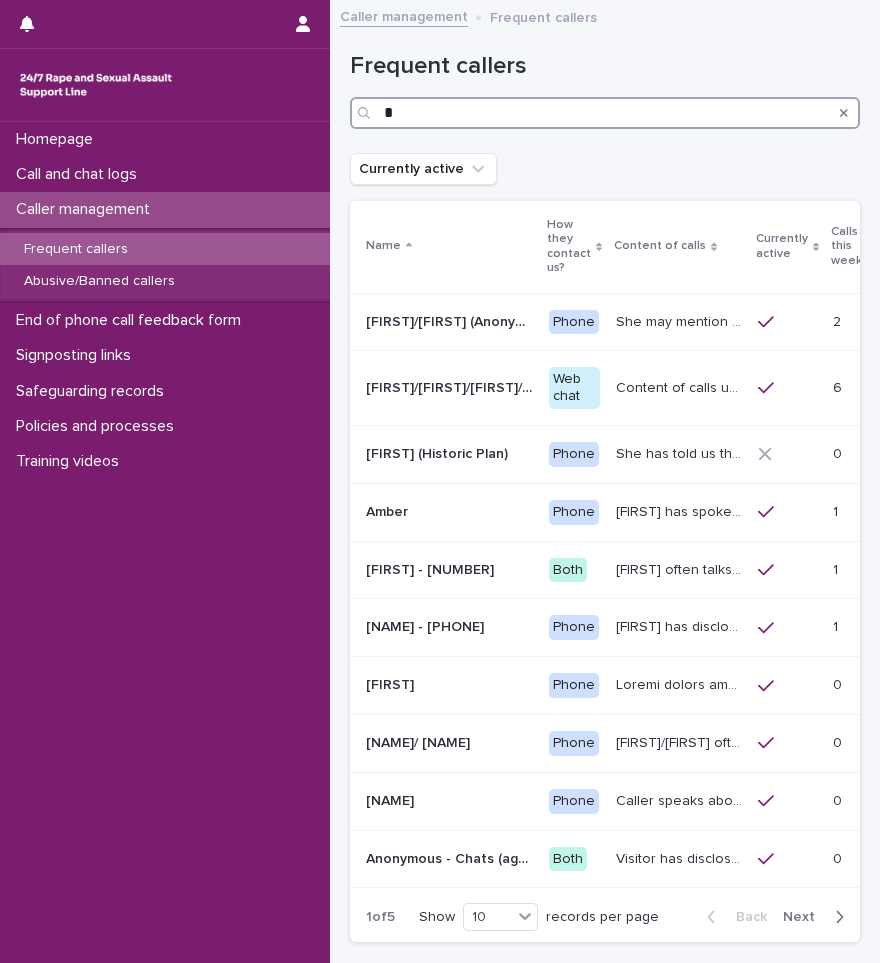 type 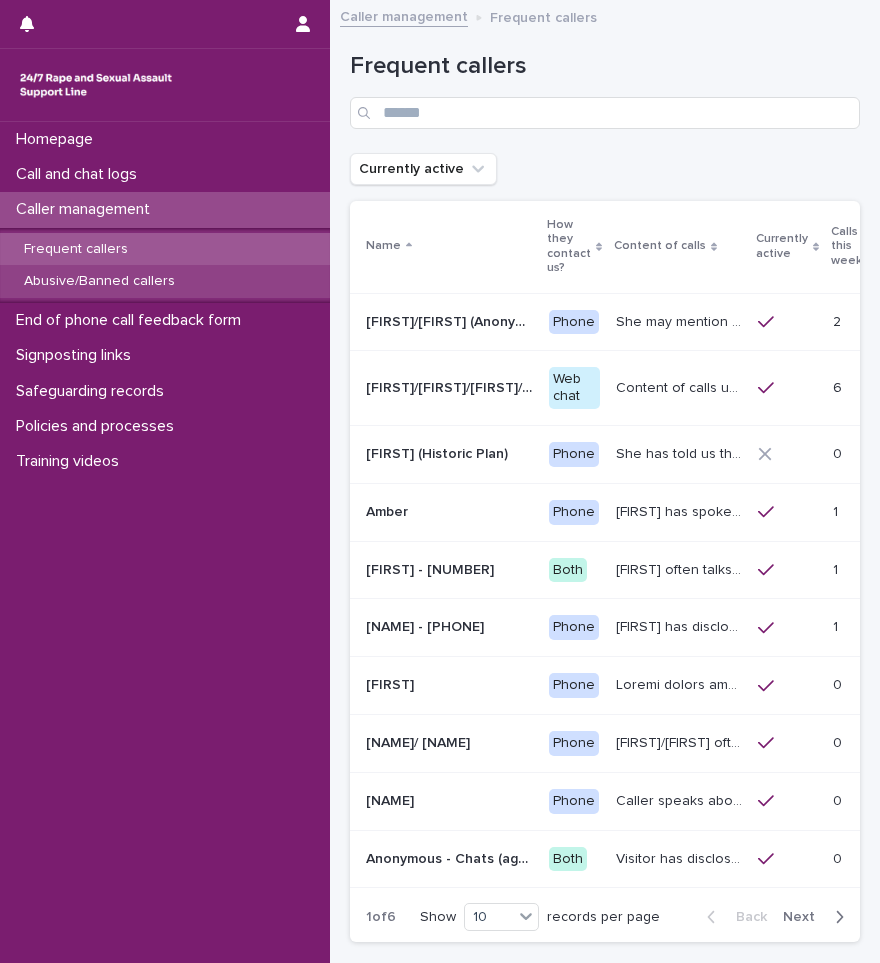 click on "Abusive/Banned callers" at bounding box center [165, 281] 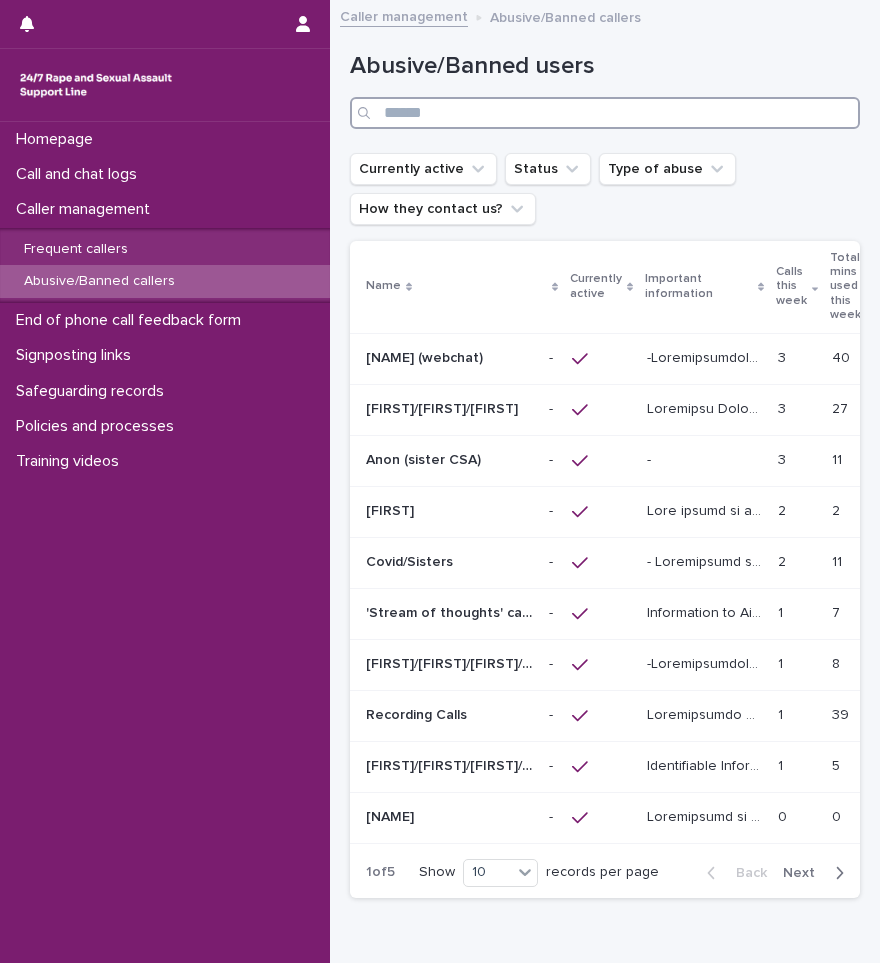 click at bounding box center (605, 113) 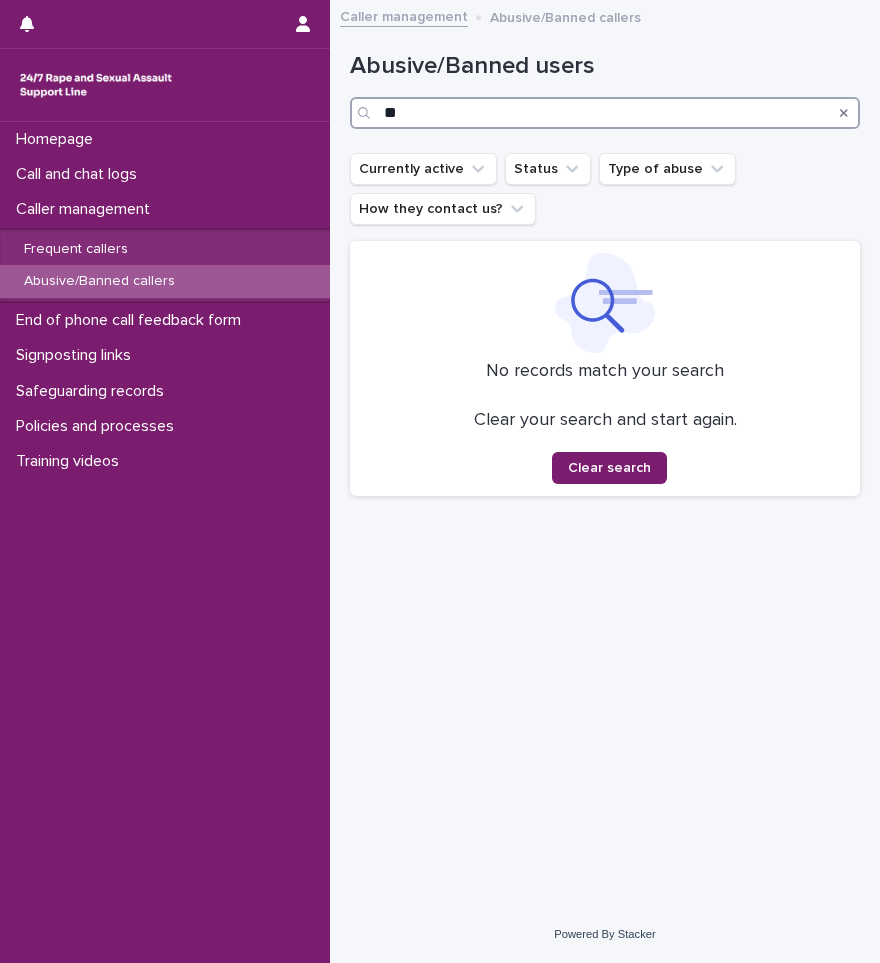 type on "*" 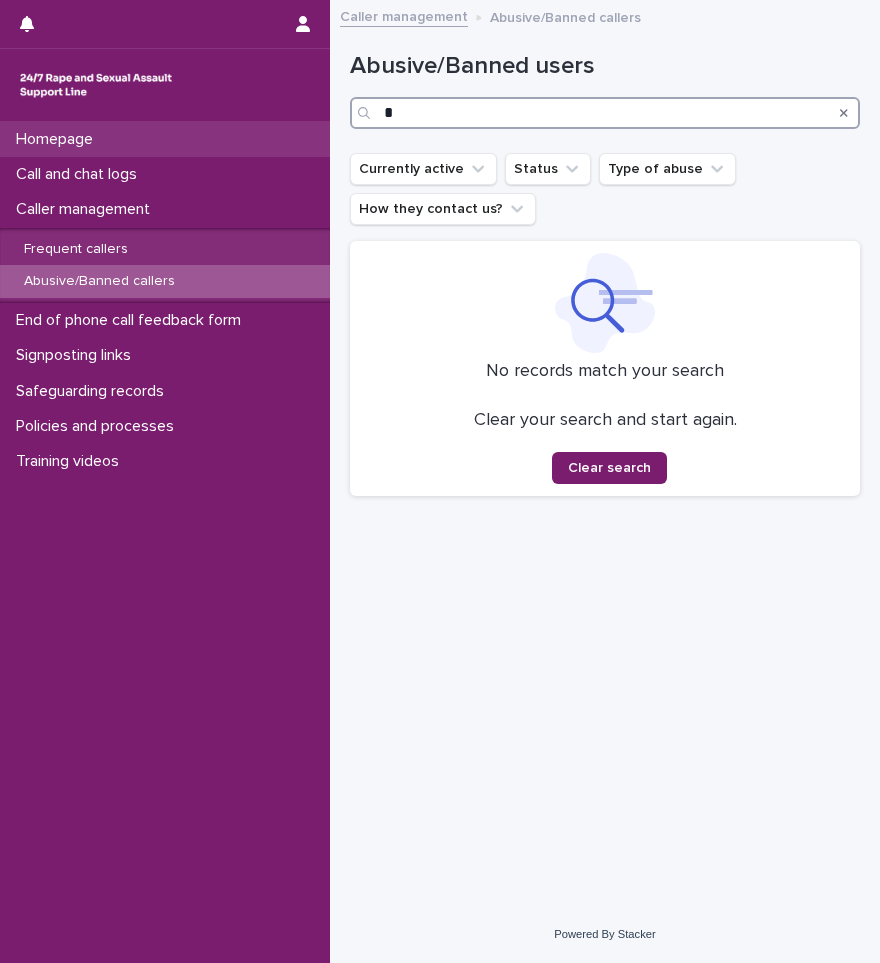type 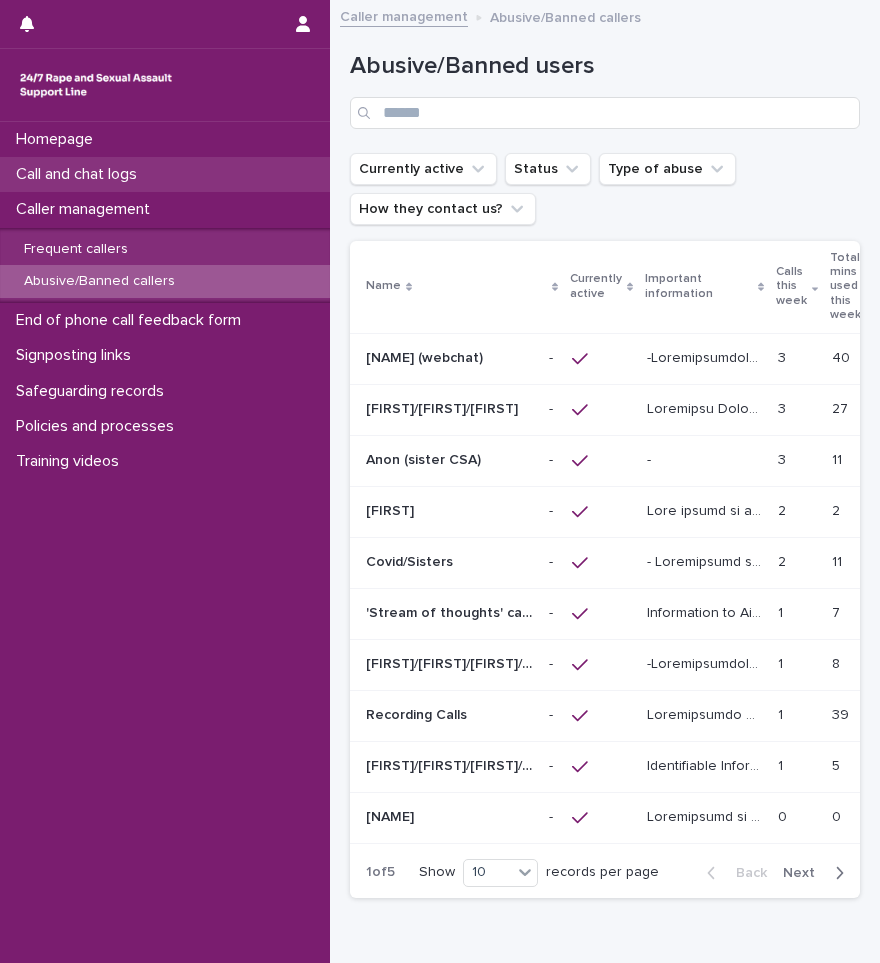 click on "Call and chat logs" at bounding box center [80, 174] 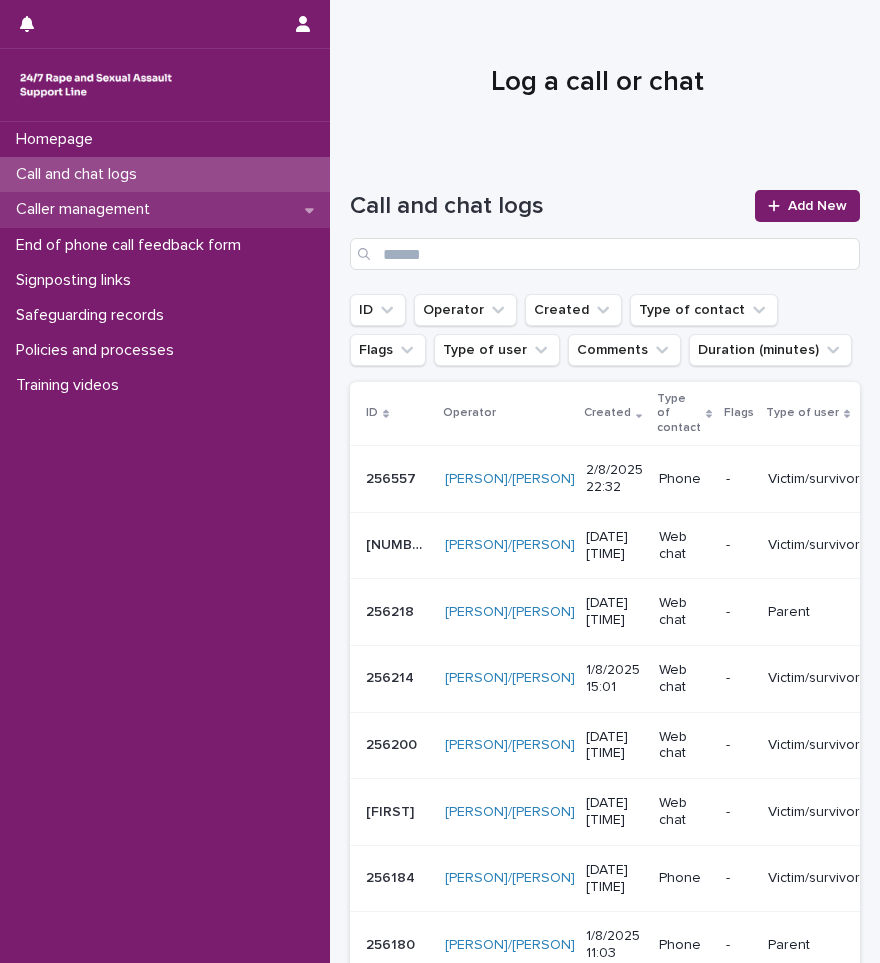 click on "Caller management" at bounding box center [165, 209] 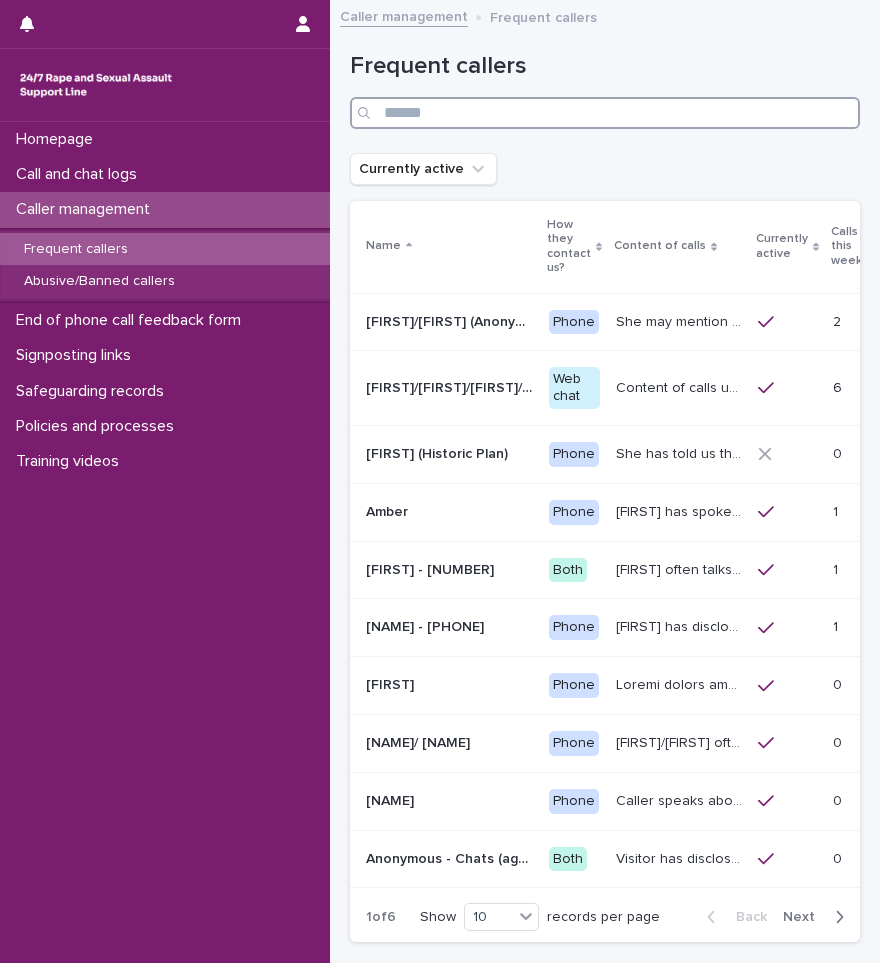 click at bounding box center [605, 113] 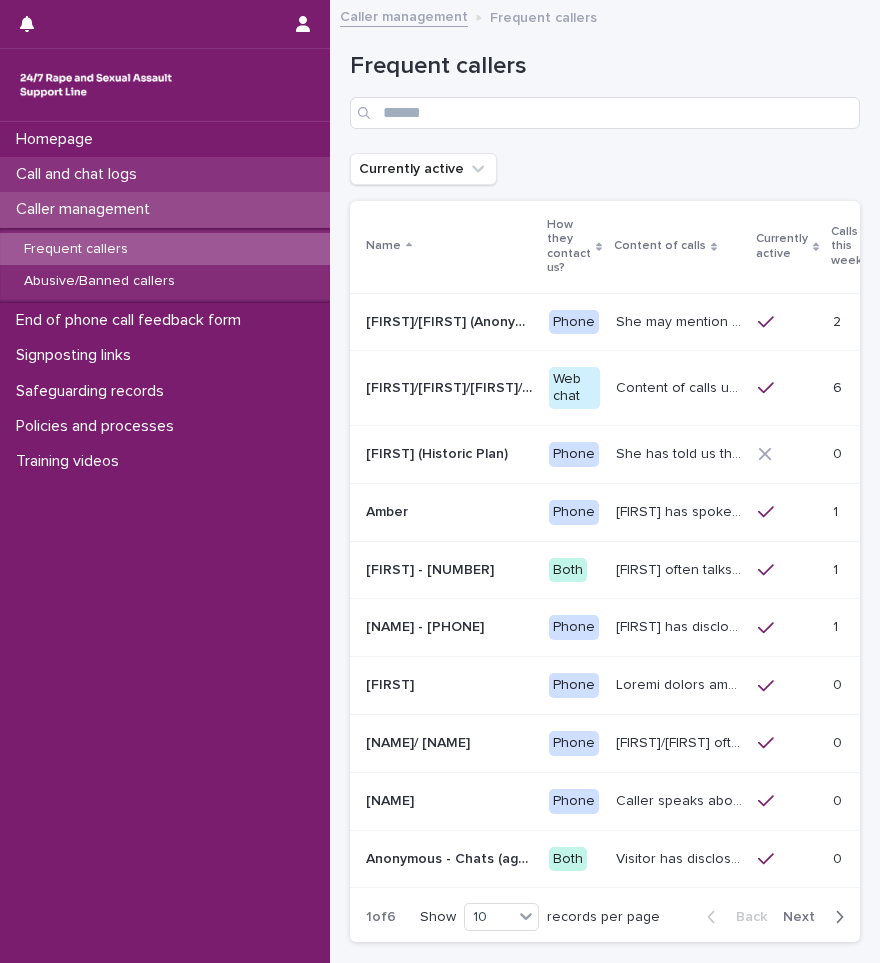 click on "Call and chat logs" at bounding box center (80, 174) 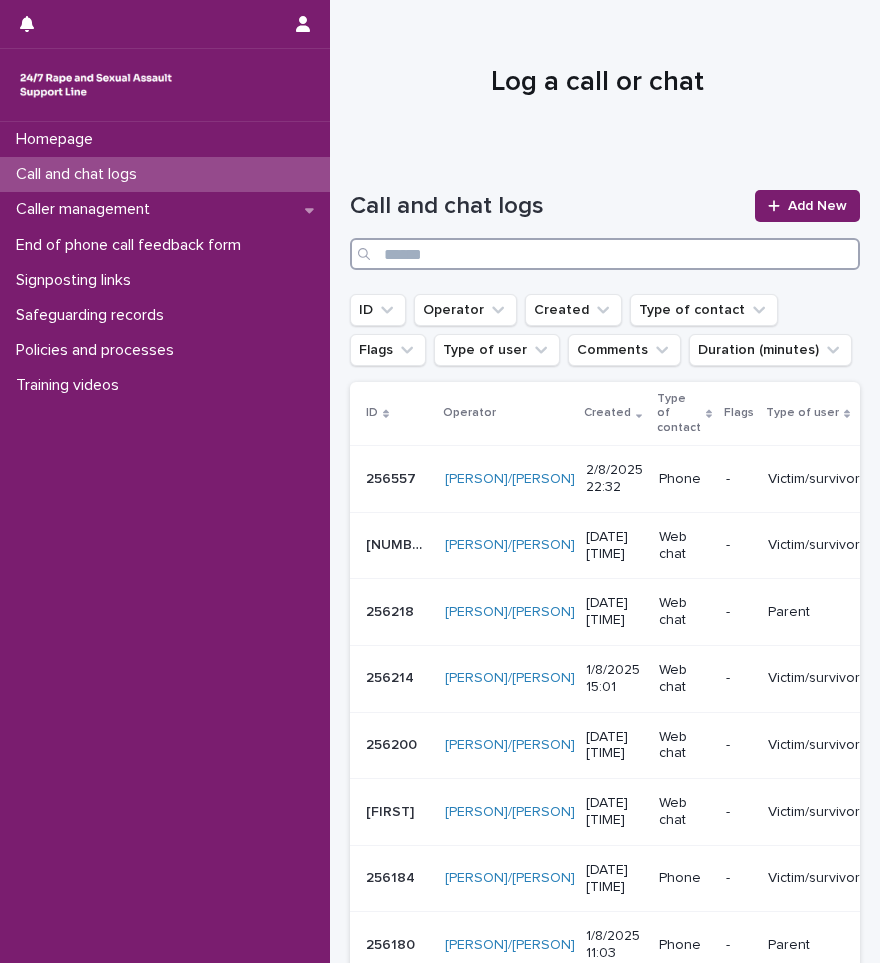 click at bounding box center [605, 254] 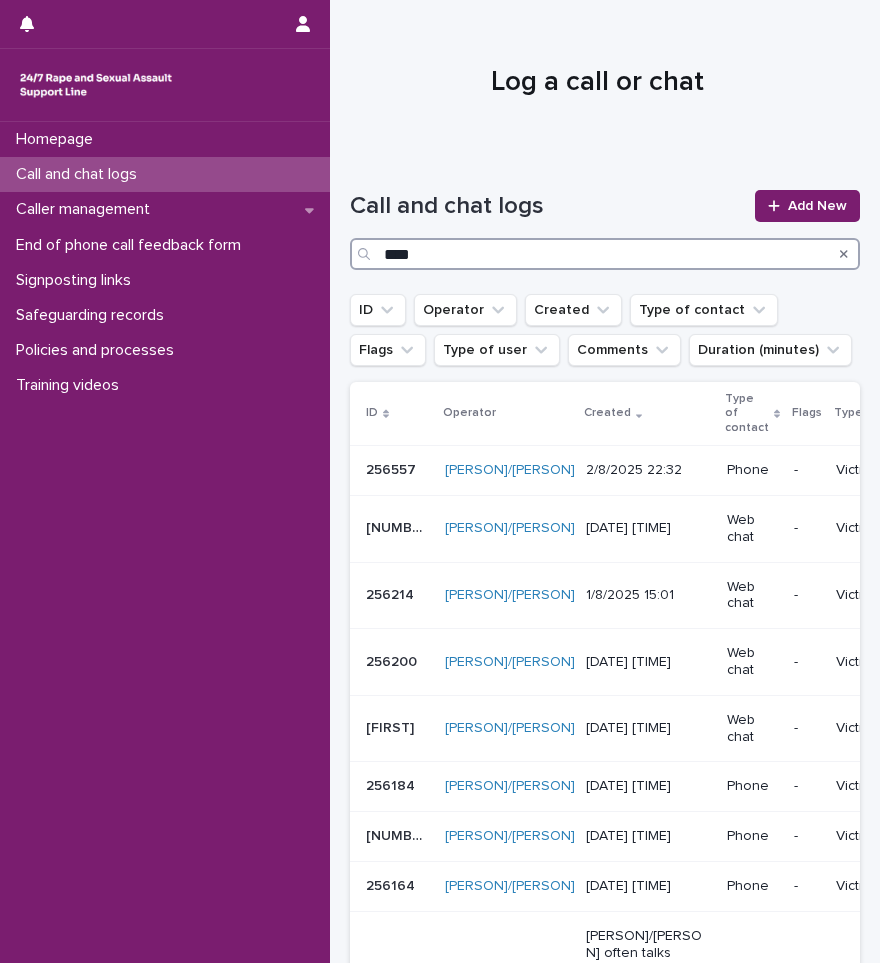 type on "*****" 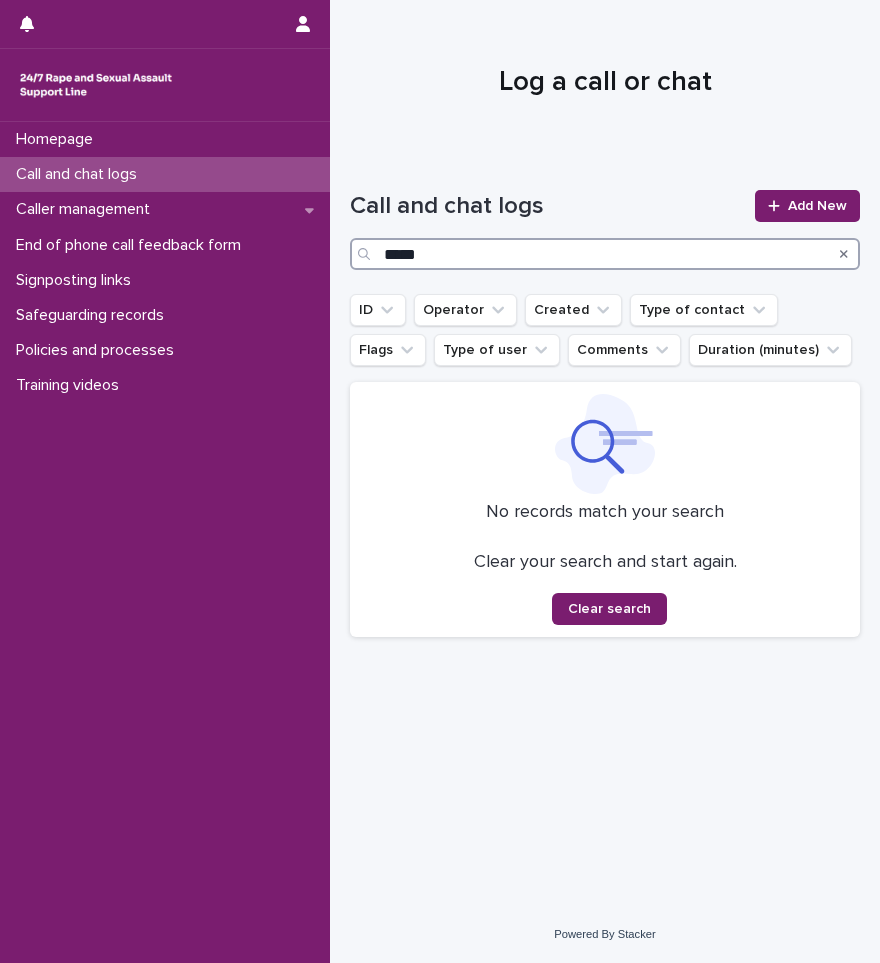 drag, startPoint x: 463, startPoint y: 255, endPoint x: 386, endPoint y: 252, distance: 77.05842 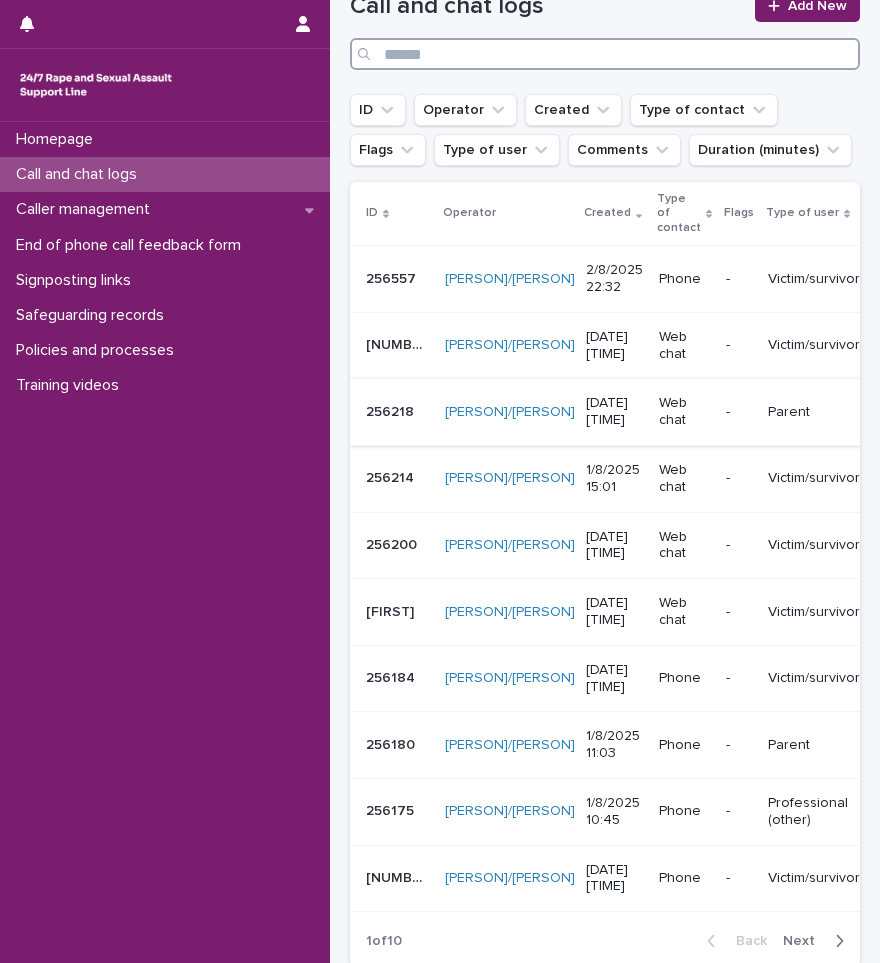 scroll, scrollTop: 300, scrollLeft: 0, axis: vertical 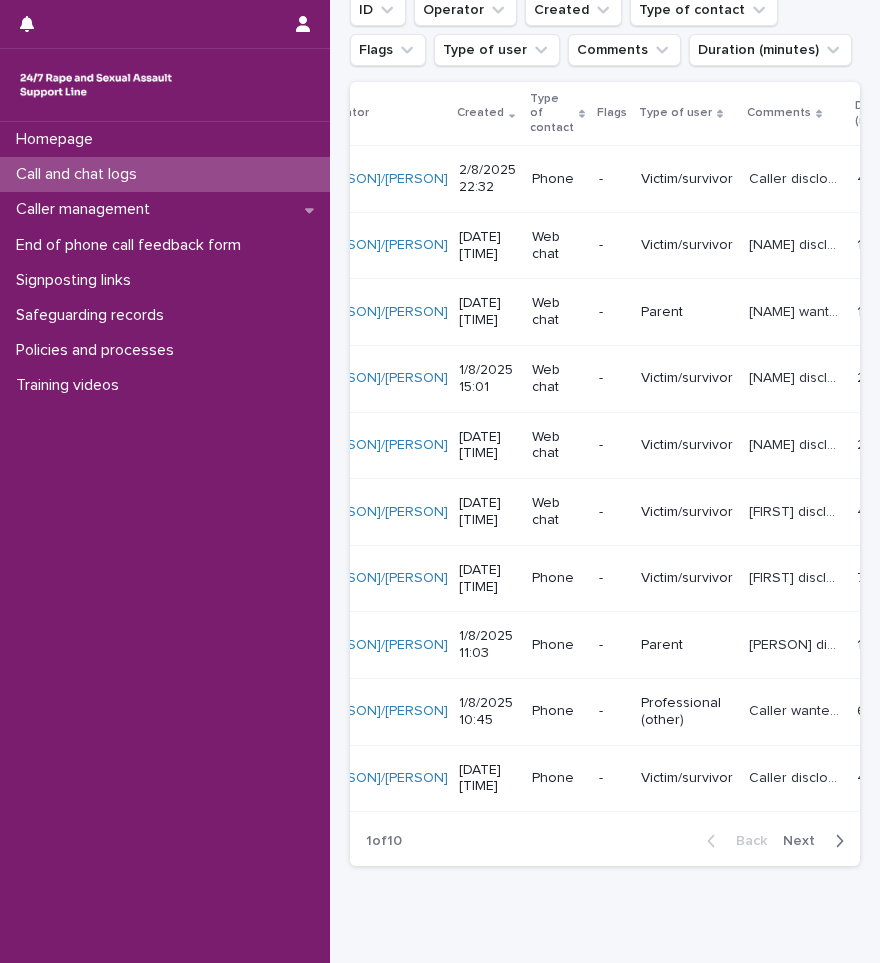 click on "Next" at bounding box center (805, 841) 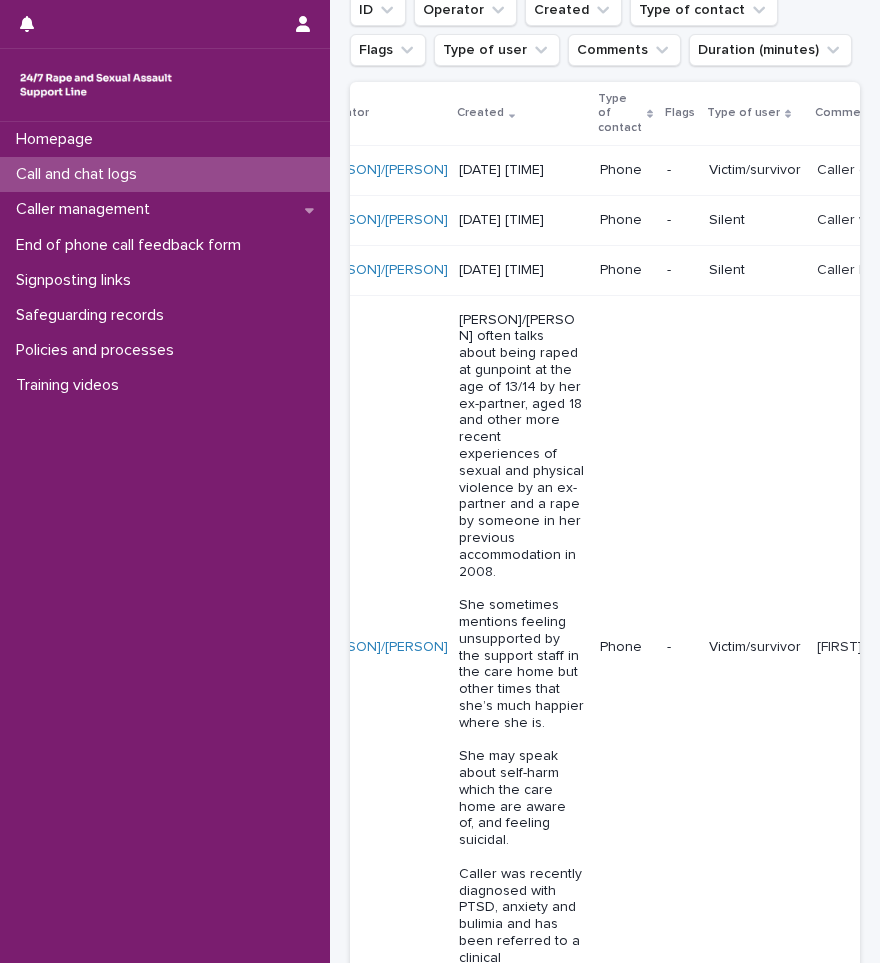scroll, scrollTop: 0, scrollLeft: 119, axis: horizontal 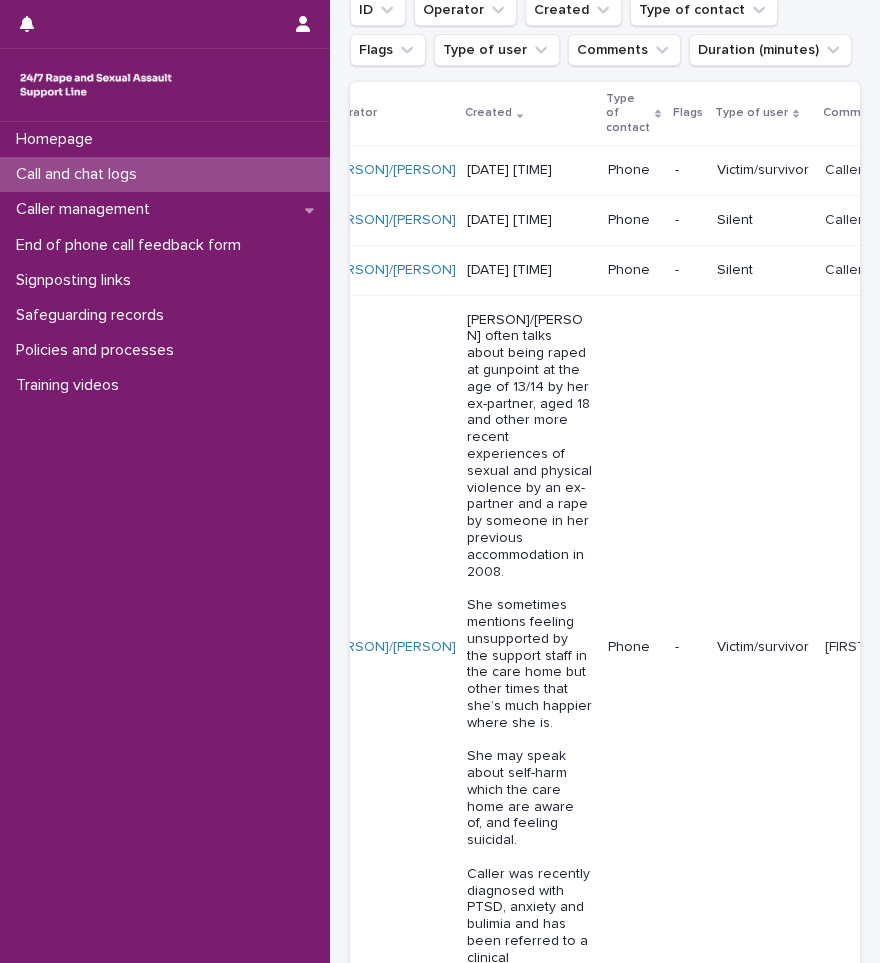 click on "Next" at bounding box center (805, 1379) 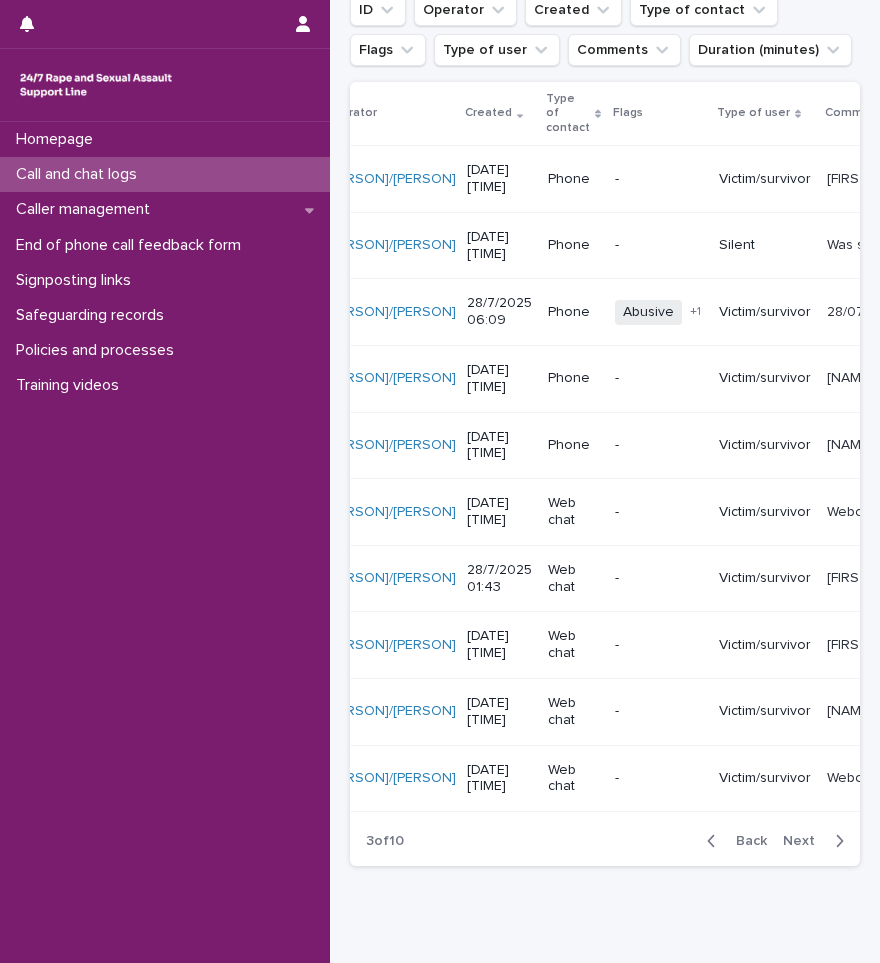 click on "Next" at bounding box center (805, 841) 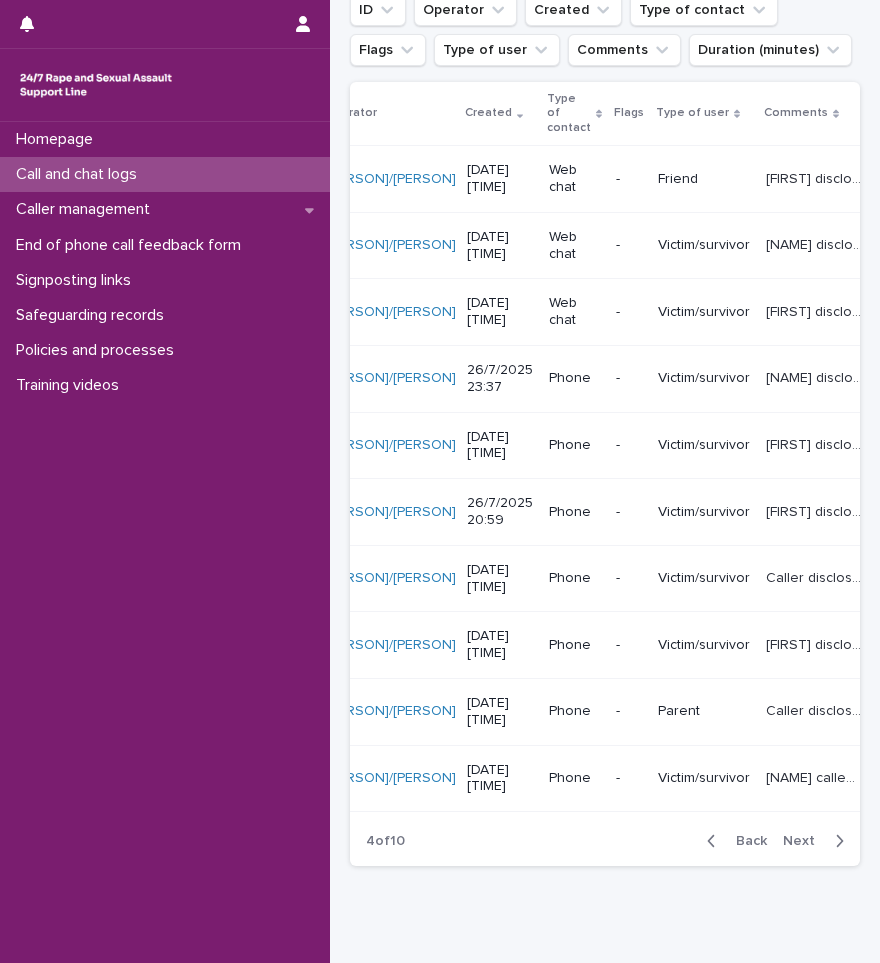 click on "Next" at bounding box center (805, 841) 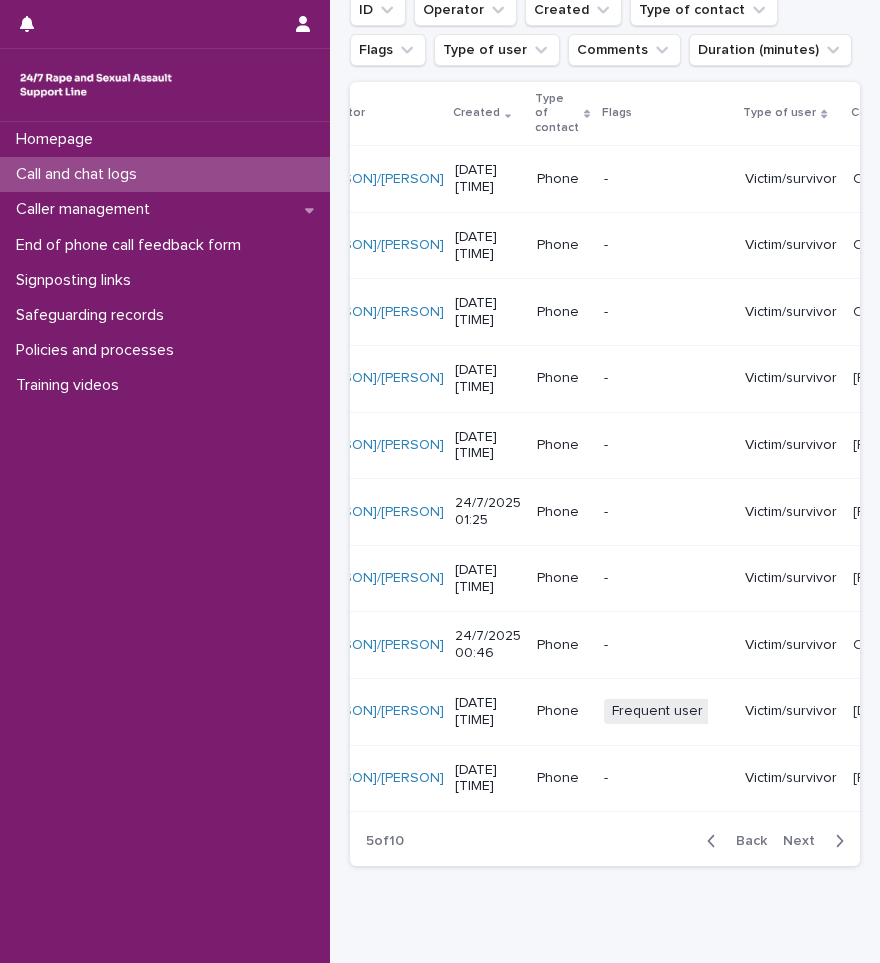 click on "Next" at bounding box center [805, 841] 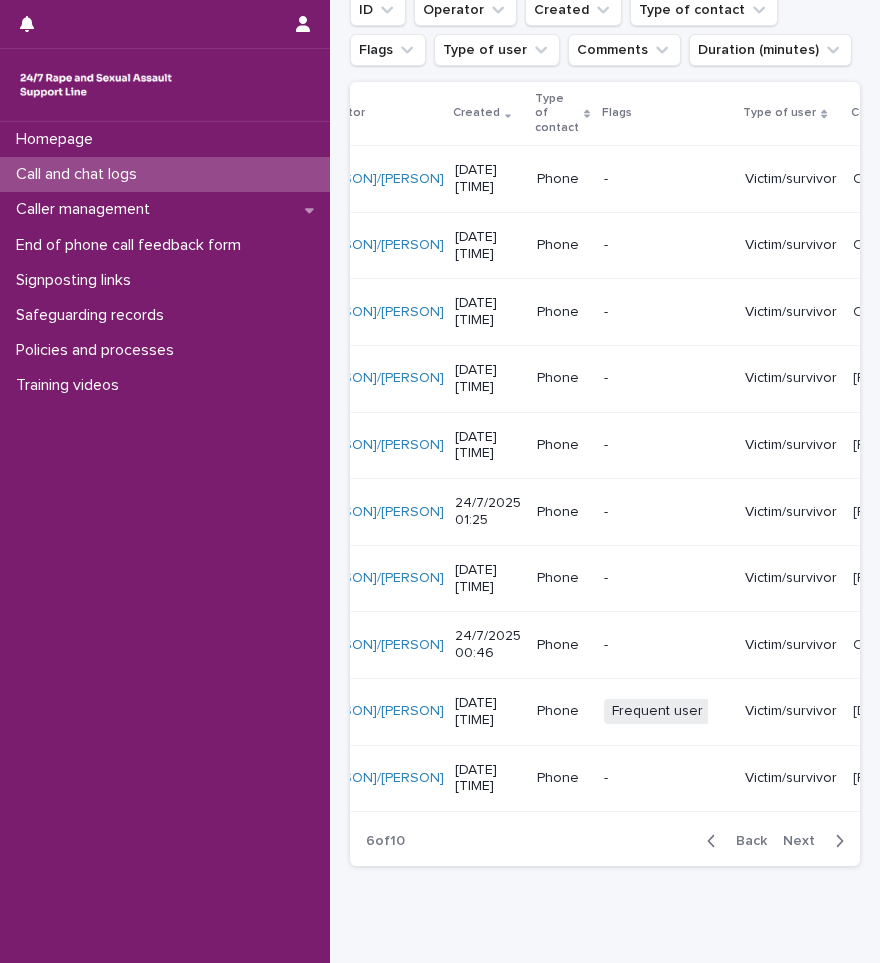 click on "Next" at bounding box center (805, 841) 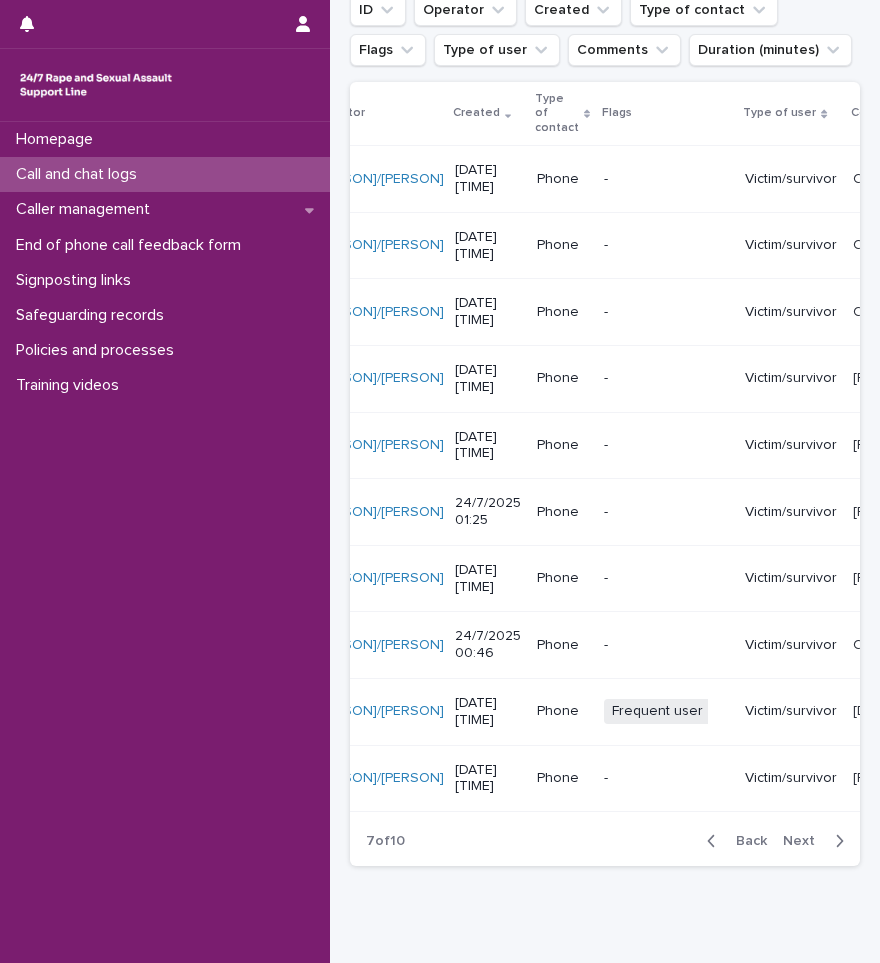click on "Next" at bounding box center [805, 841] 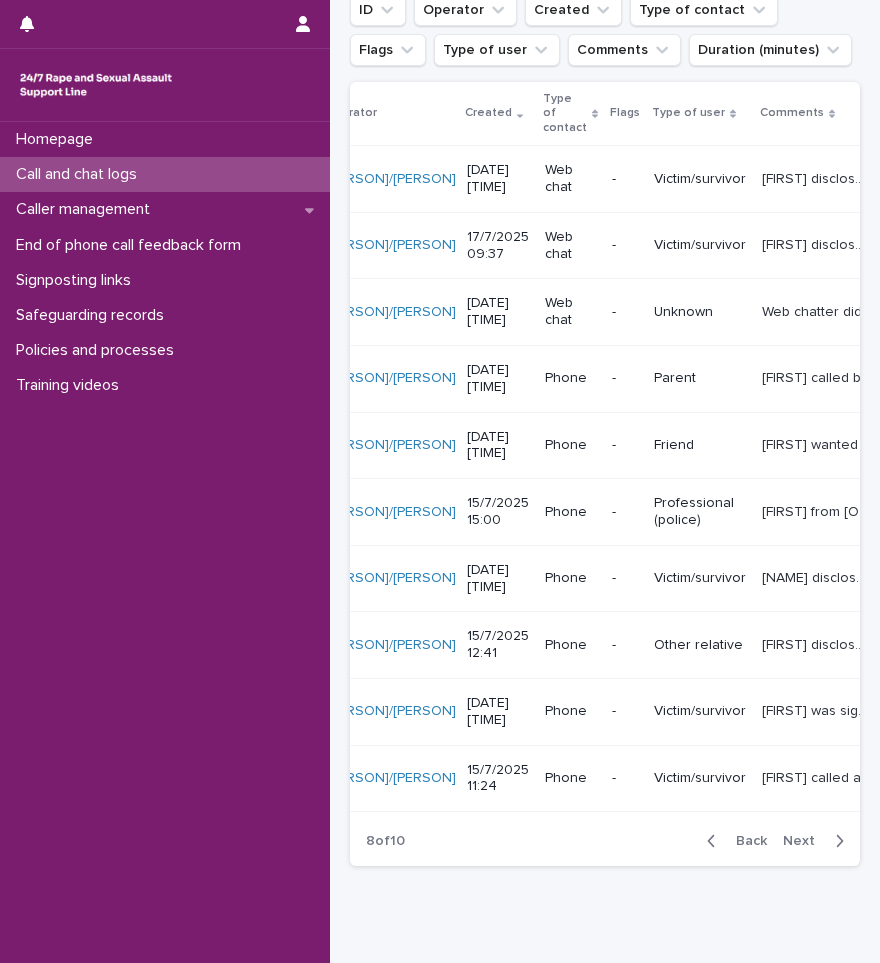 click on "Next" at bounding box center [805, 841] 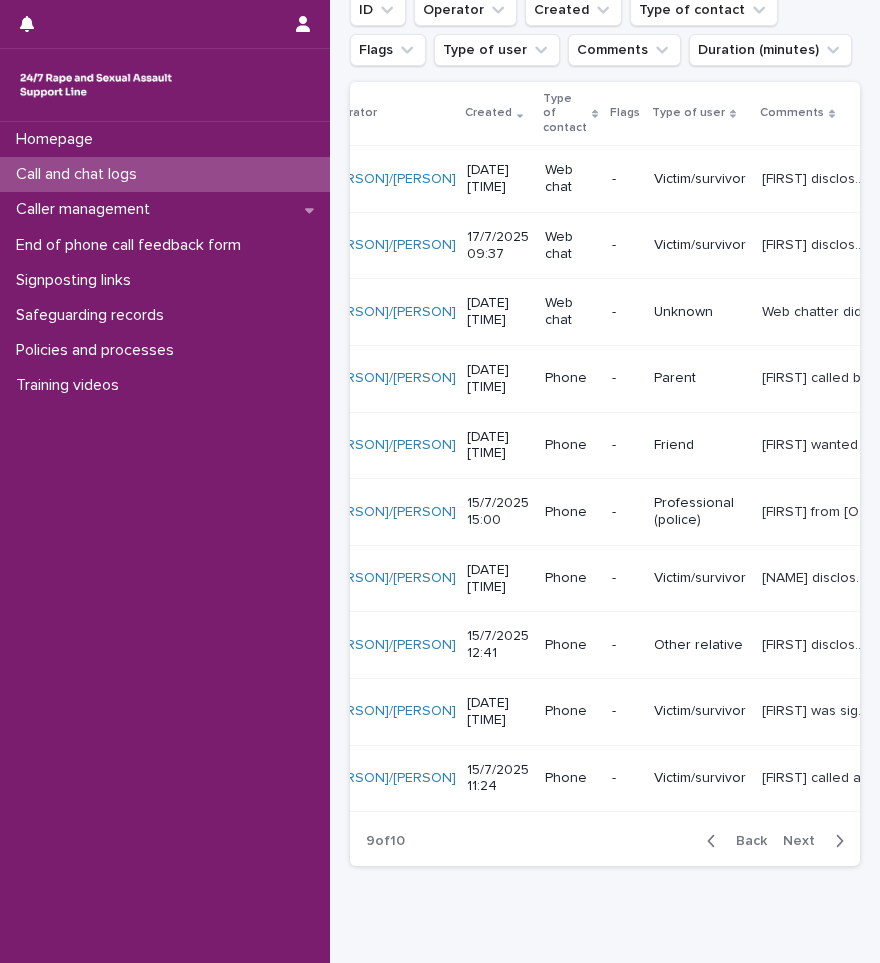 click on "Next" at bounding box center (805, 841) 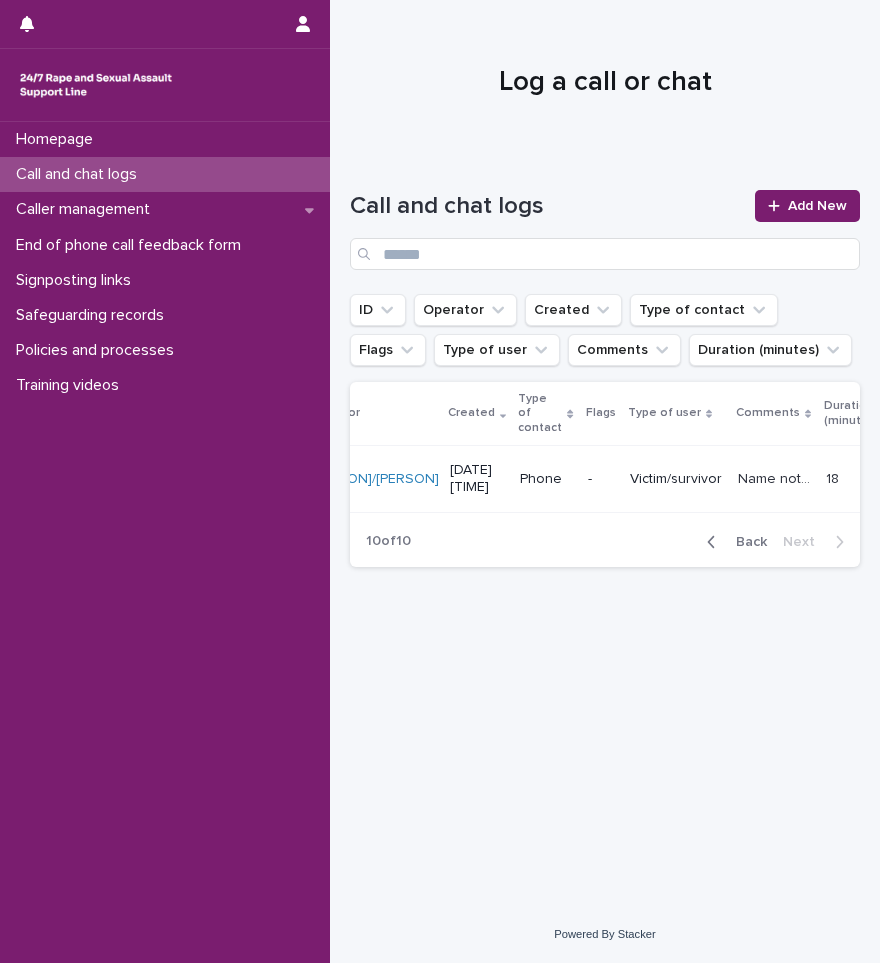 scroll, scrollTop: 0, scrollLeft: 85, axis: horizontal 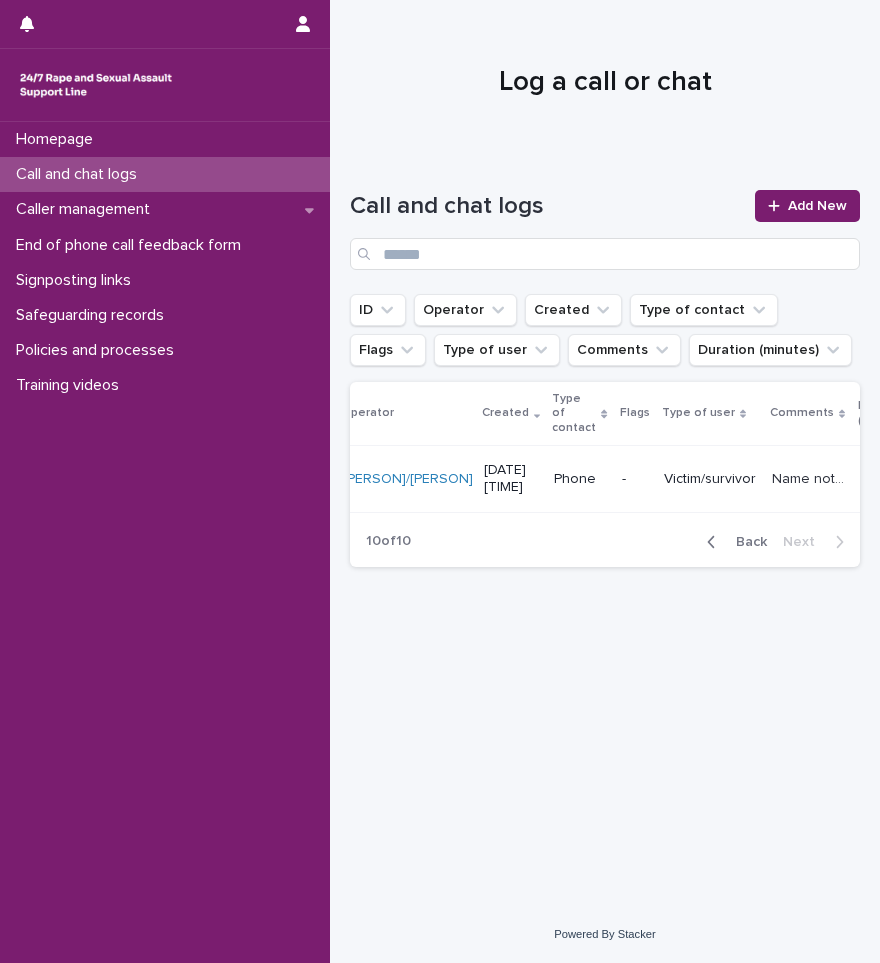 click 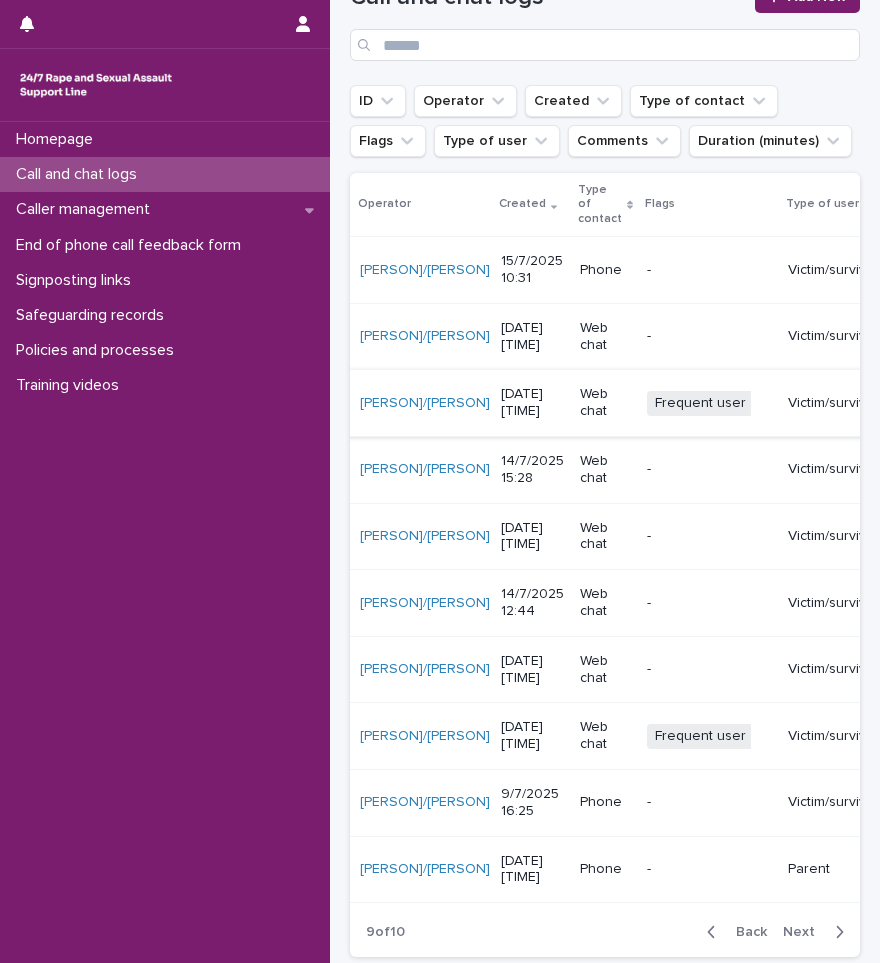 scroll, scrollTop: 391, scrollLeft: 0, axis: vertical 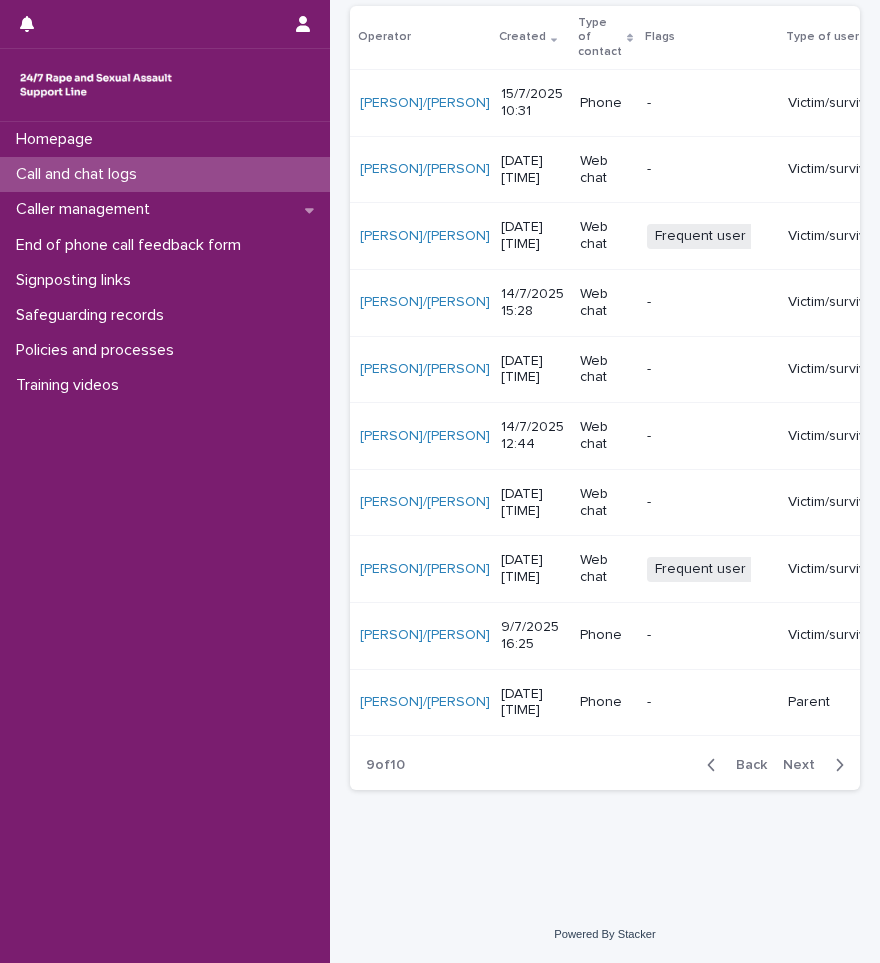 click on "Back" at bounding box center (745, 765) 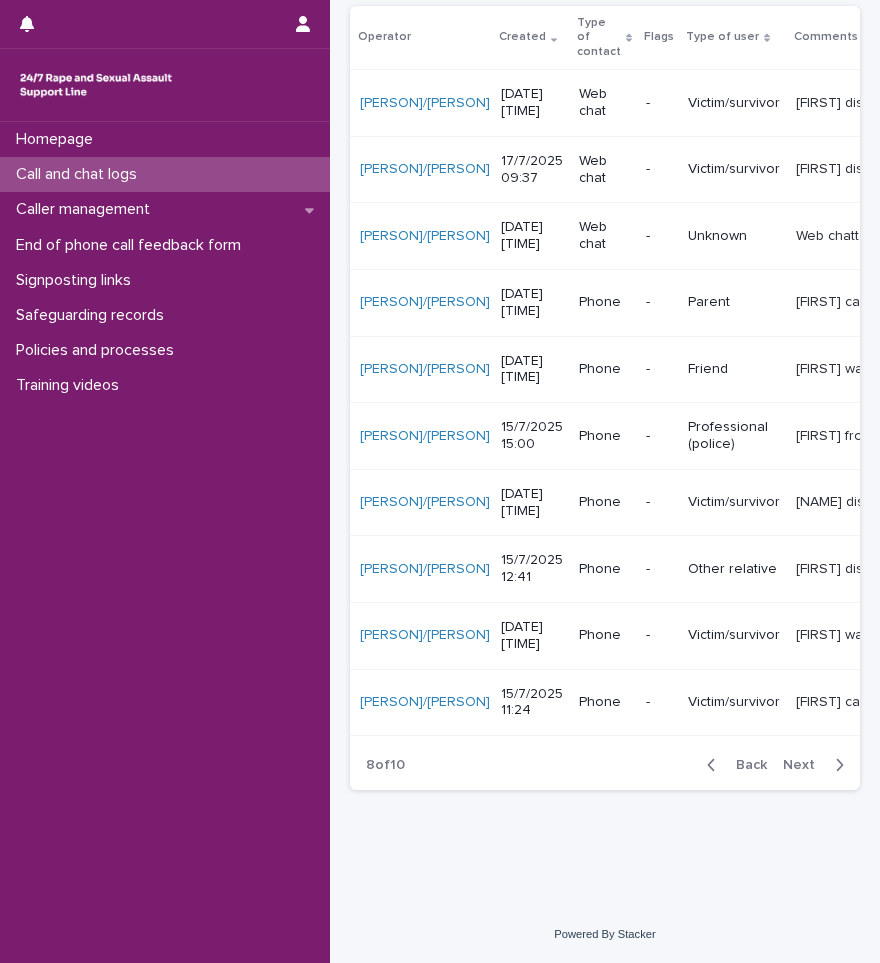 click at bounding box center [715, 765] 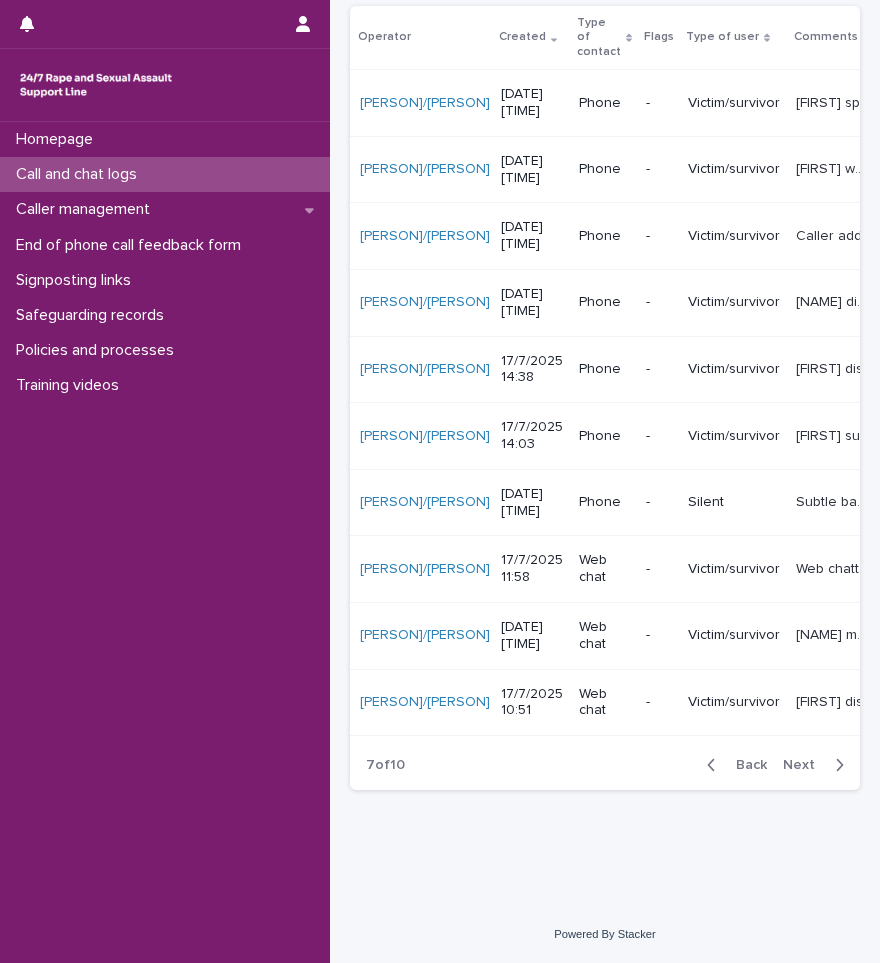 click on "Back" at bounding box center (733, 765) 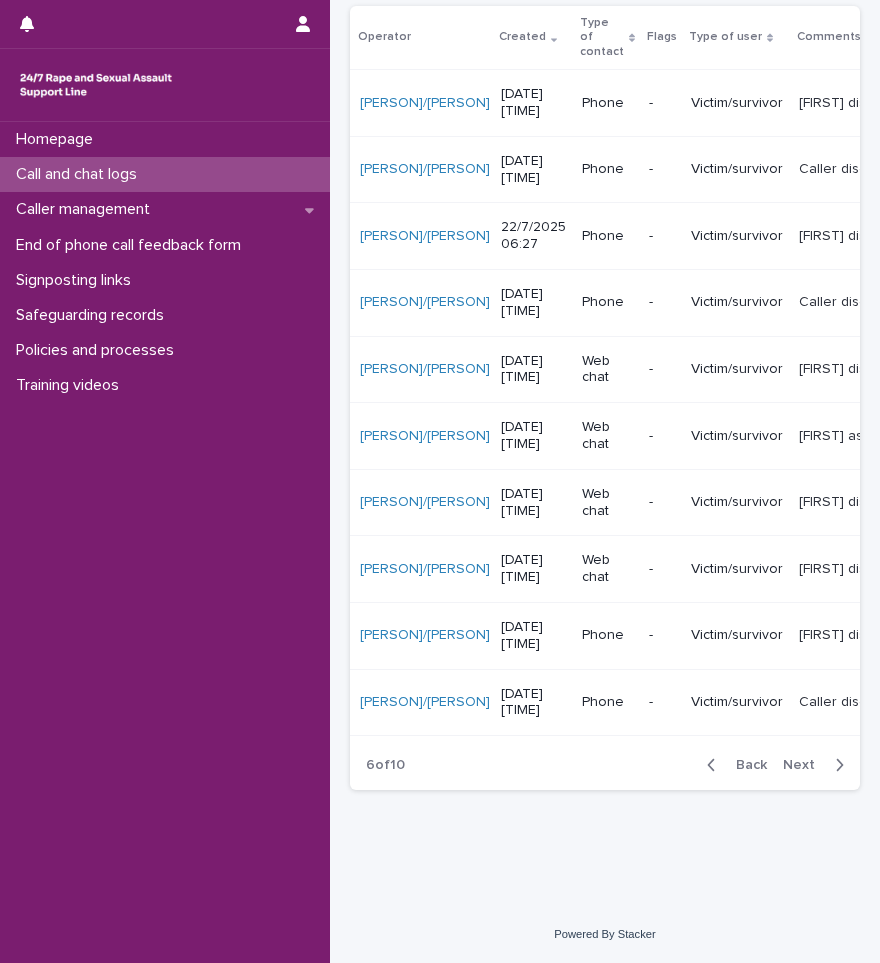 click on "Back" at bounding box center [745, 765] 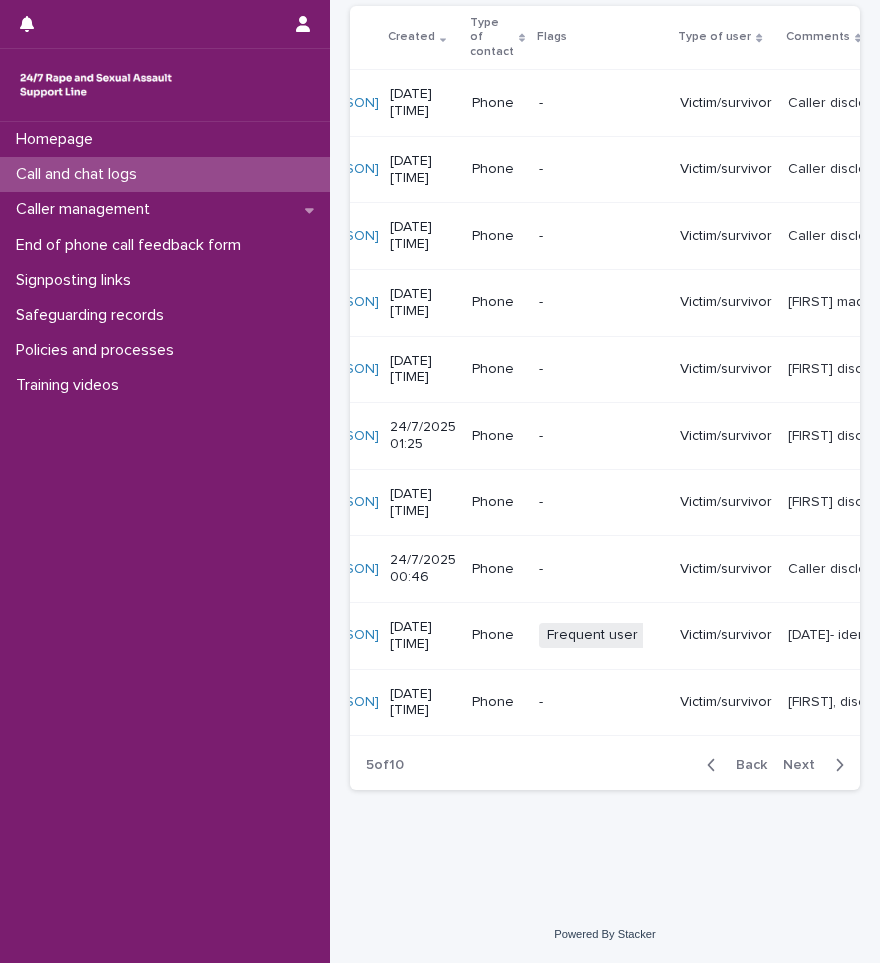 scroll, scrollTop: 0, scrollLeft: 259, axis: horizontal 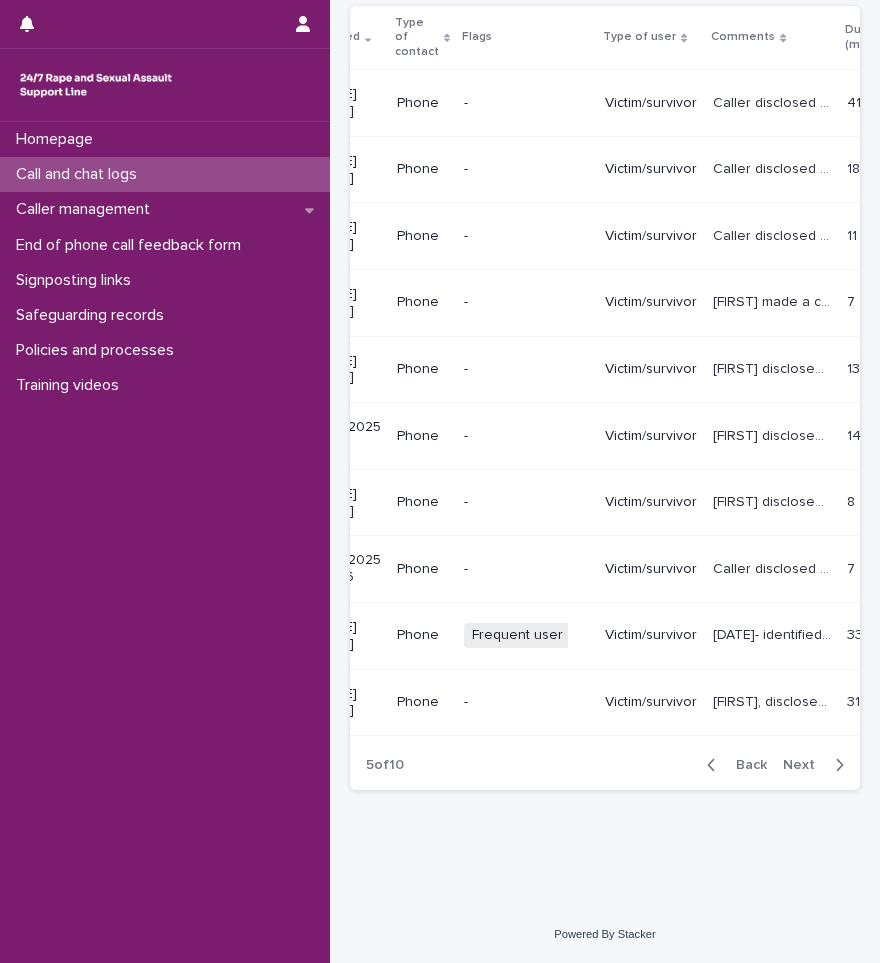 click on "[DATE]- identified the frequent user after 30 mins and she disconnected." at bounding box center [774, 633] 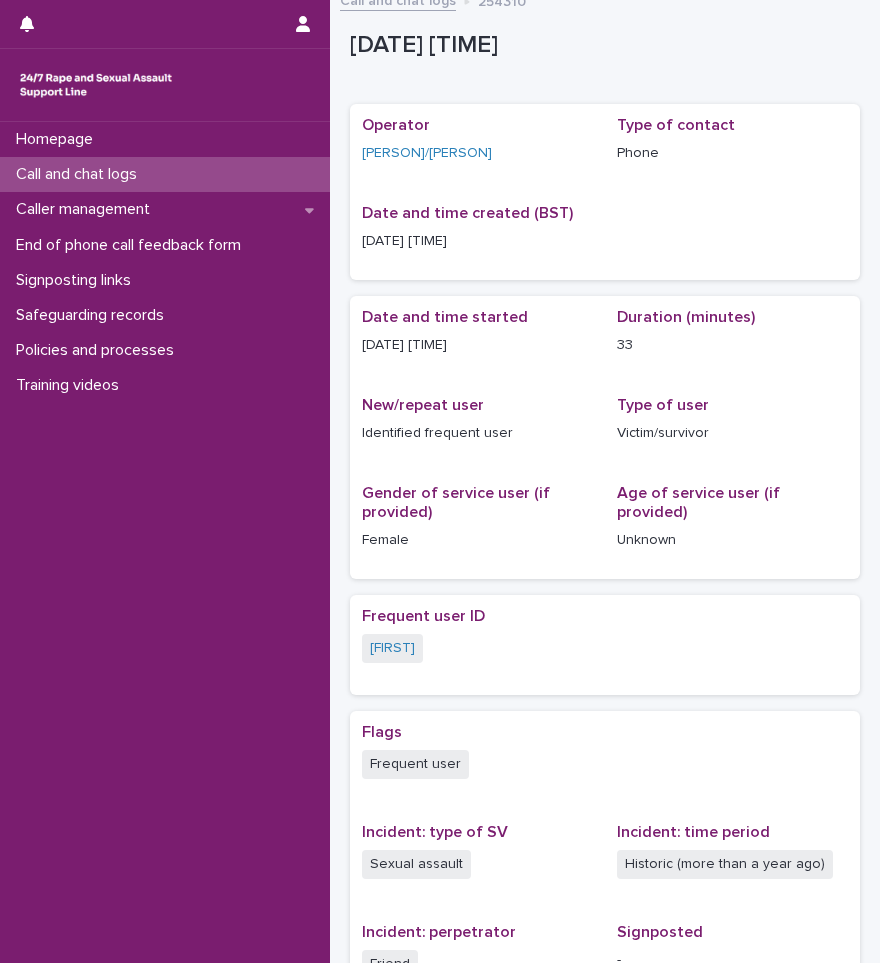 scroll, scrollTop: 0, scrollLeft: 0, axis: both 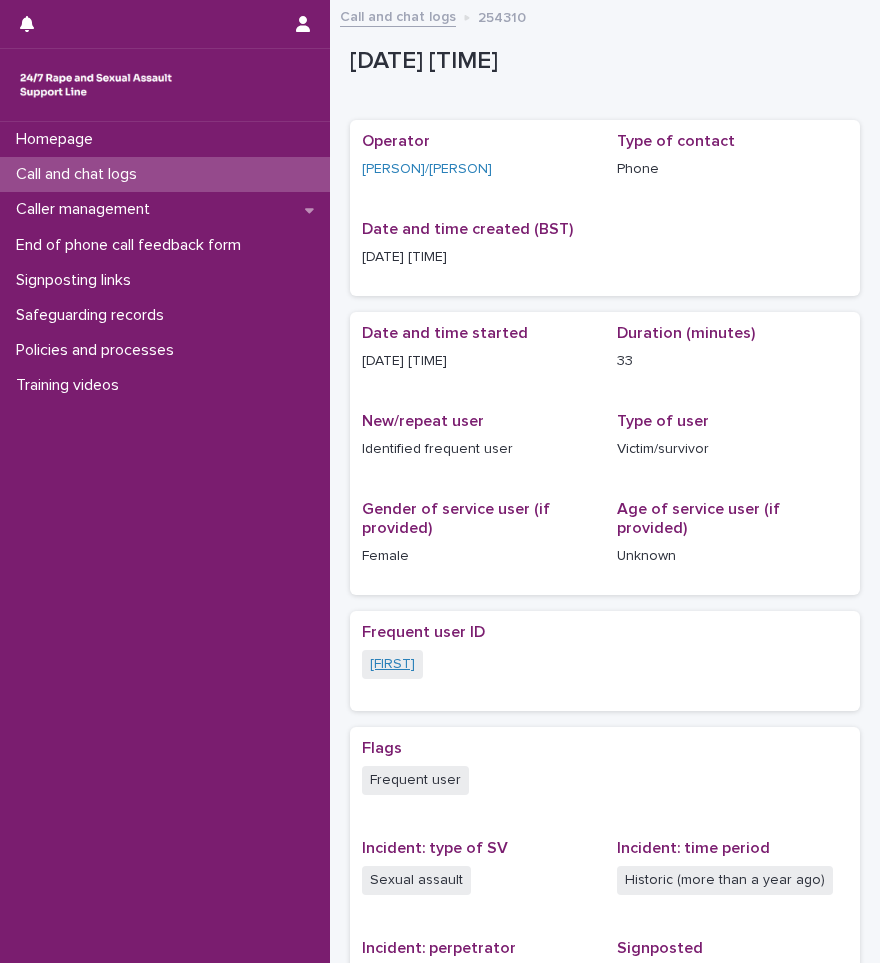 click on "[FIRST]" at bounding box center [392, 664] 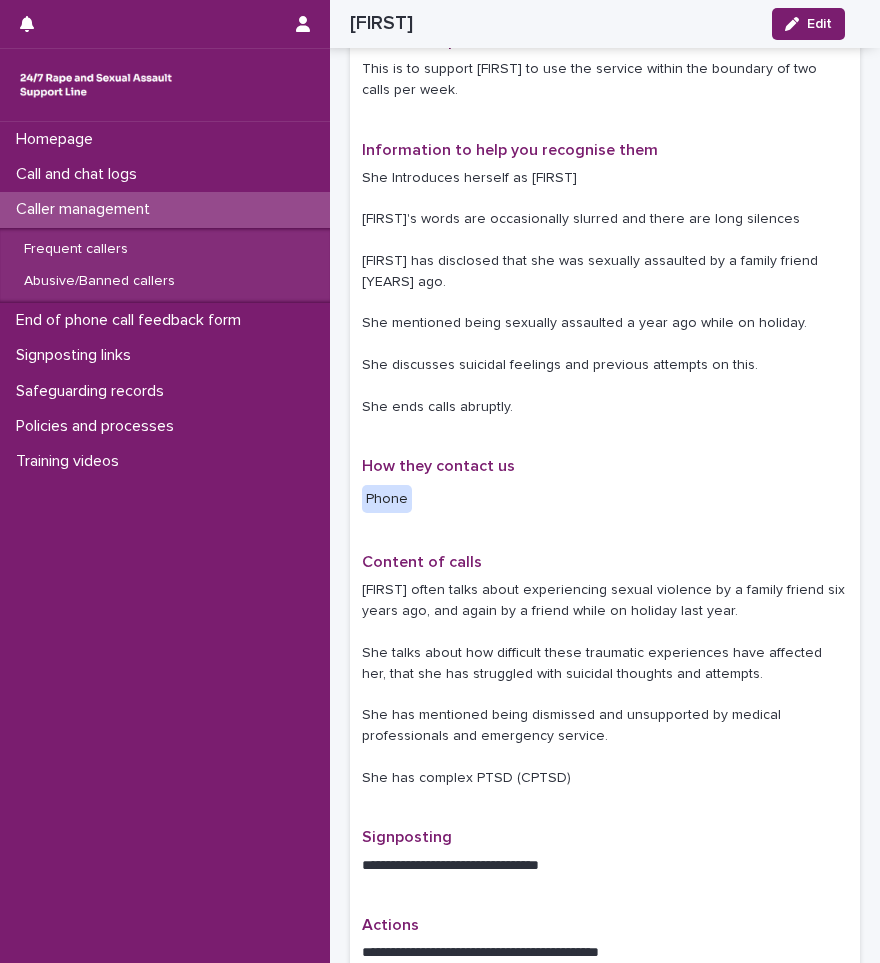 scroll, scrollTop: 0, scrollLeft: 0, axis: both 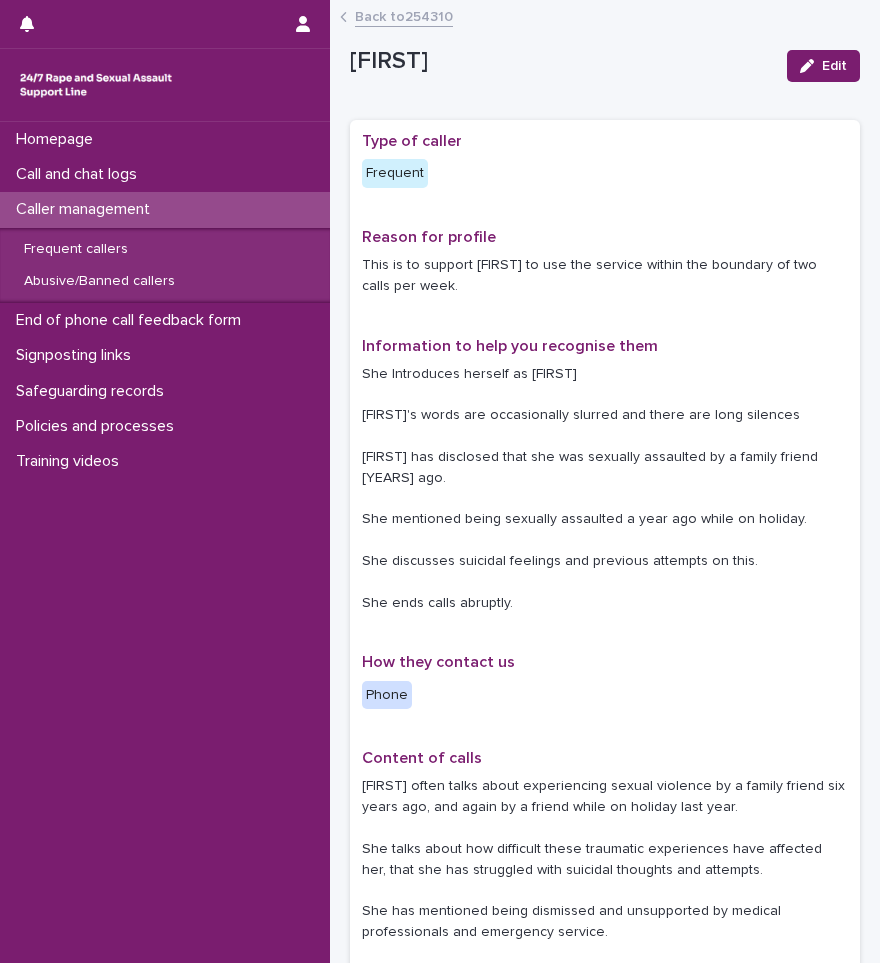 click on "Back to  254310" at bounding box center (404, 15) 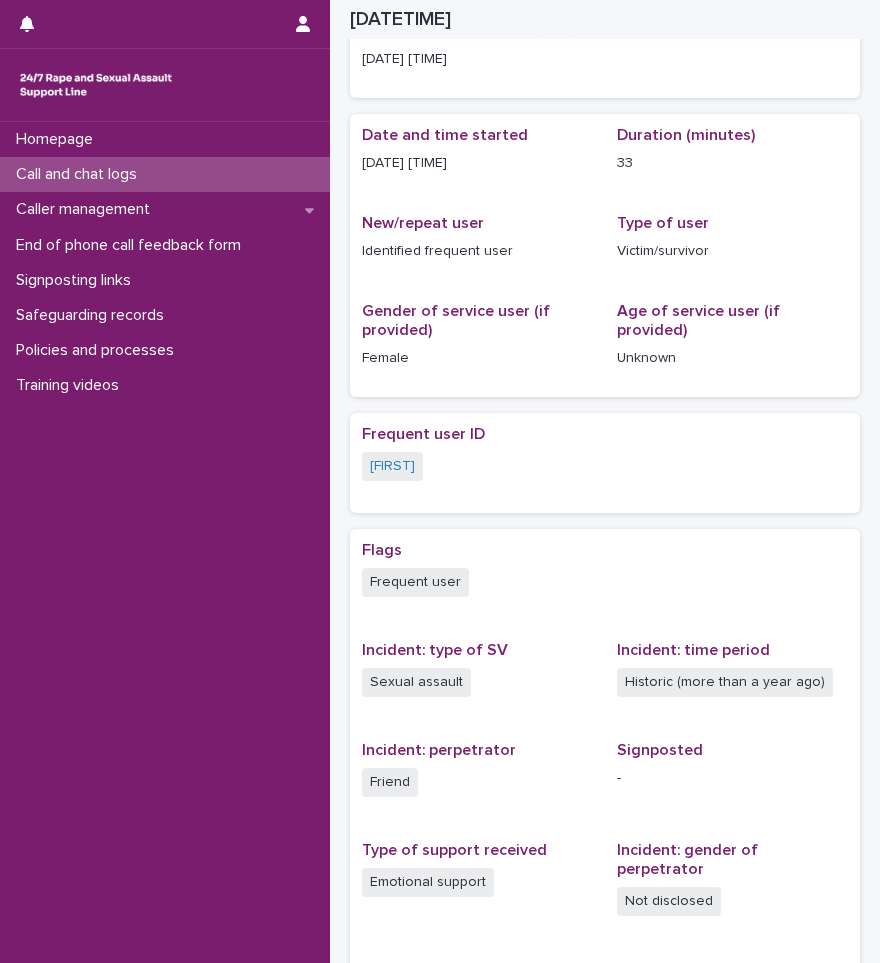 scroll, scrollTop: 0, scrollLeft: 0, axis: both 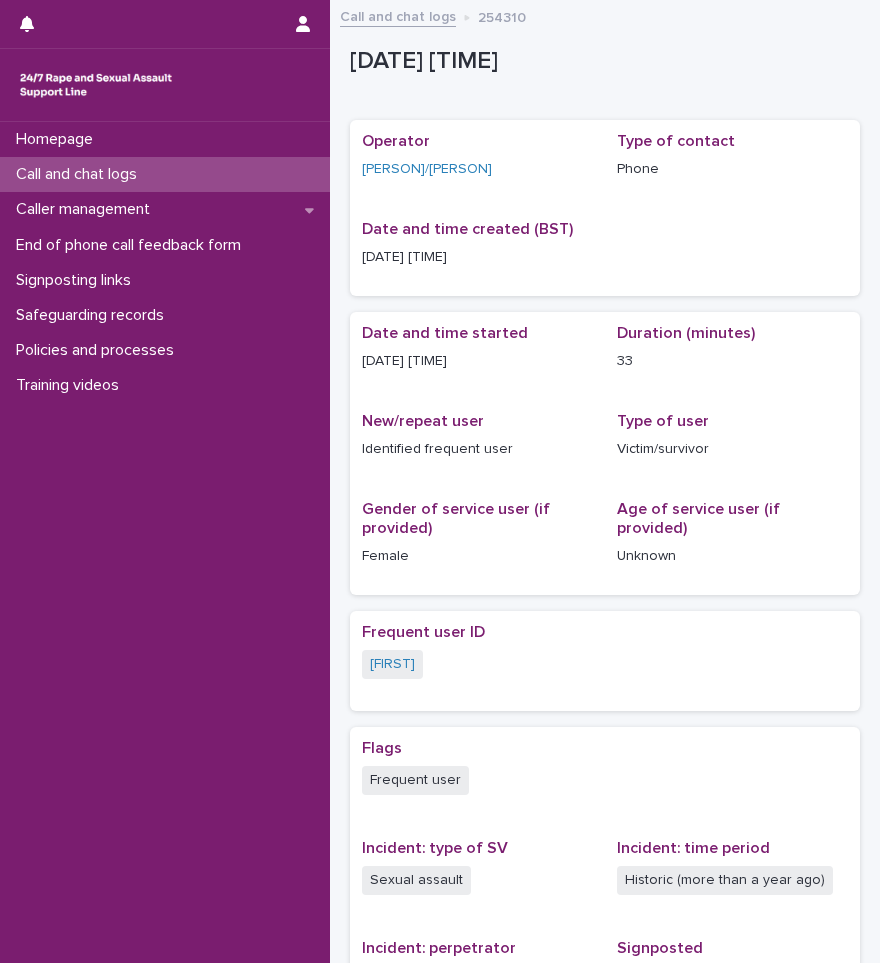 click on "Call and chat logs" at bounding box center [398, 15] 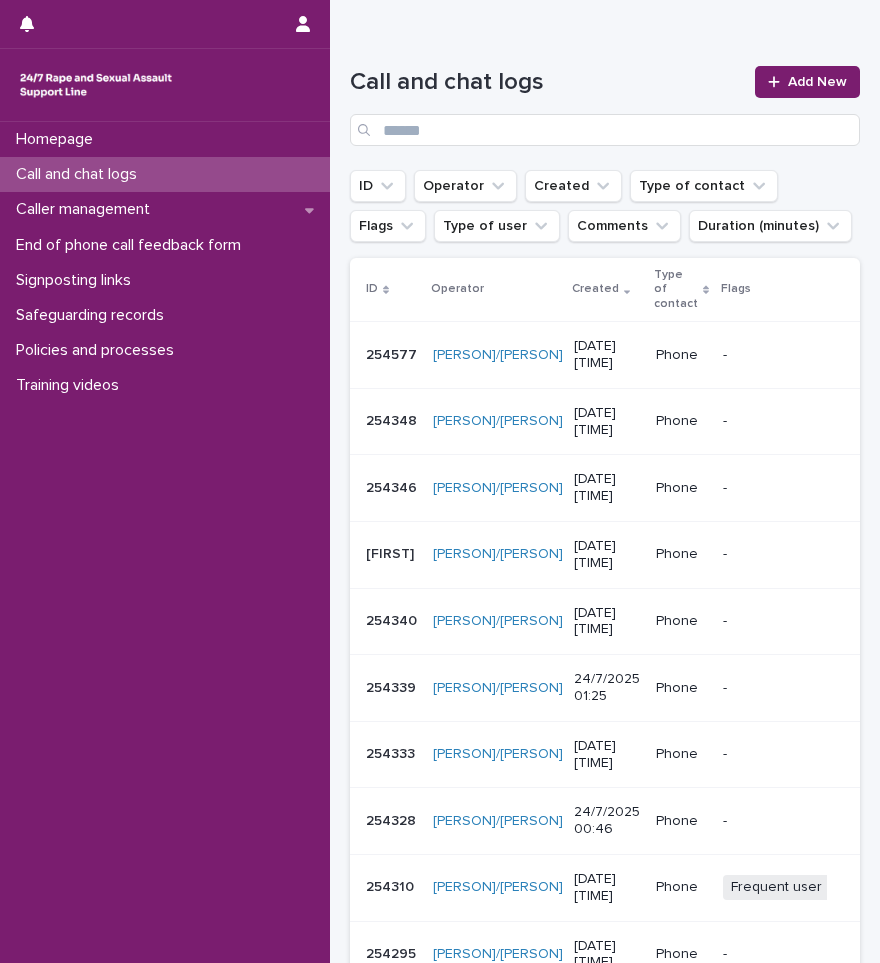 scroll, scrollTop: 391, scrollLeft: 0, axis: vertical 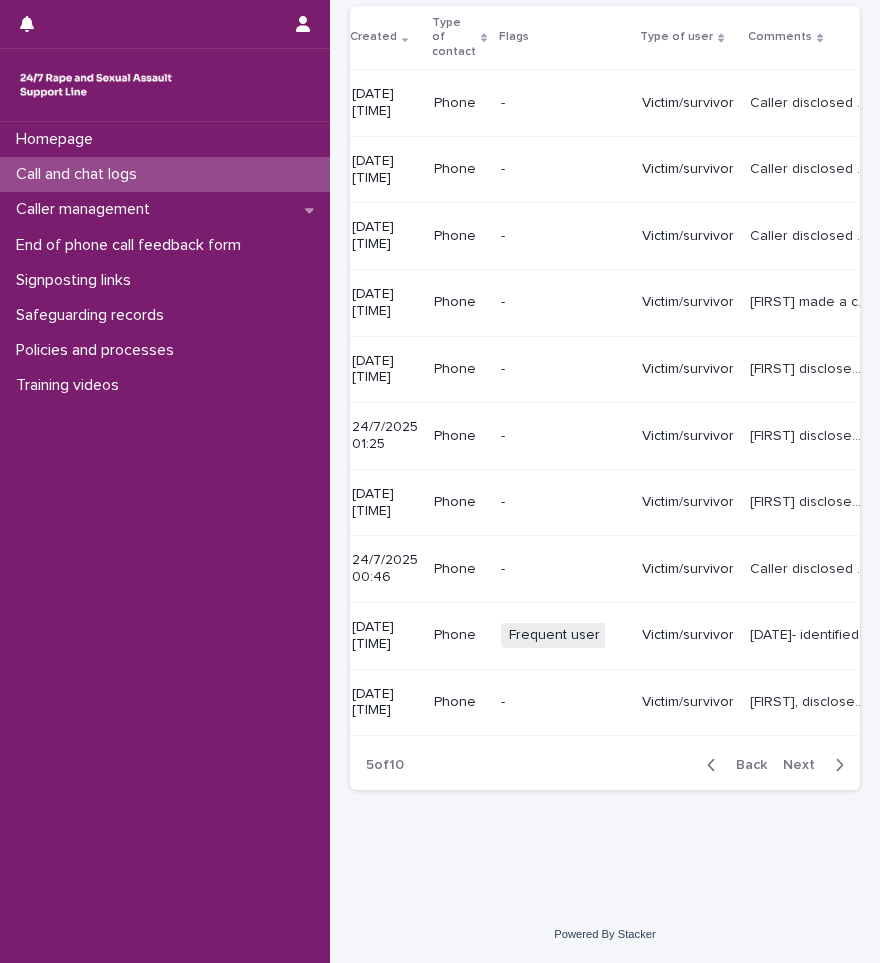 click 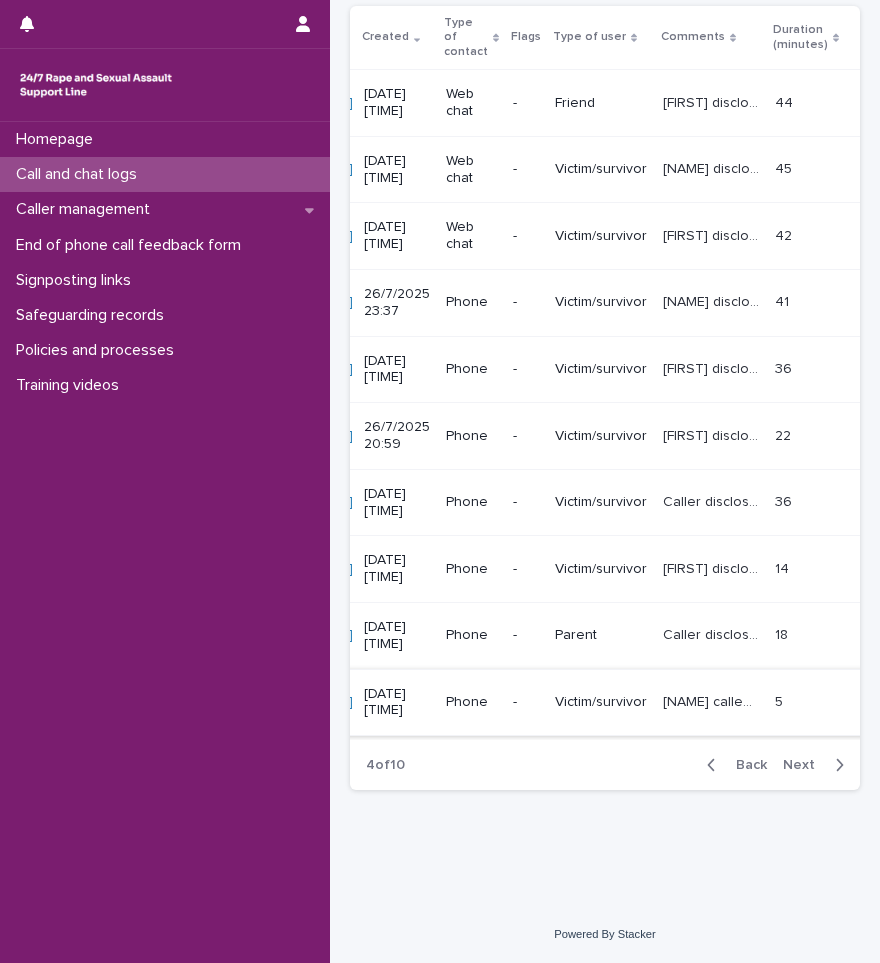 scroll, scrollTop: 0, scrollLeft: 138, axis: horizontal 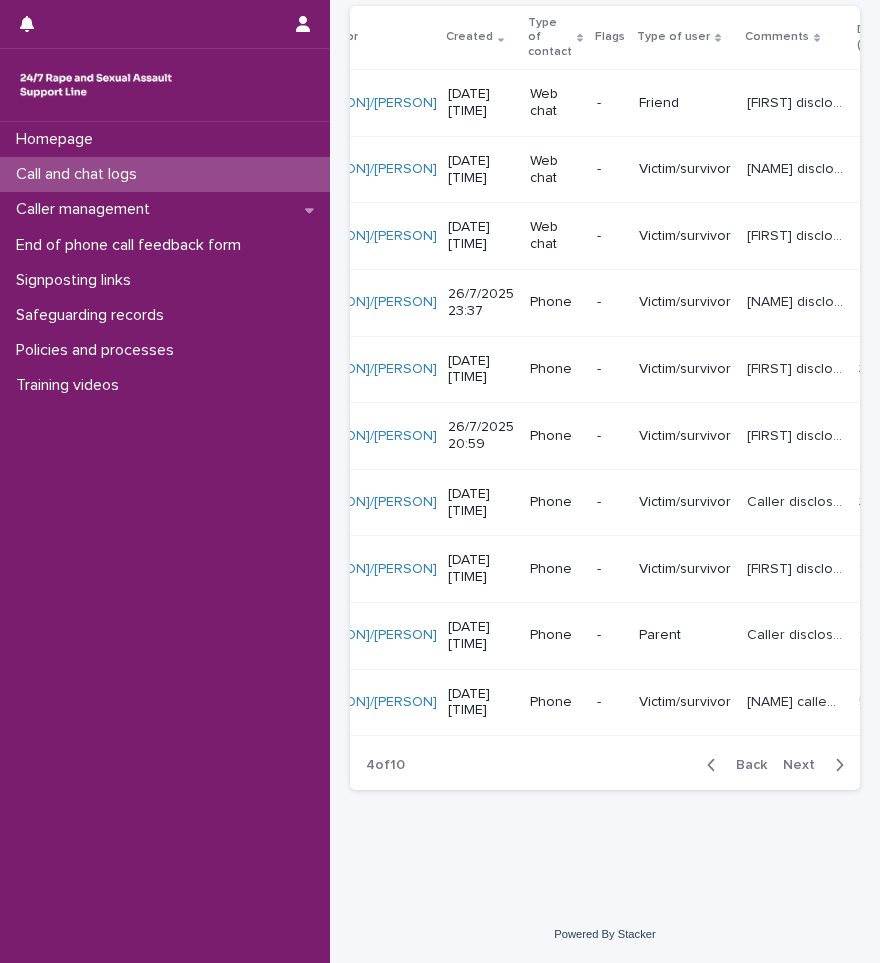 click at bounding box center [715, 765] 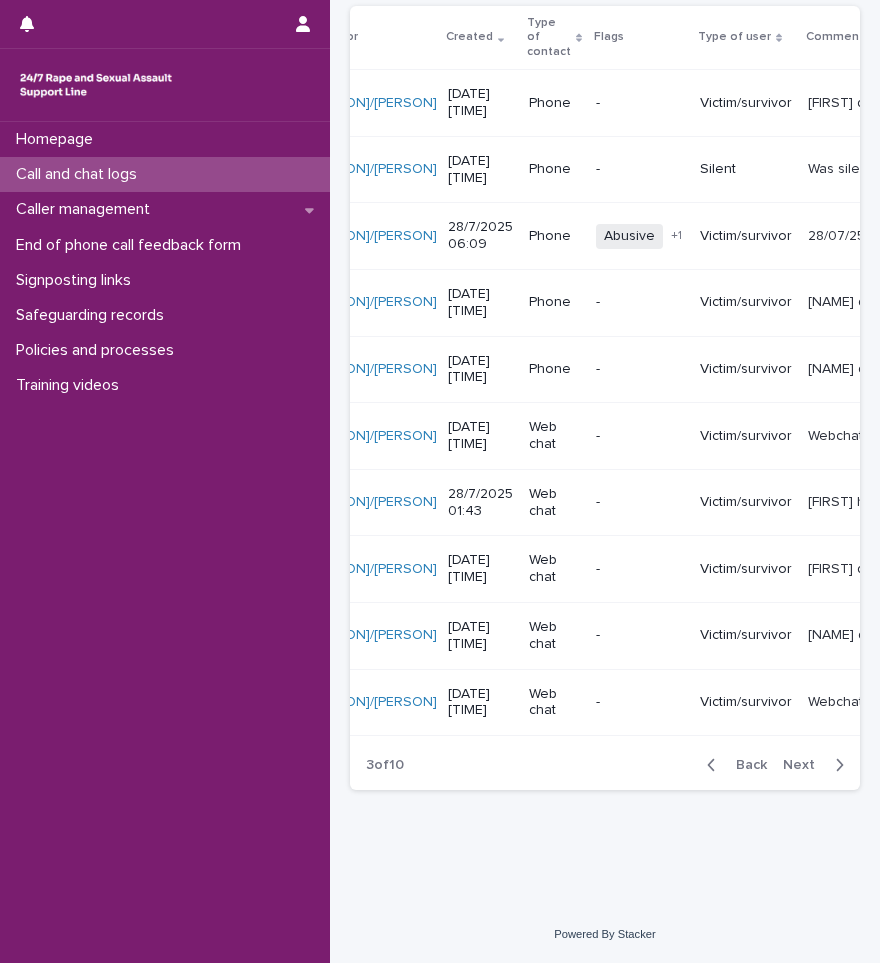 drag, startPoint x: 859, startPoint y: 648, endPoint x: 864, endPoint y: 601, distance: 47.26521 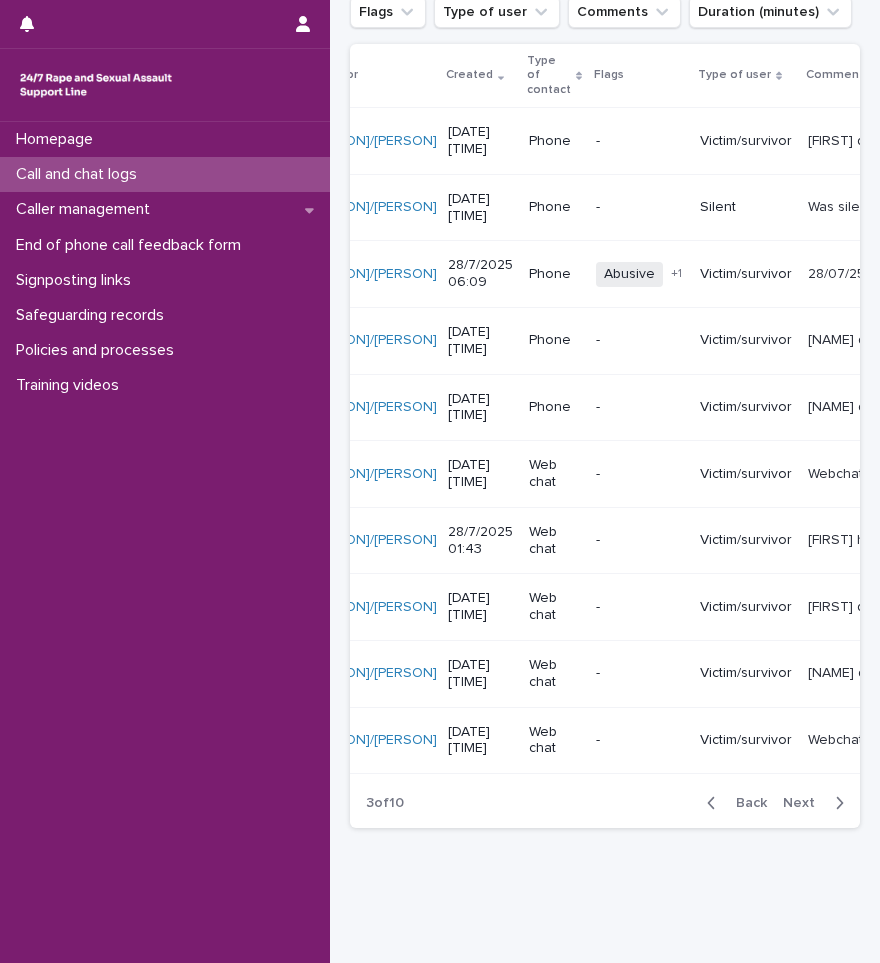 scroll, scrollTop: 302, scrollLeft: 0, axis: vertical 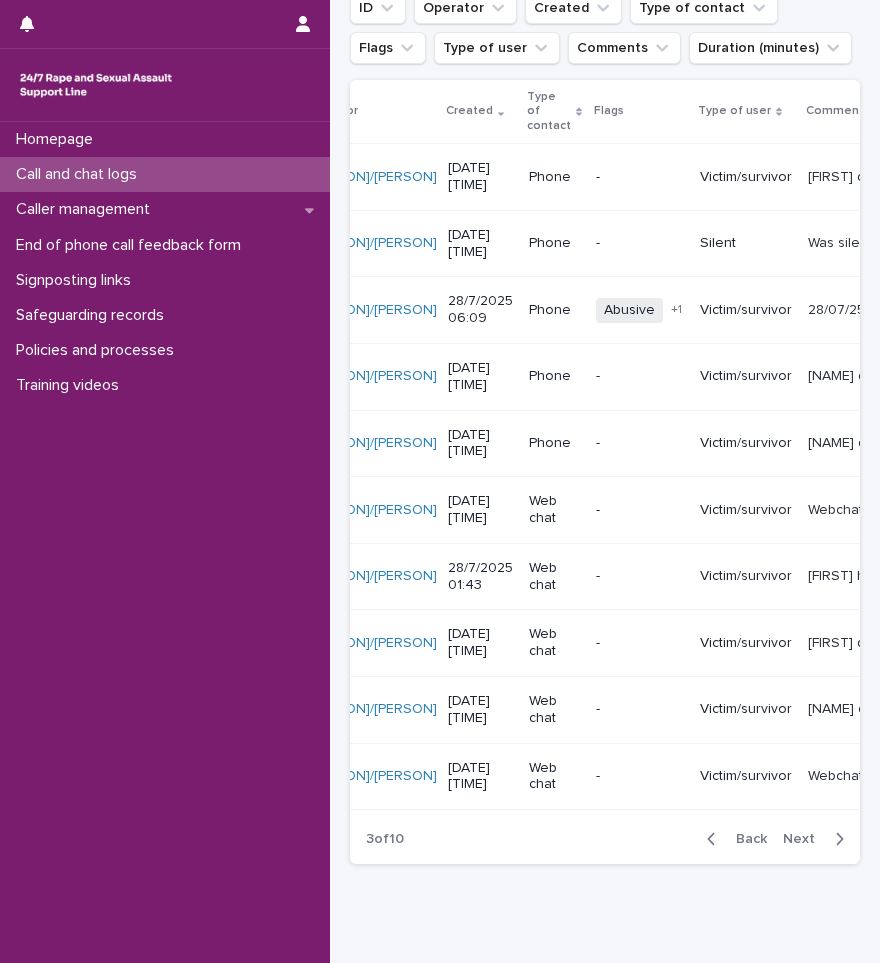 click at bounding box center [715, 839] 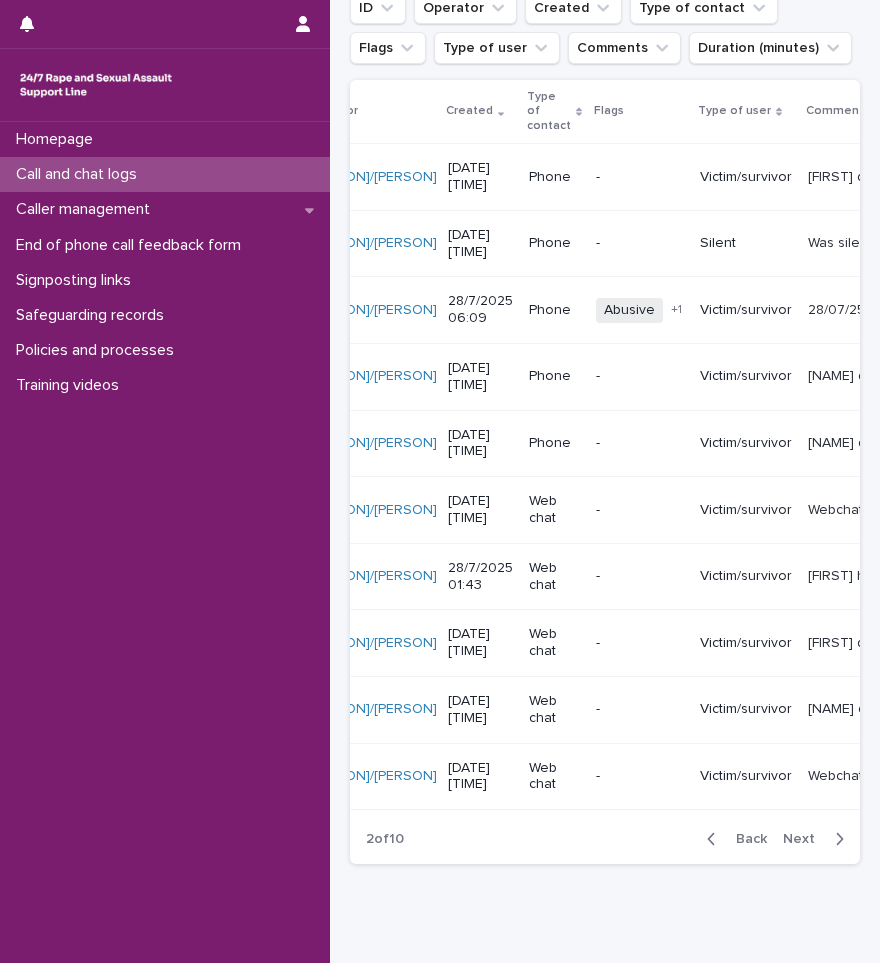 scroll, scrollTop: 0, scrollLeft: 119, axis: horizontal 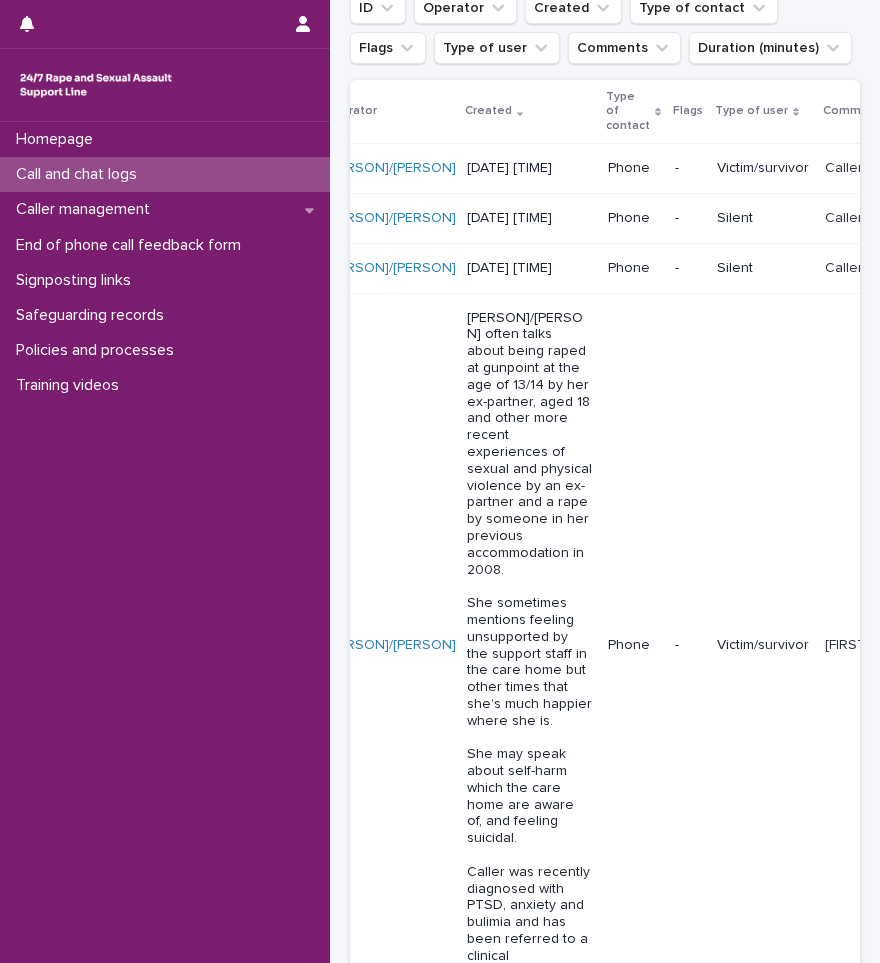 click at bounding box center [715, 1377] 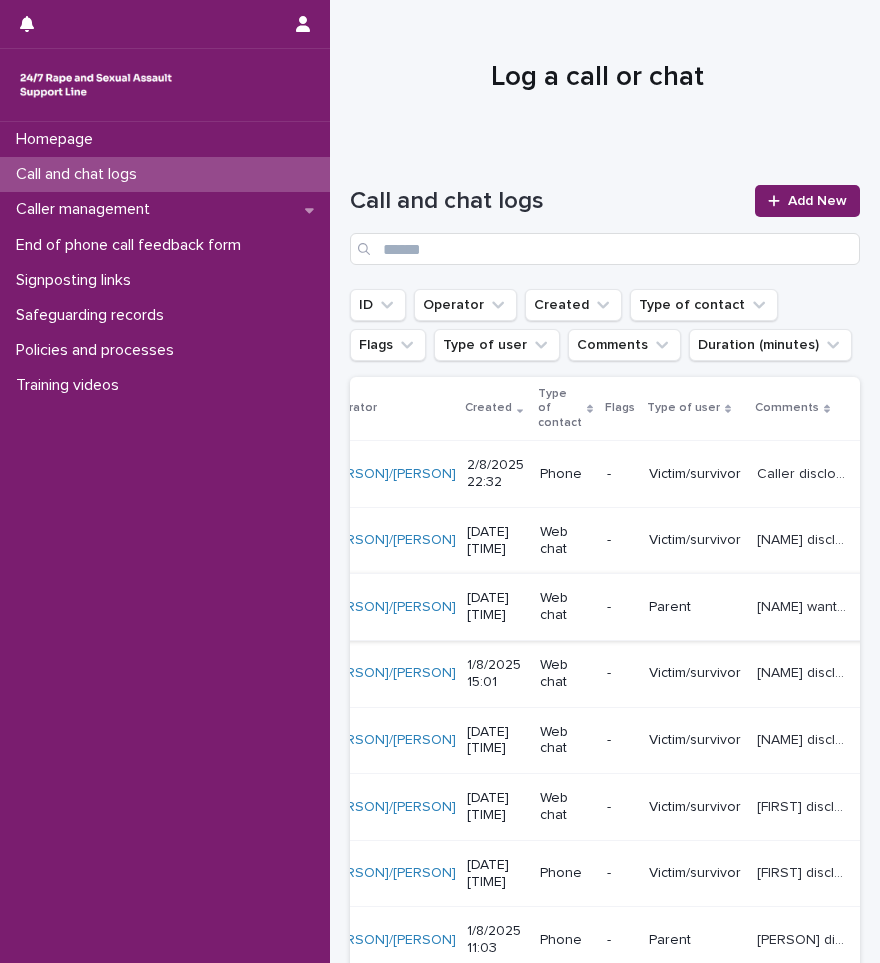 scroll, scrollTop: 0, scrollLeft: 0, axis: both 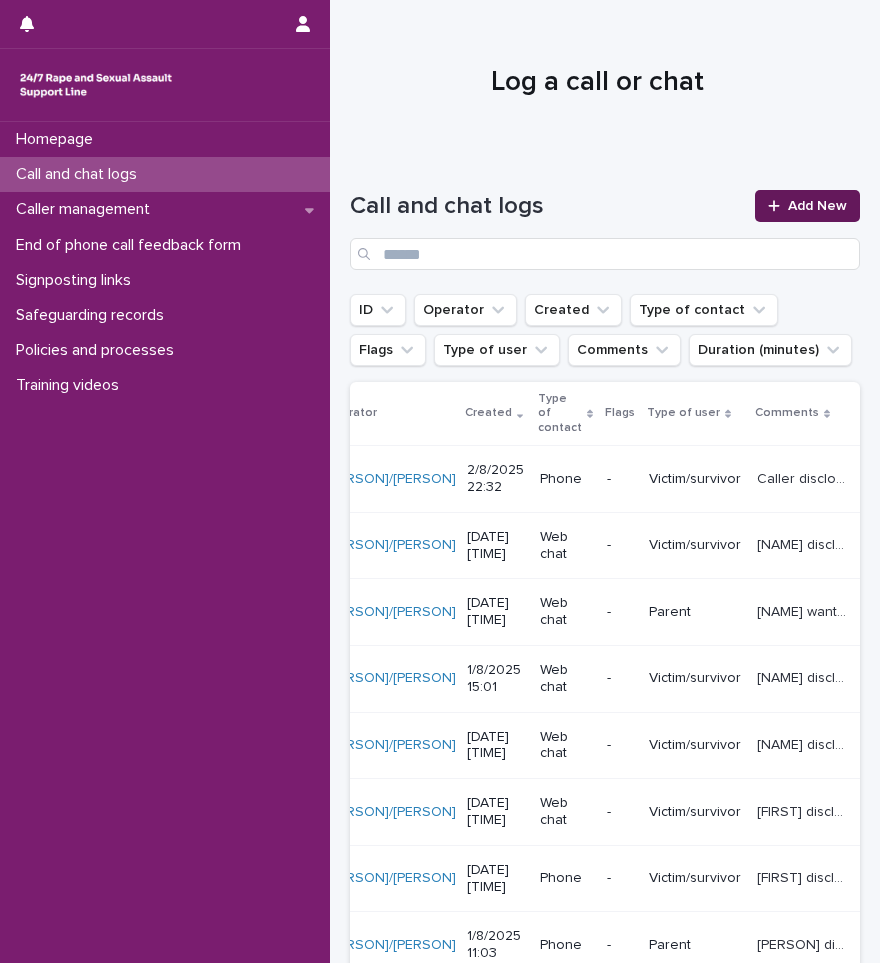 click on "Add New" at bounding box center (817, 206) 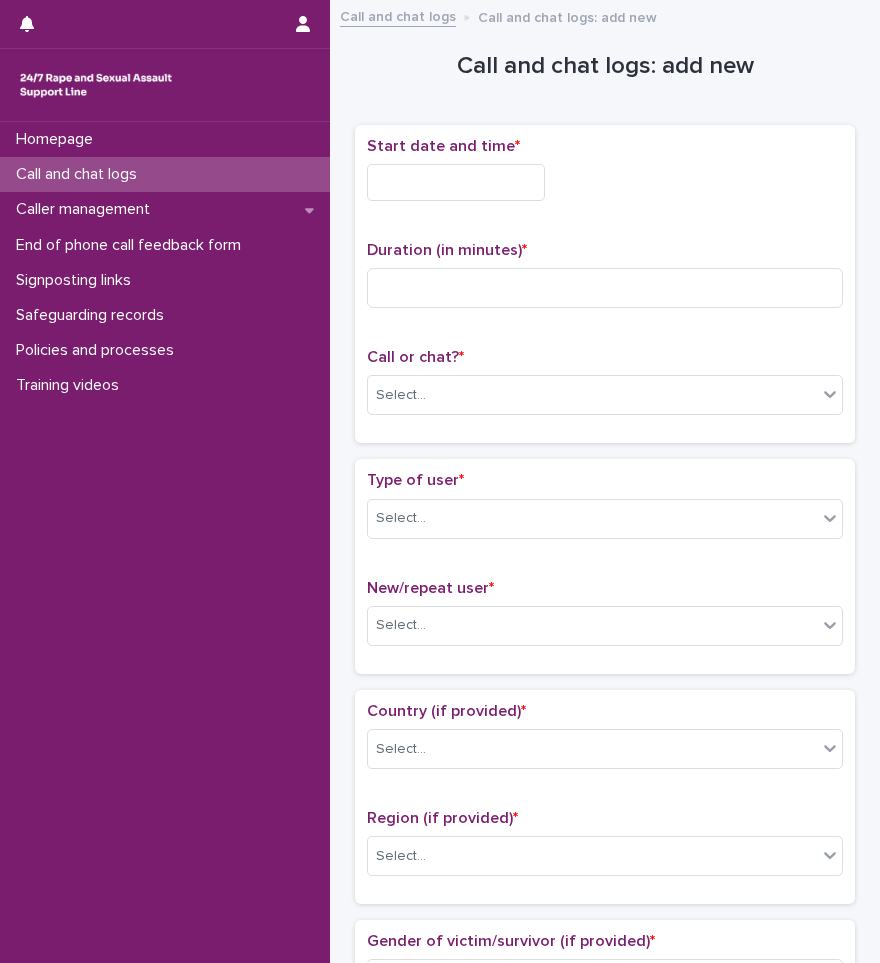 click at bounding box center [456, 182] 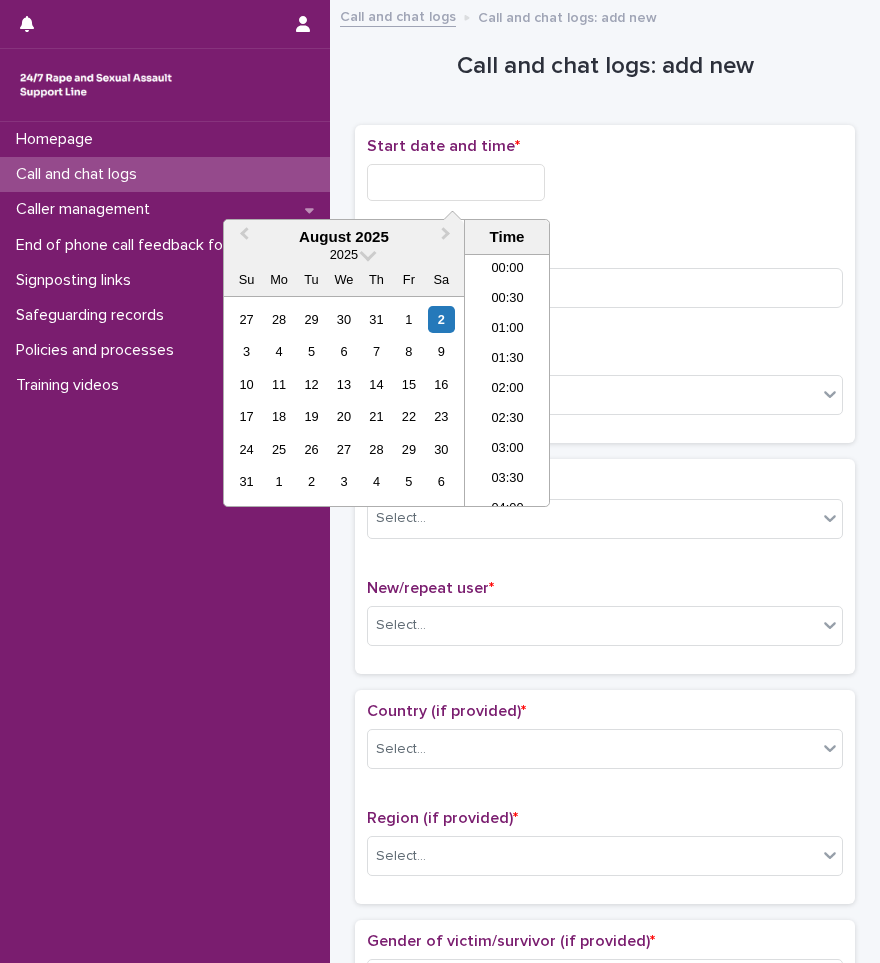 scroll, scrollTop: 1189, scrollLeft: 0, axis: vertical 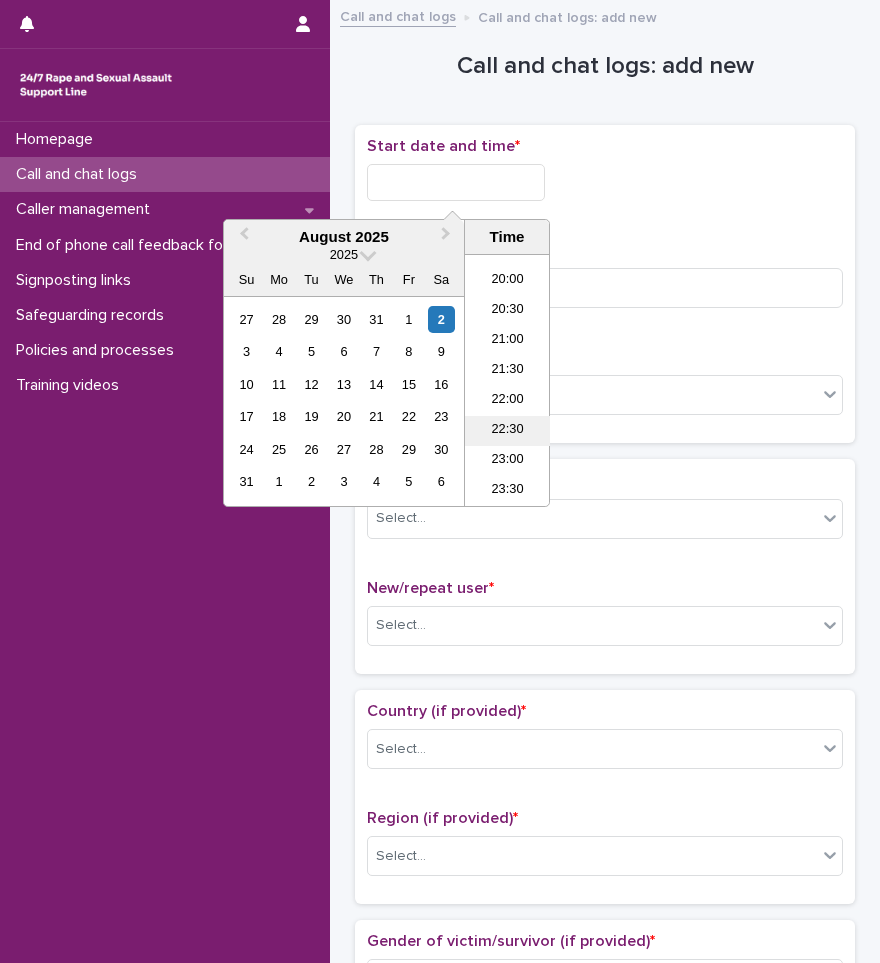 click on "22:30" at bounding box center [507, 431] 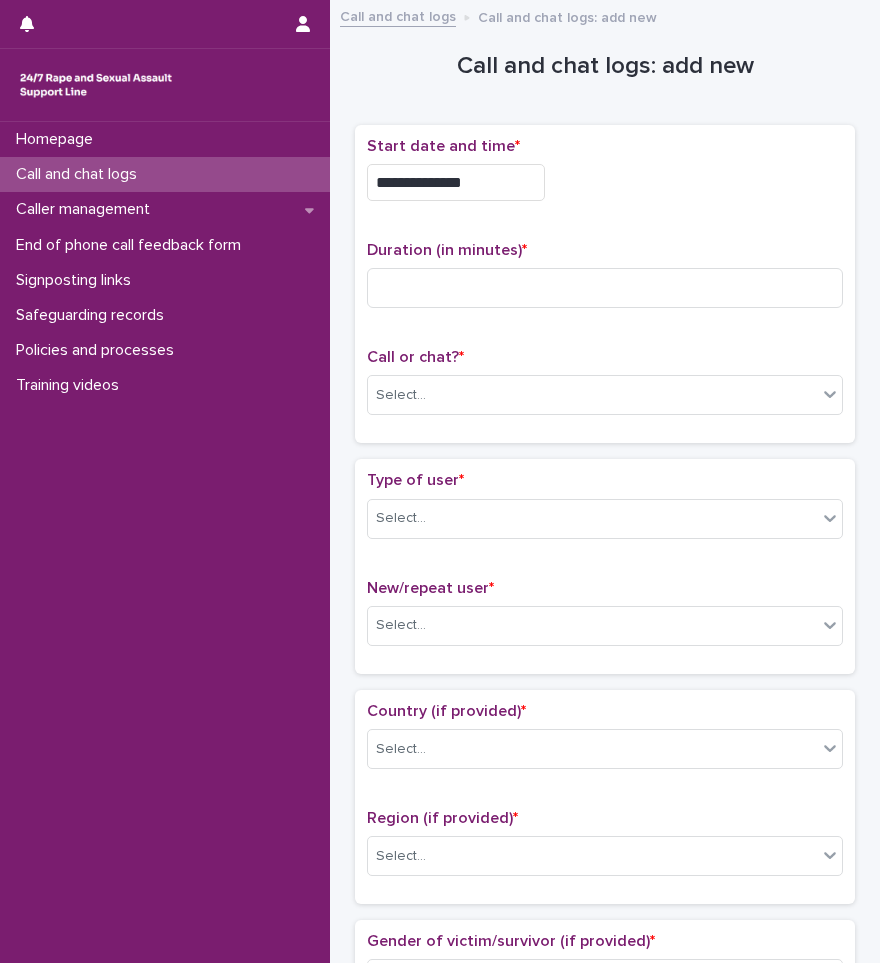 click on "**********" at bounding box center (456, 182) 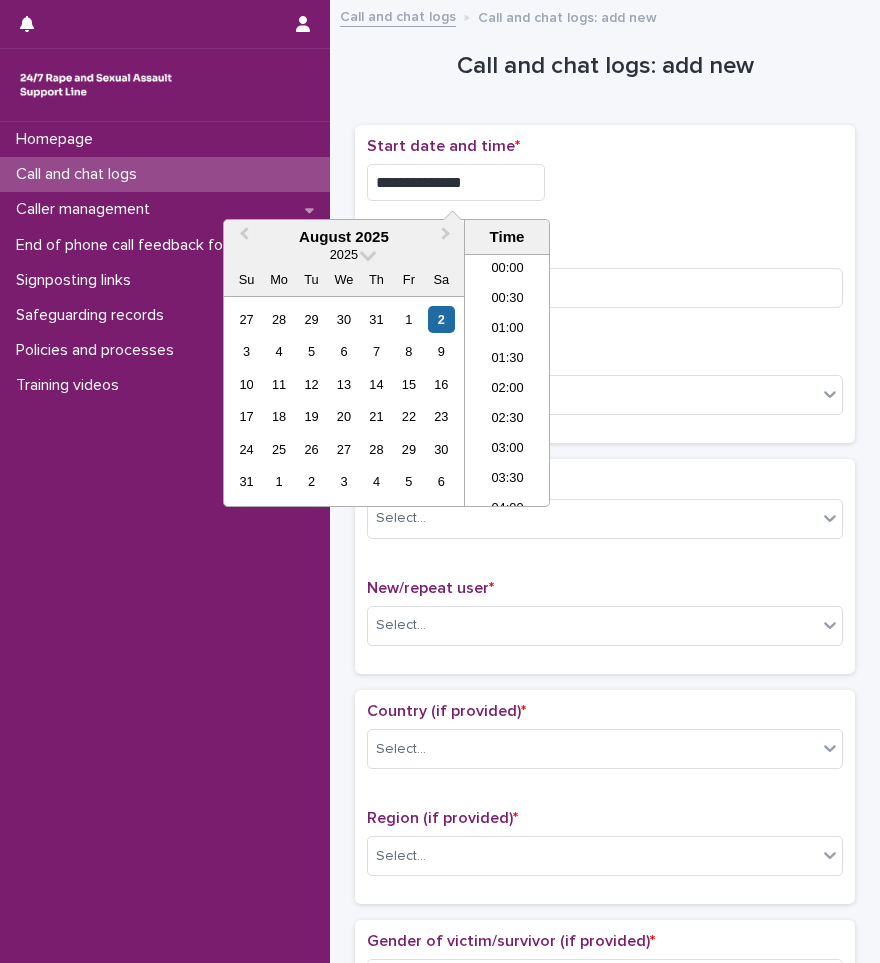 scroll, scrollTop: 1189, scrollLeft: 0, axis: vertical 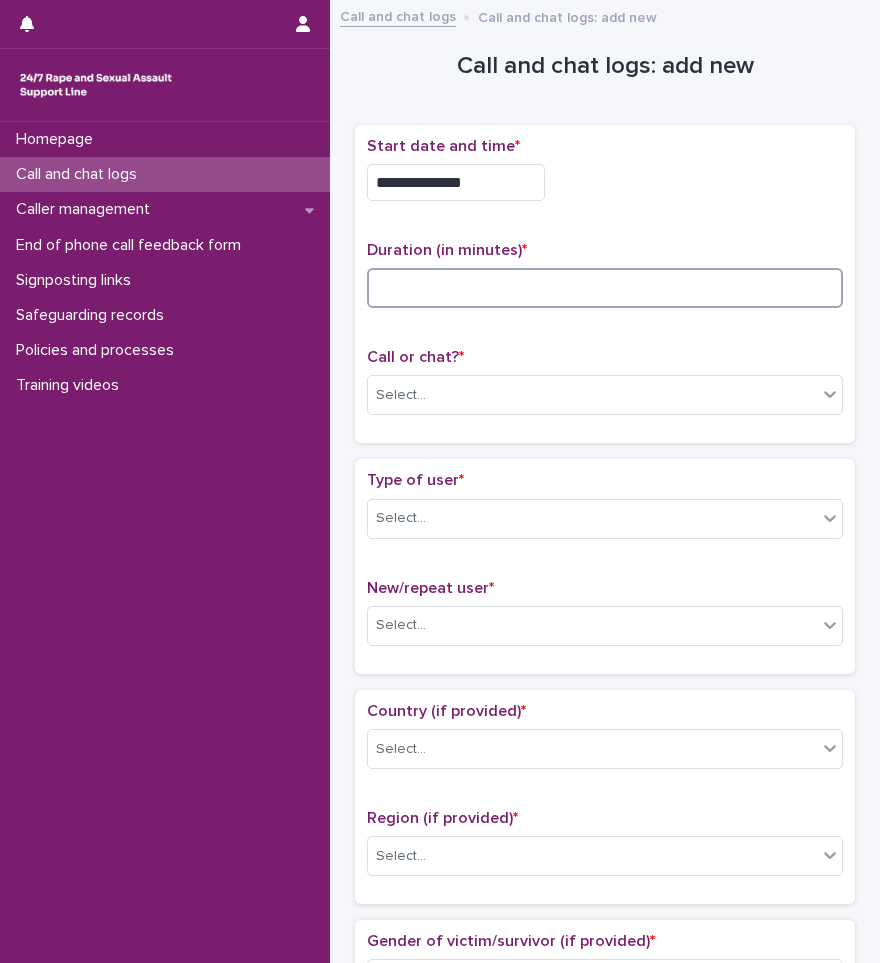 click at bounding box center [605, 288] 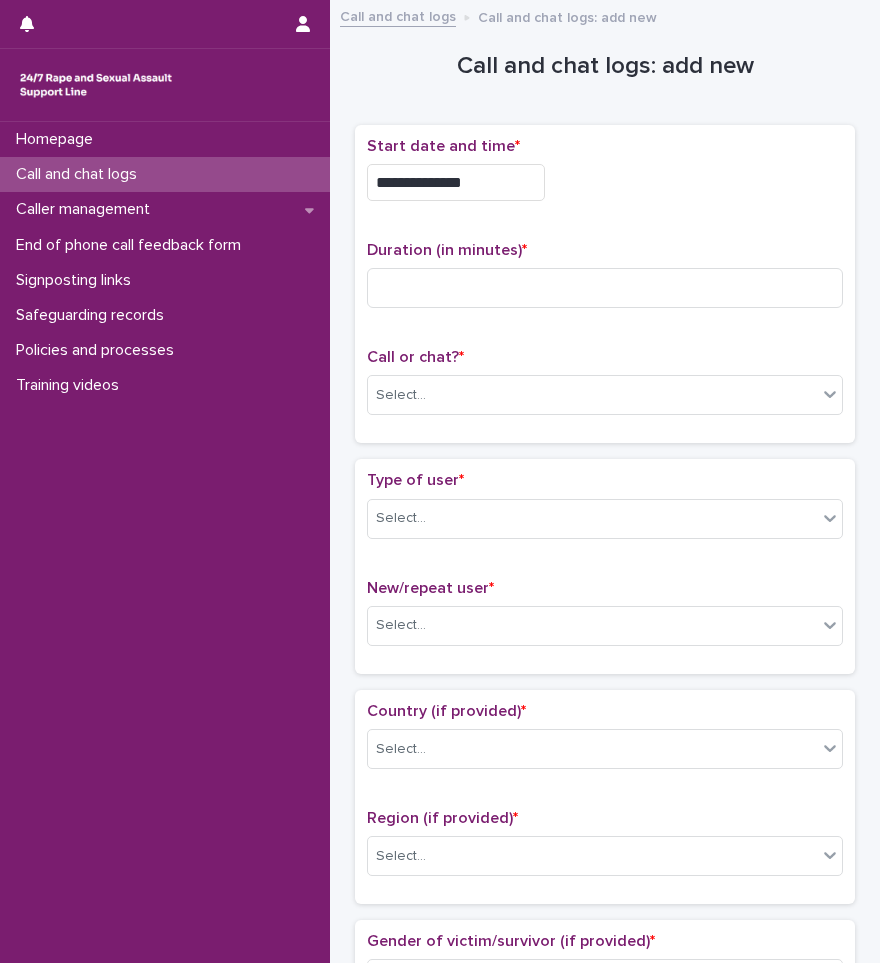click on "**********" at bounding box center [456, 182] 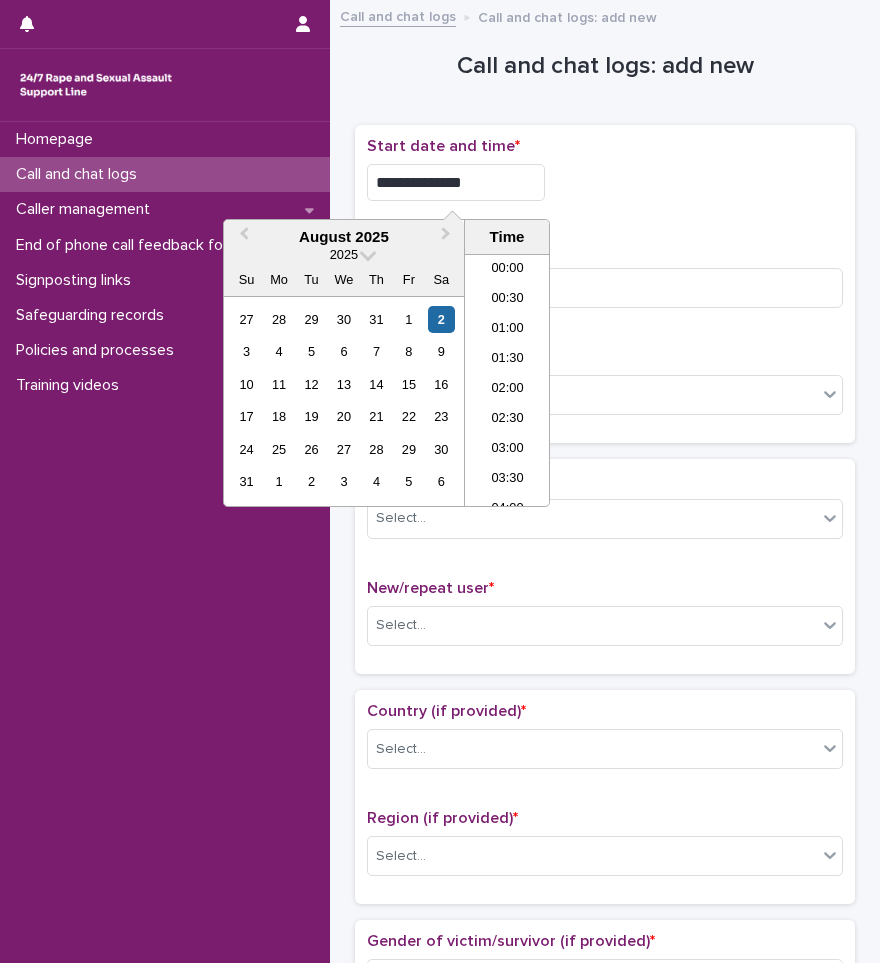 scroll, scrollTop: 1189, scrollLeft: 0, axis: vertical 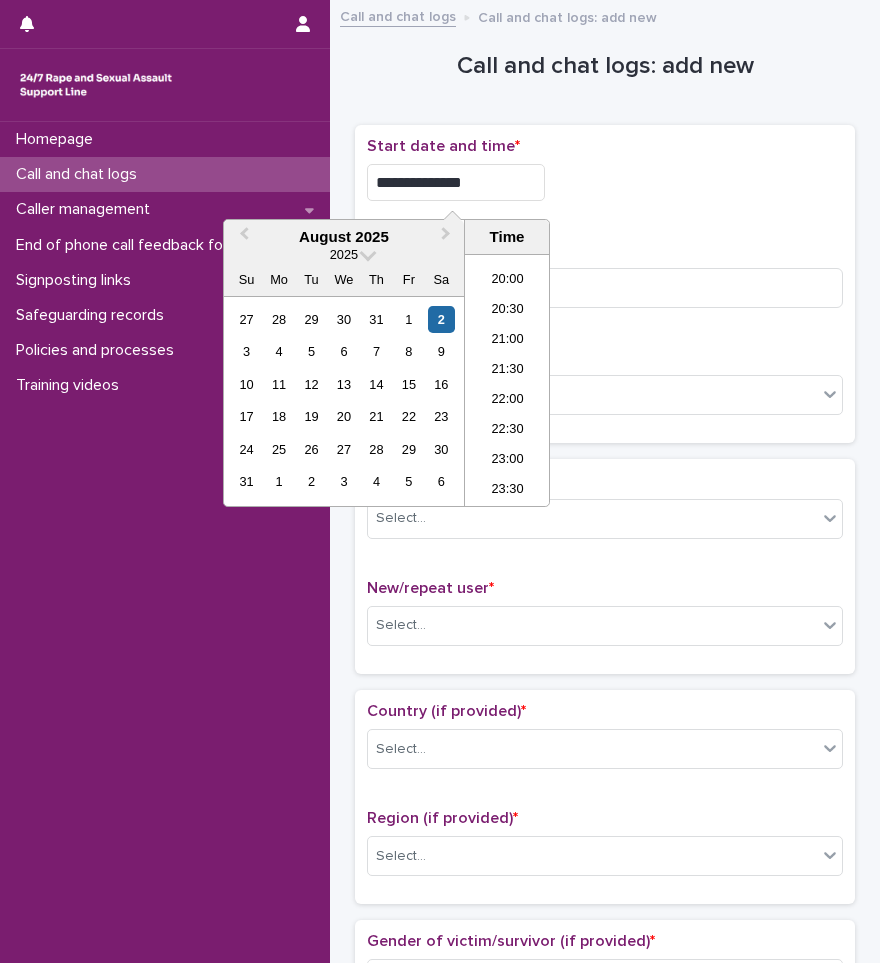 type on "**********" 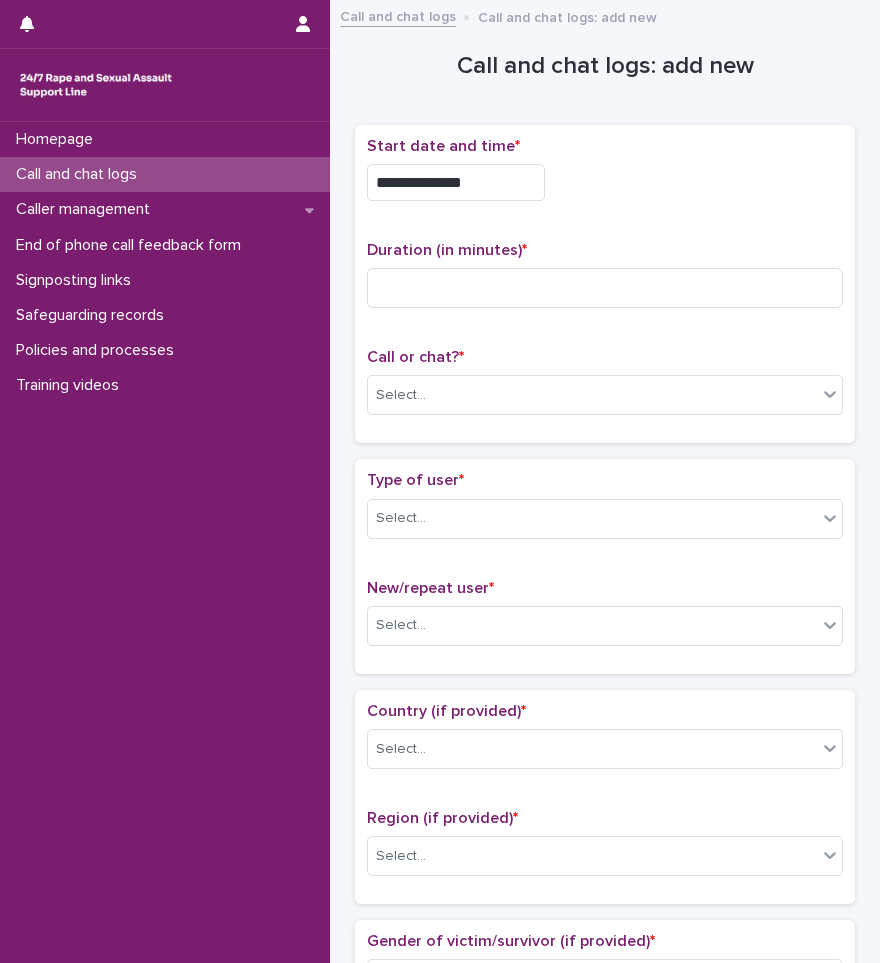click on "**********" at bounding box center (605, 284) 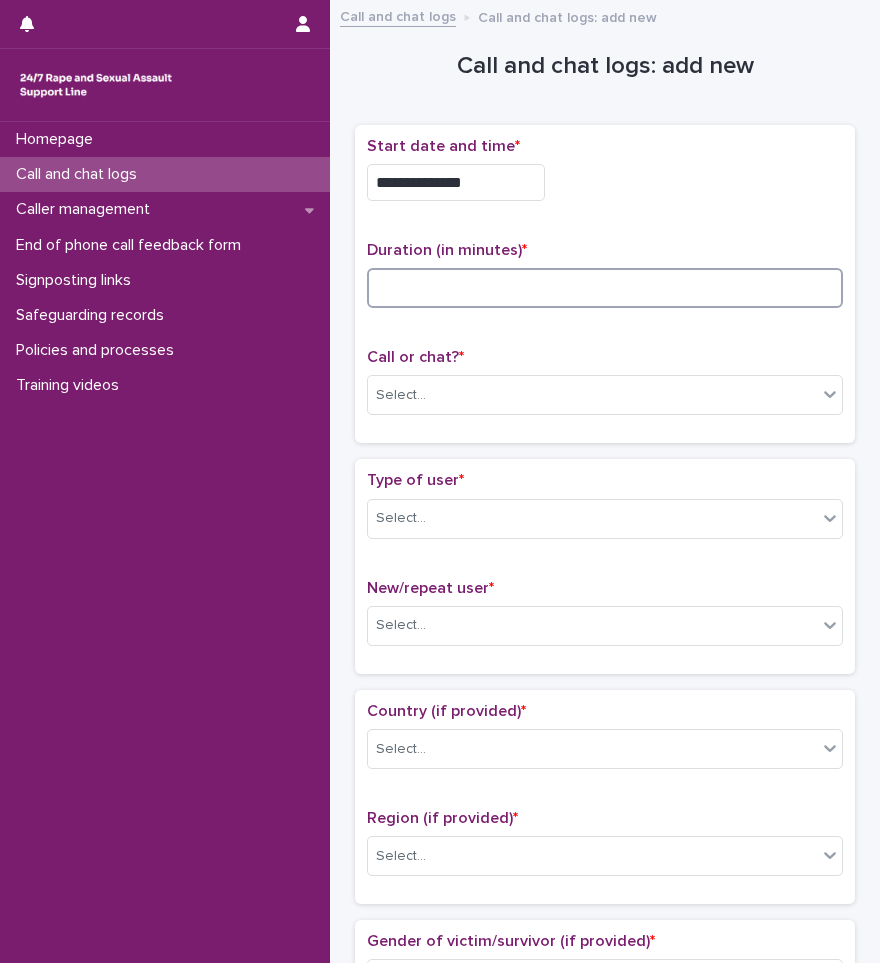 click at bounding box center [605, 288] 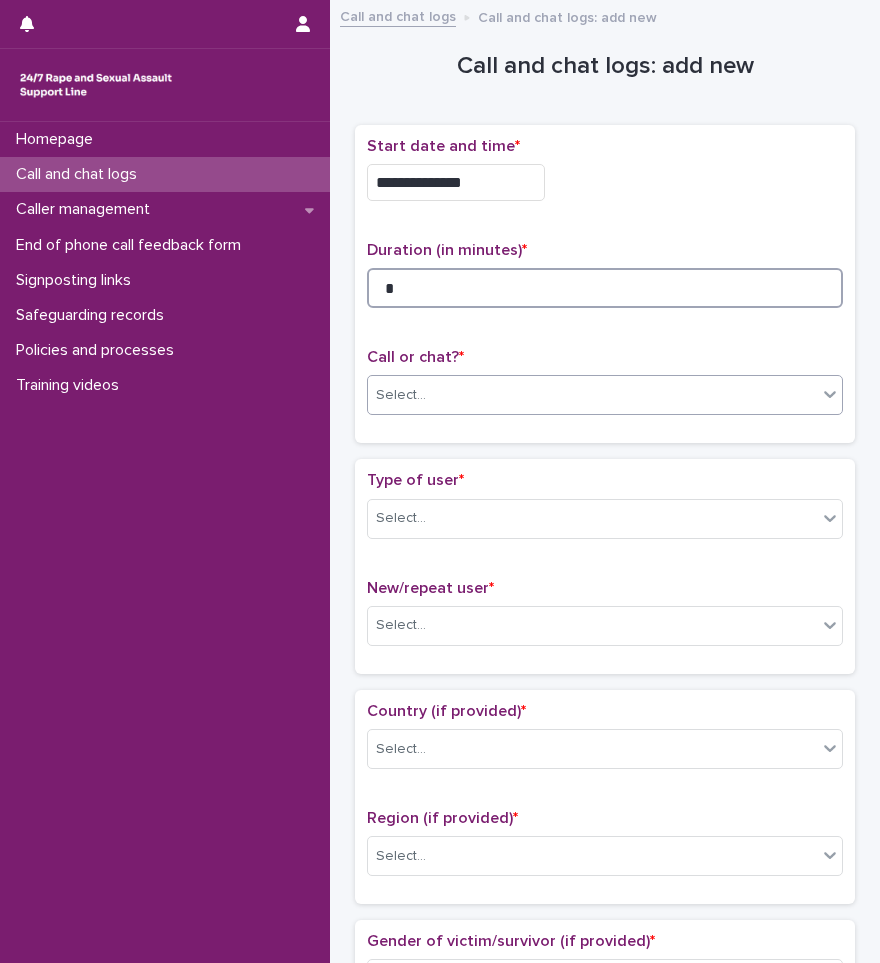 type on "*" 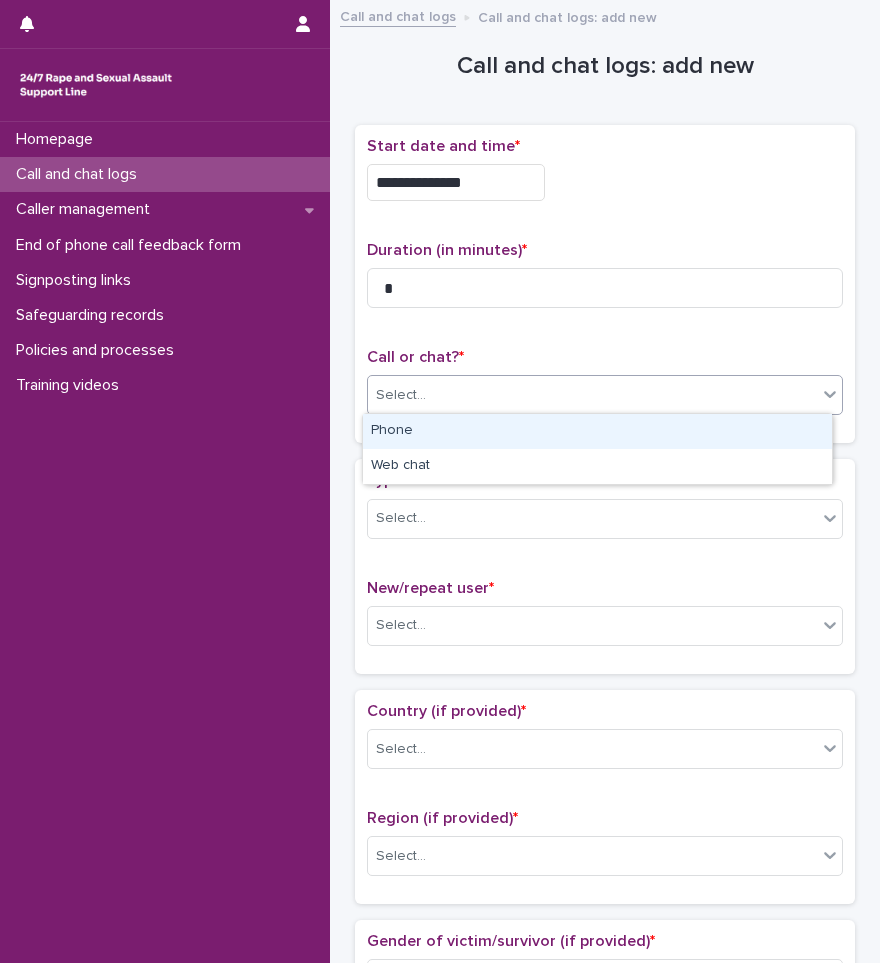 click on "Select..." at bounding box center (592, 395) 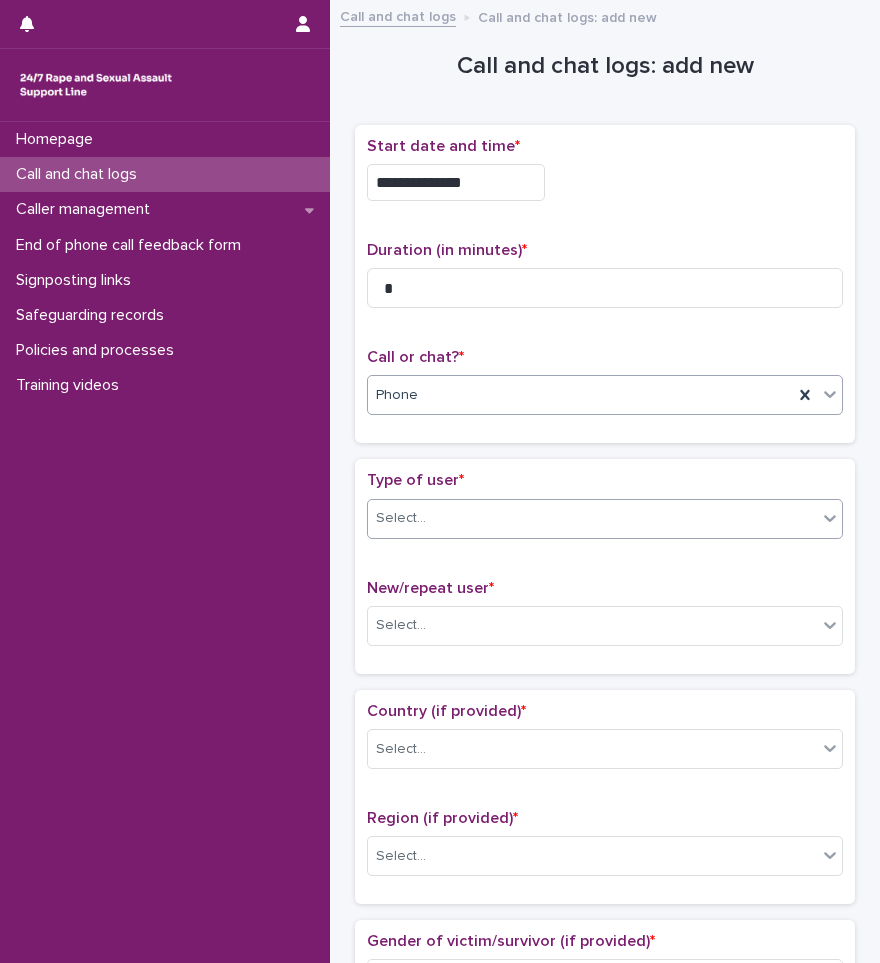 click on "Select..." at bounding box center (592, 518) 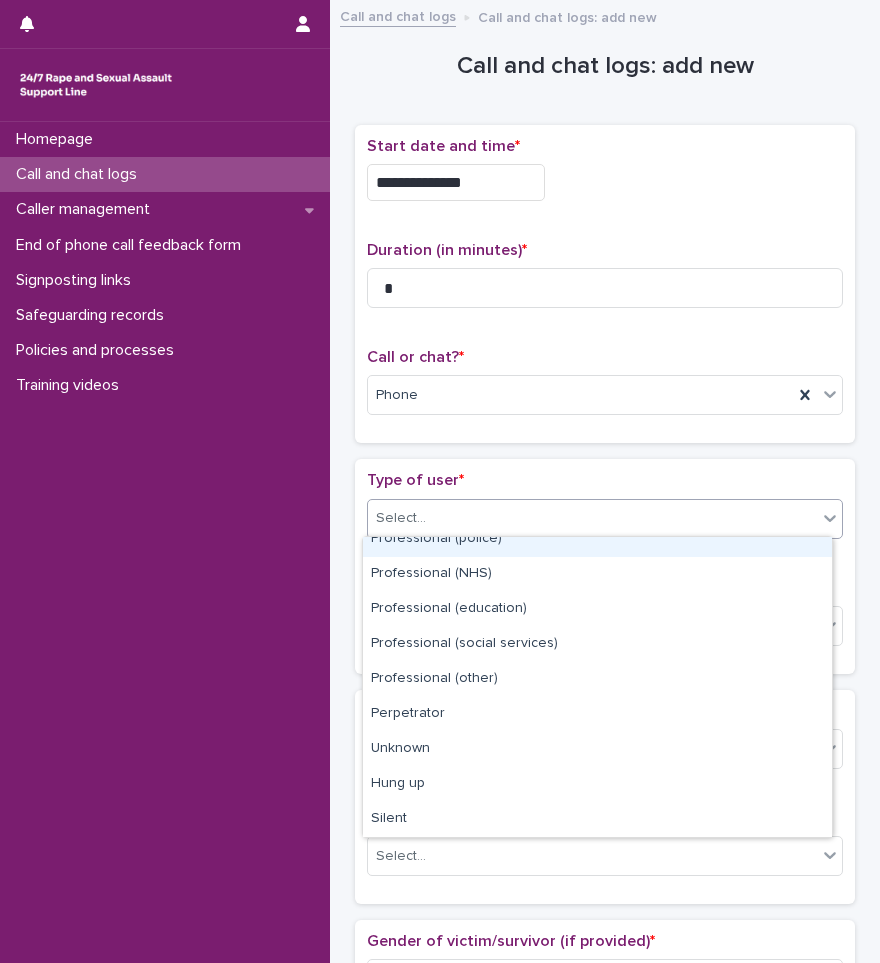 scroll, scrollTop: 0, scrollLeft: 0, axis: both 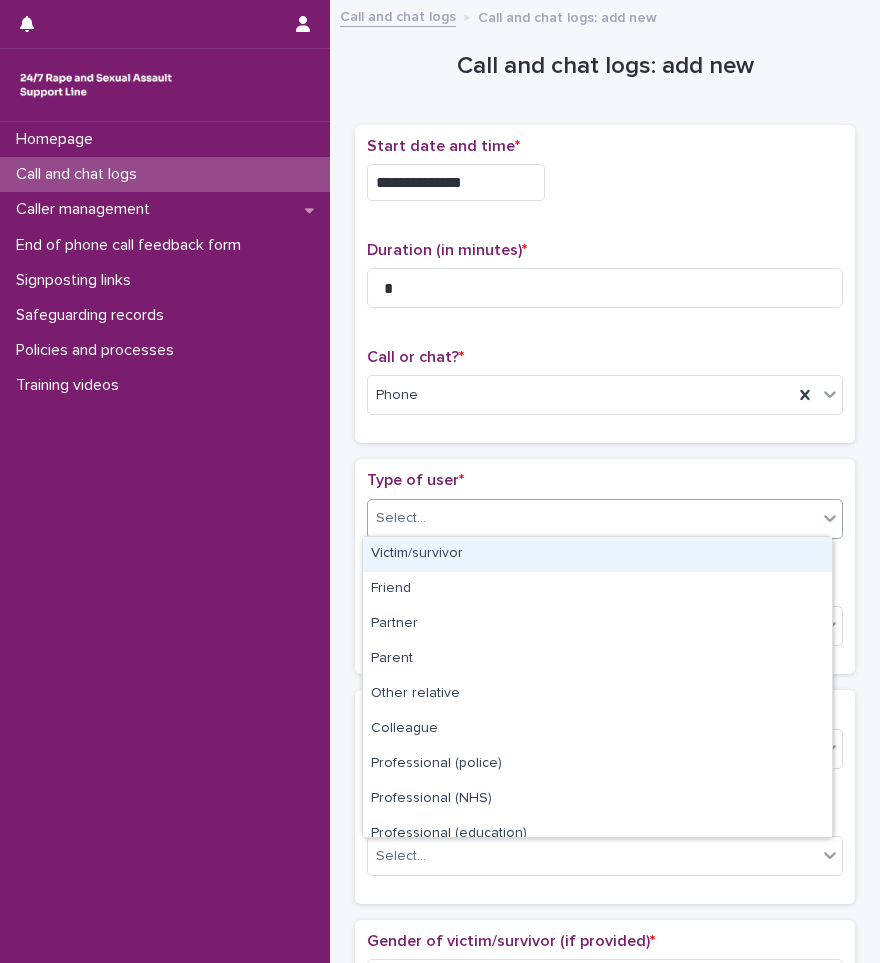 click on "Victim/survivor" at bounding box center (597, 554) 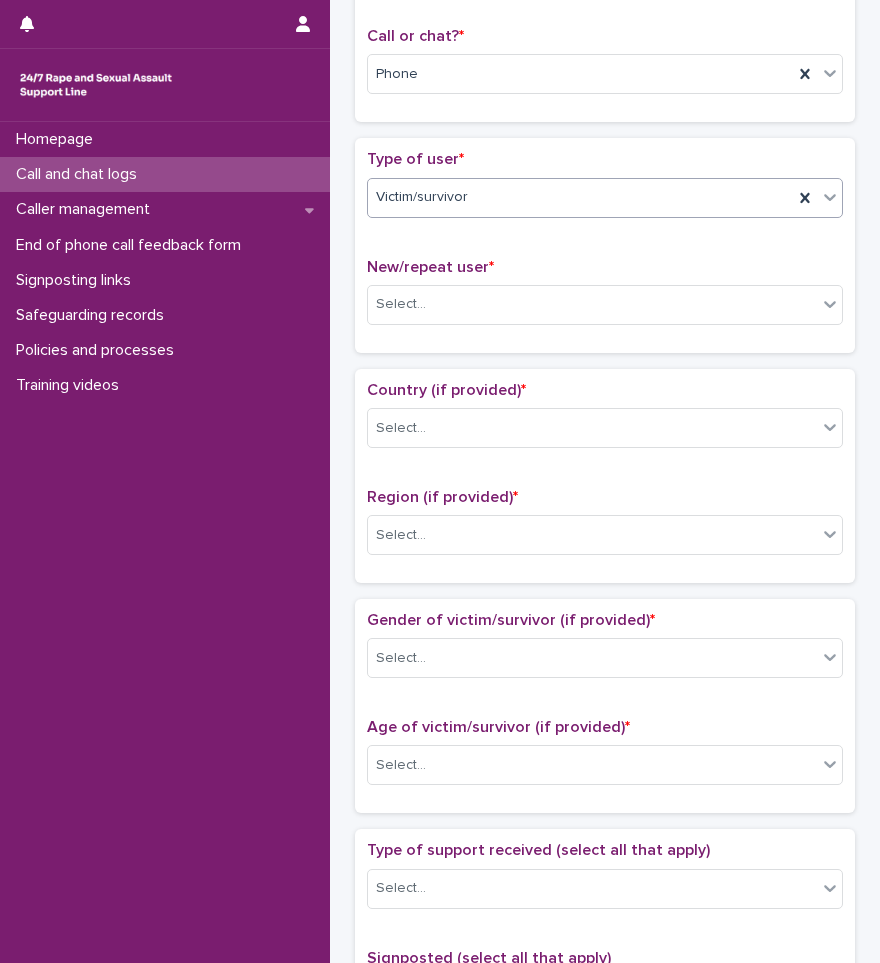 scroll, scrollTop: 400, scrollLeft: 0, axis: vertical 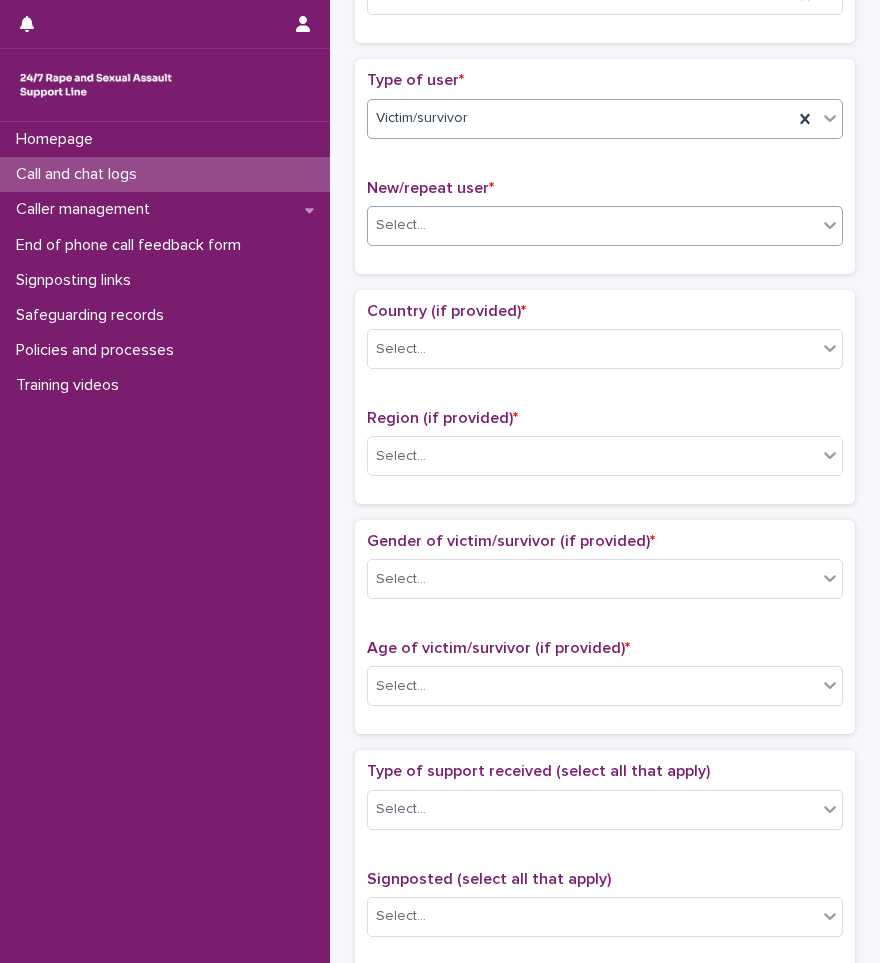 click on "Select..." at bounding box center (592, 225) 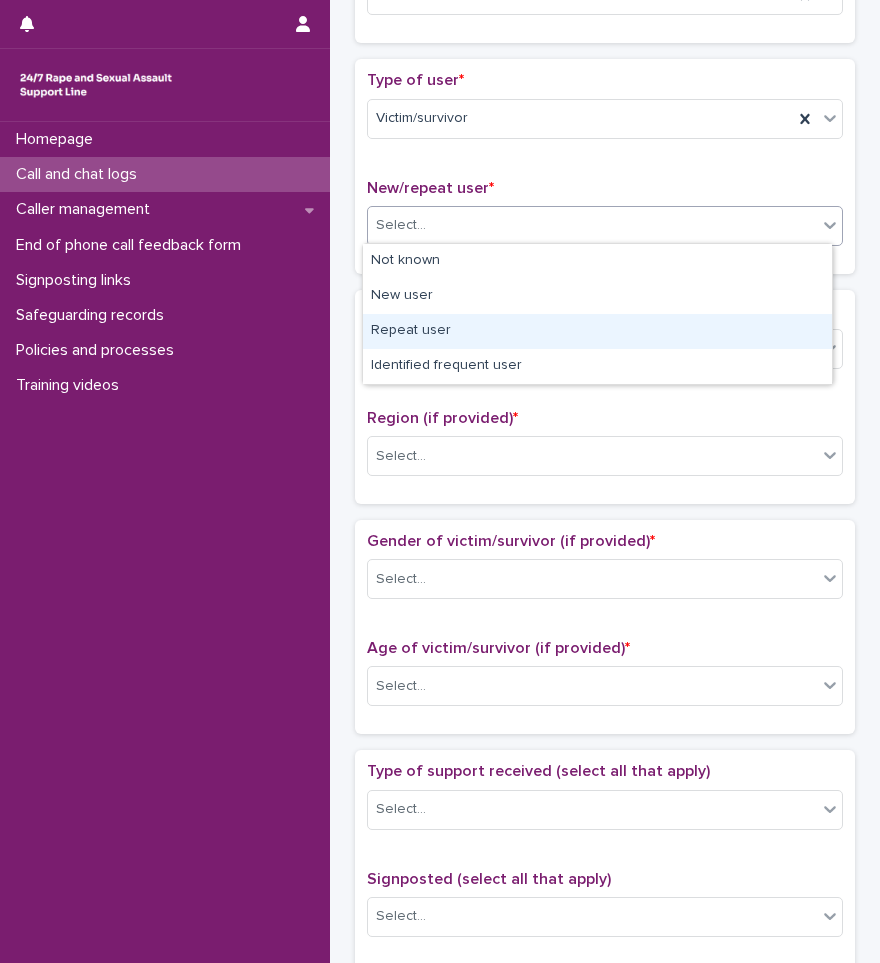 click on "Repeat user" at bounding box center [597, 331] 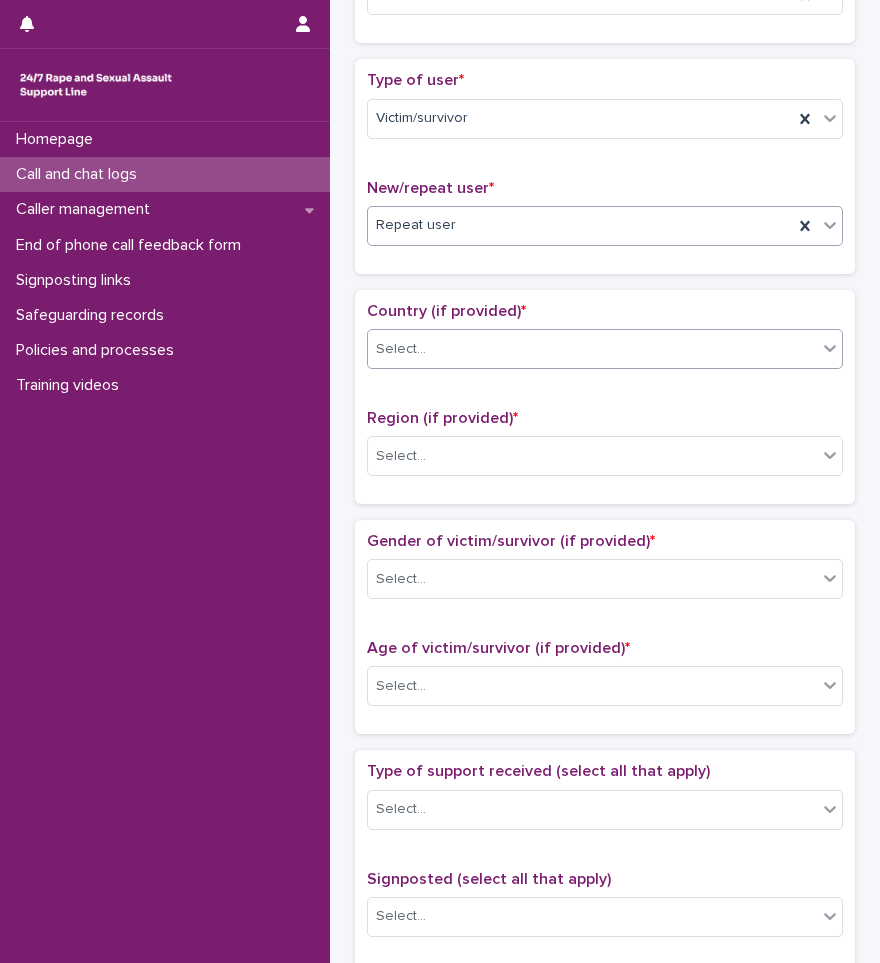 click on "Select..." at bounding box center [592, 349] 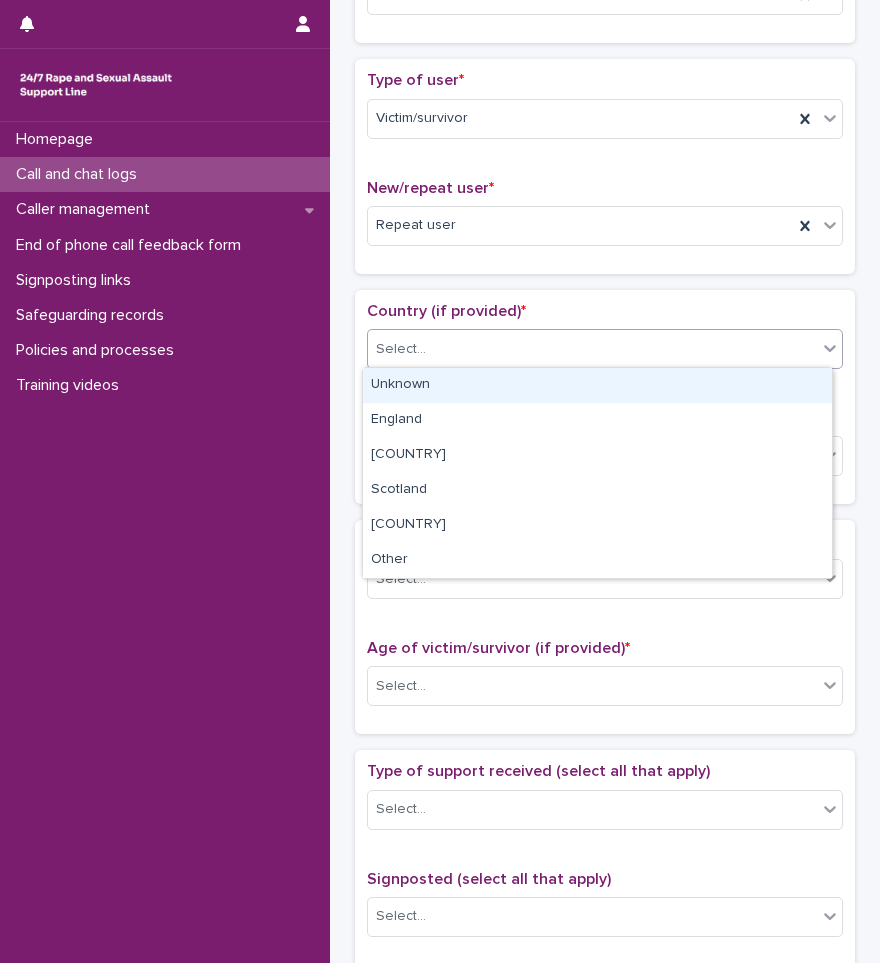 click on "Unknown" at bounding box center (597, 385) 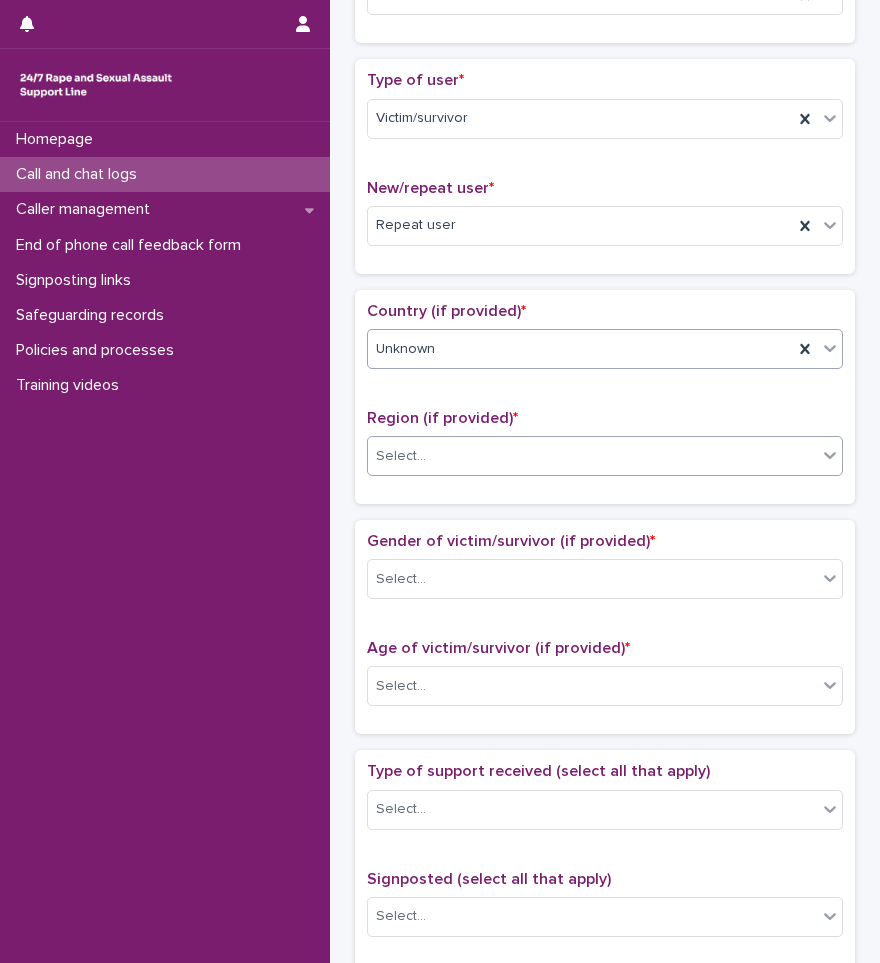 click on "Select..." at bounding box center (592, 456) 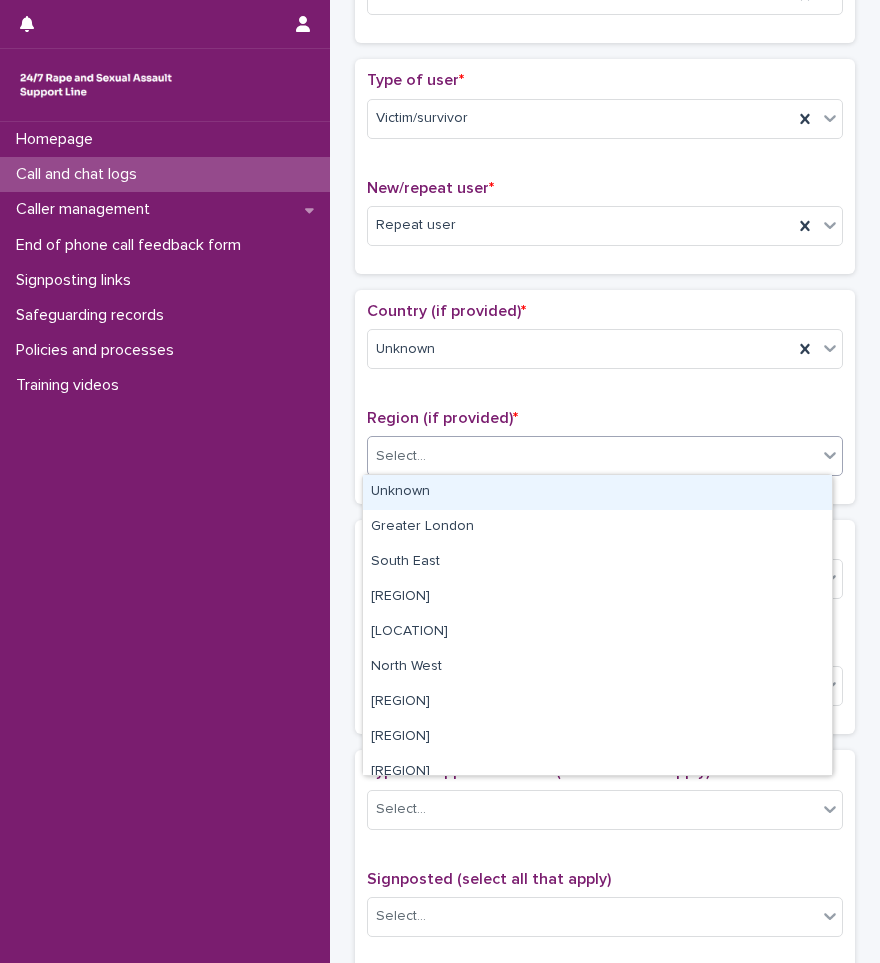 click on "Unknown" at bounding box center (597, 492) 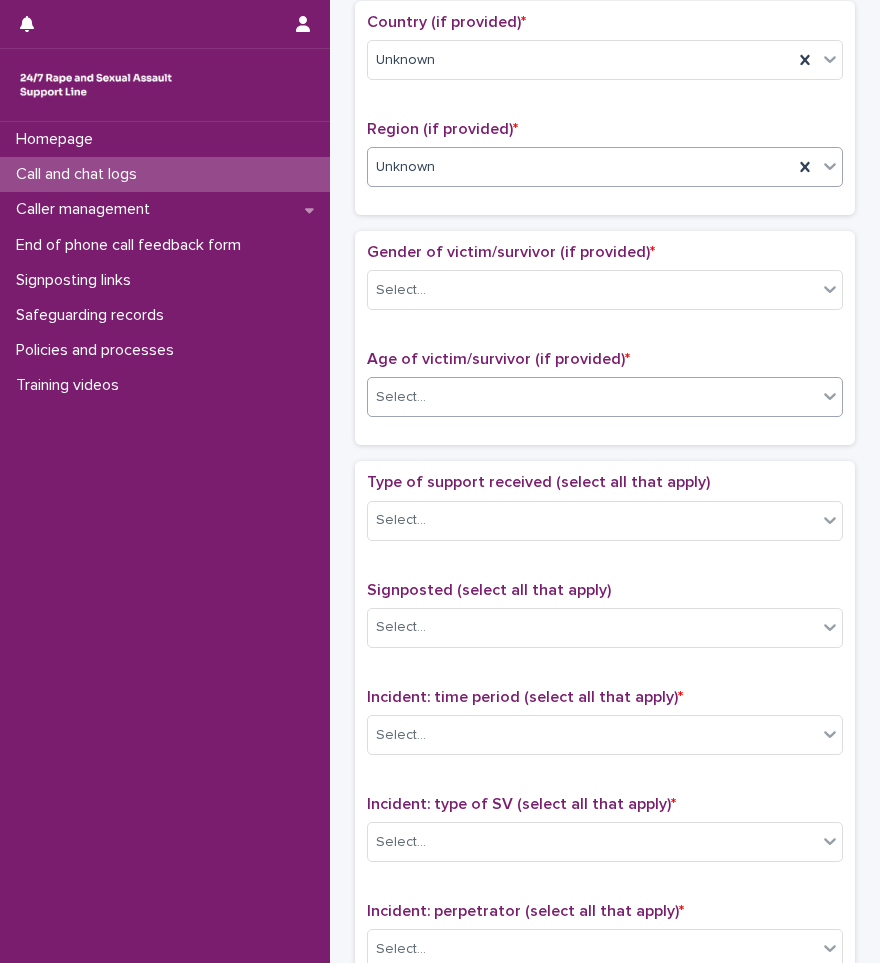 scroll, scrollTop: 700, scrollLeft: 0, axis: vertical 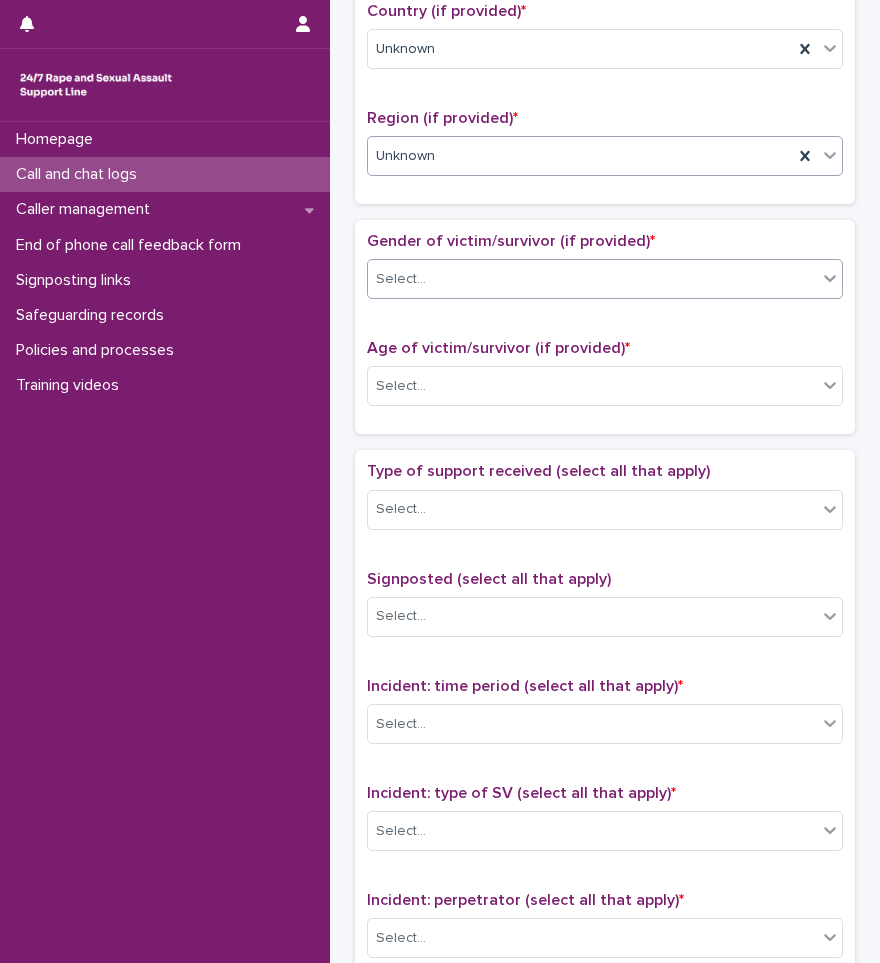 click on "Select..." at bounding box center (605, 279) 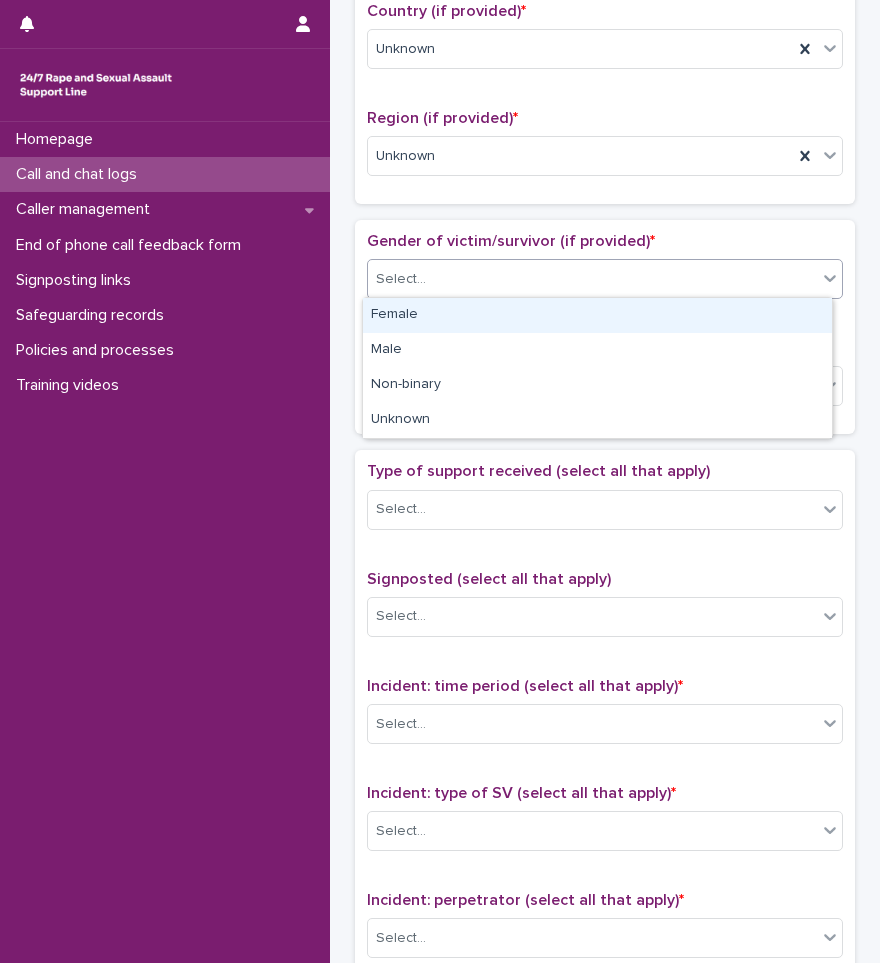 click on "Female" at bounding box center [597, 315] 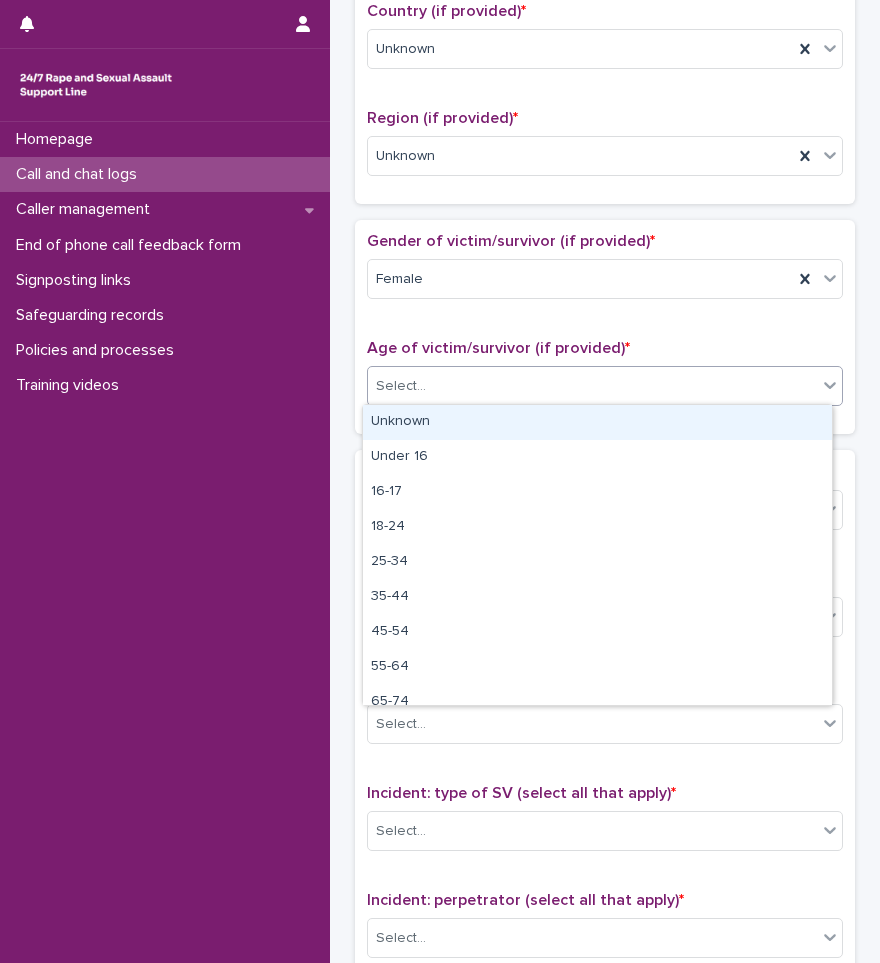 click on "Select..." at bounding box center [592, 386] 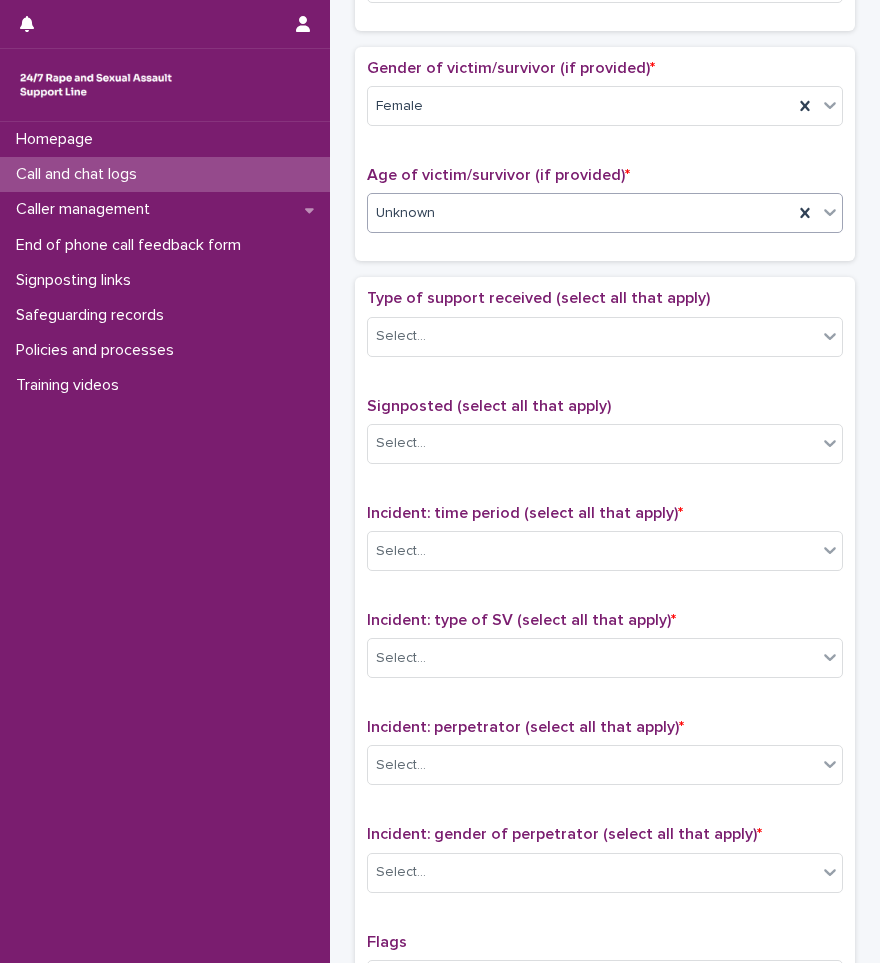 scroll, scrollTop: 900, scrollLeft: 0, axis: vertical 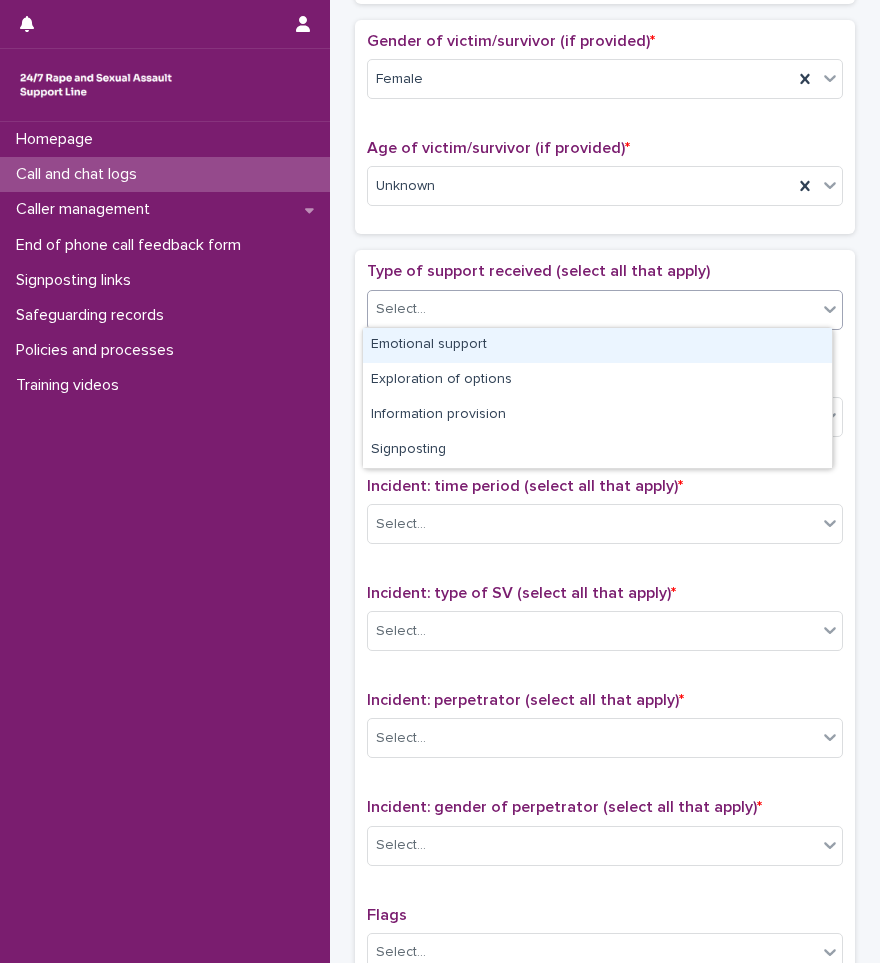 click on "Select..." at bounding box center [592, 309] 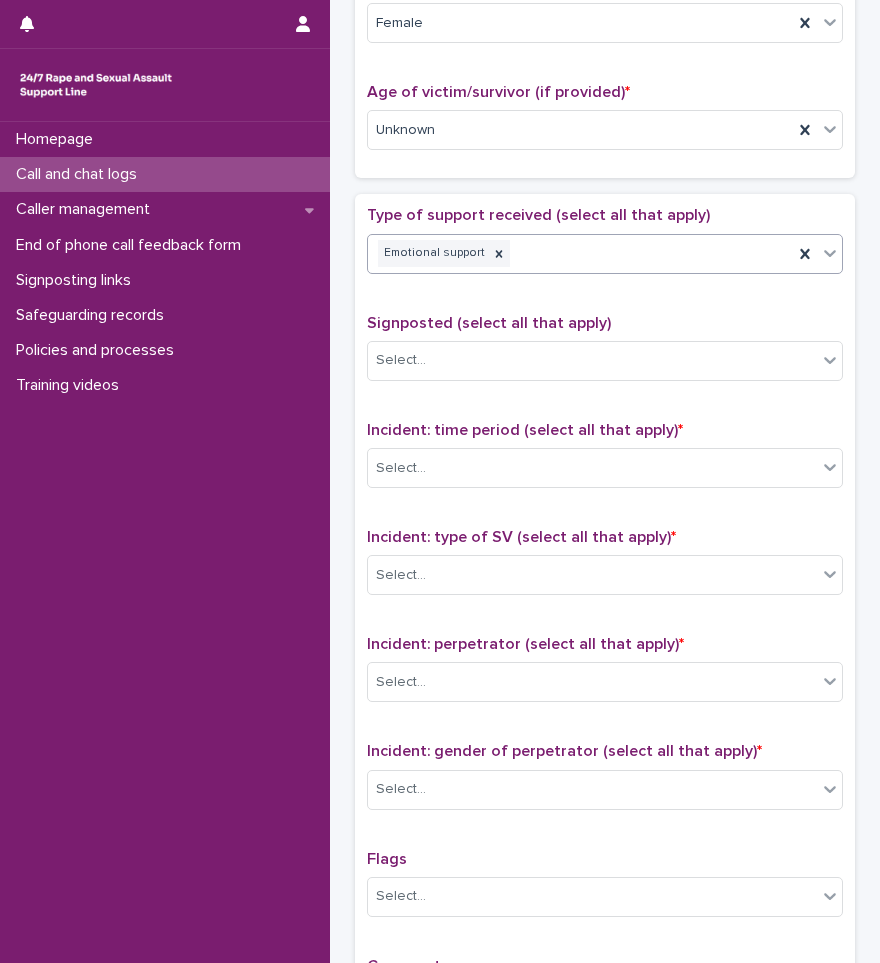 scroll, scrollTop: 1000, scrollLeft: 0, axis: vertical 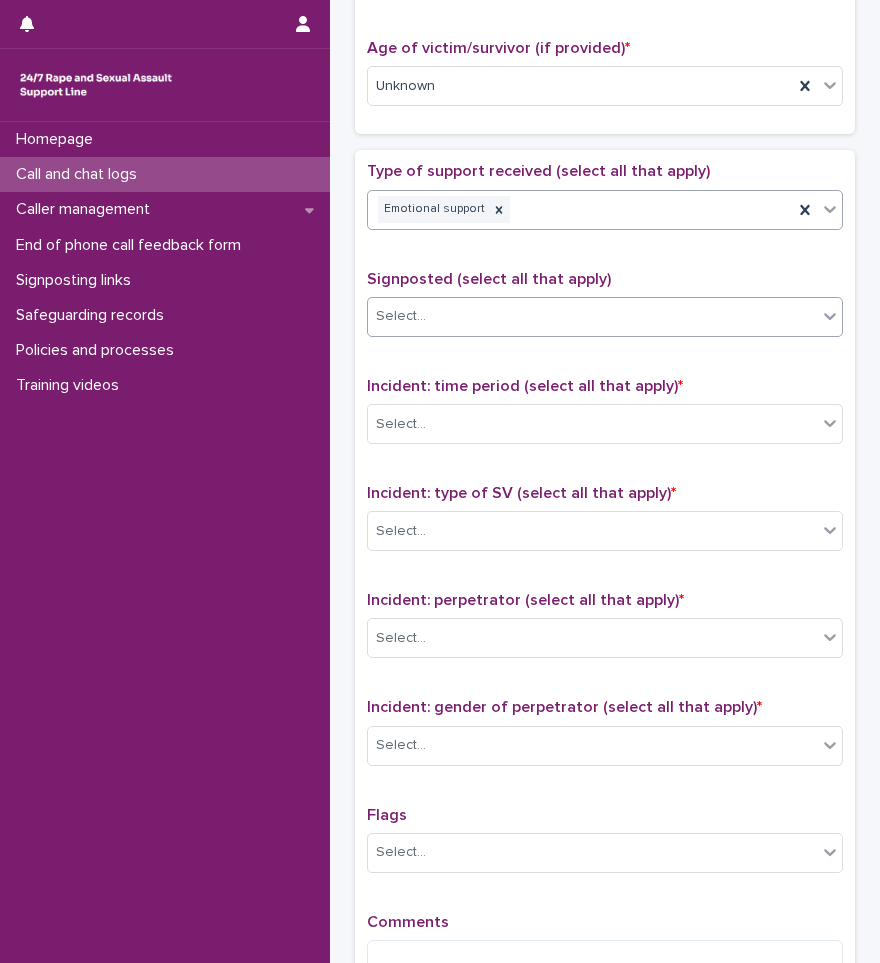 click on "Select..." at bounding box center (592, 316) 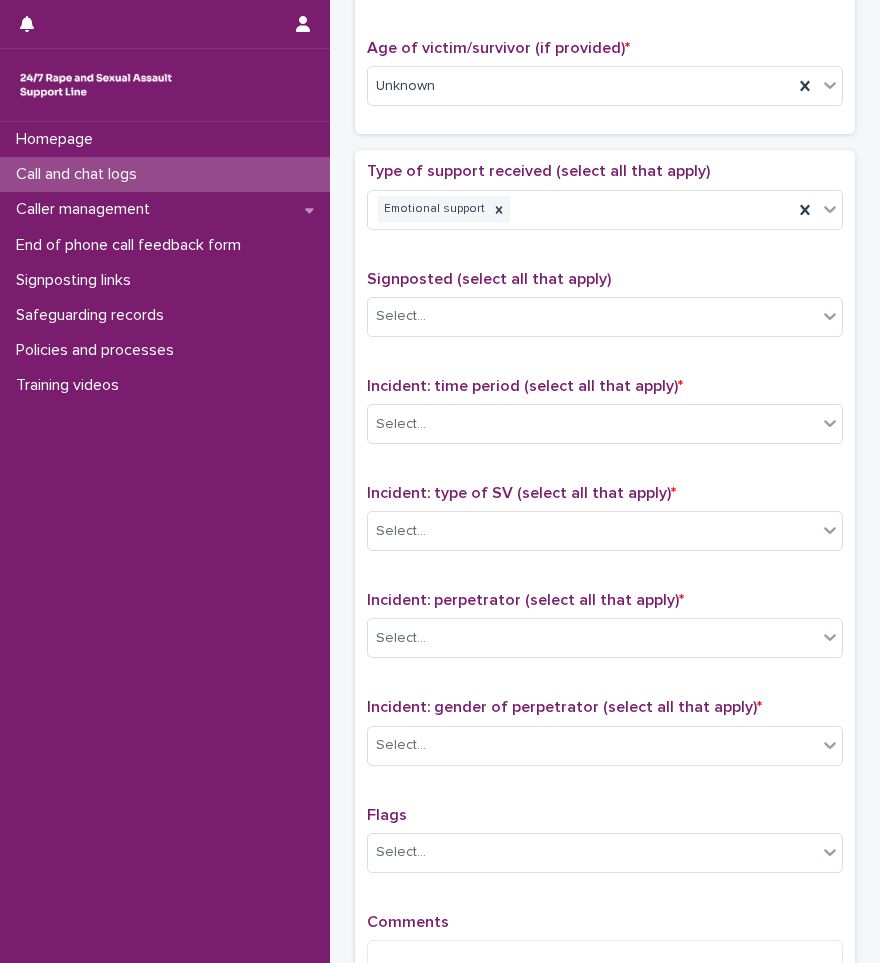 click on "Signposted (select all that apply)" at bounding box center (489, 279) 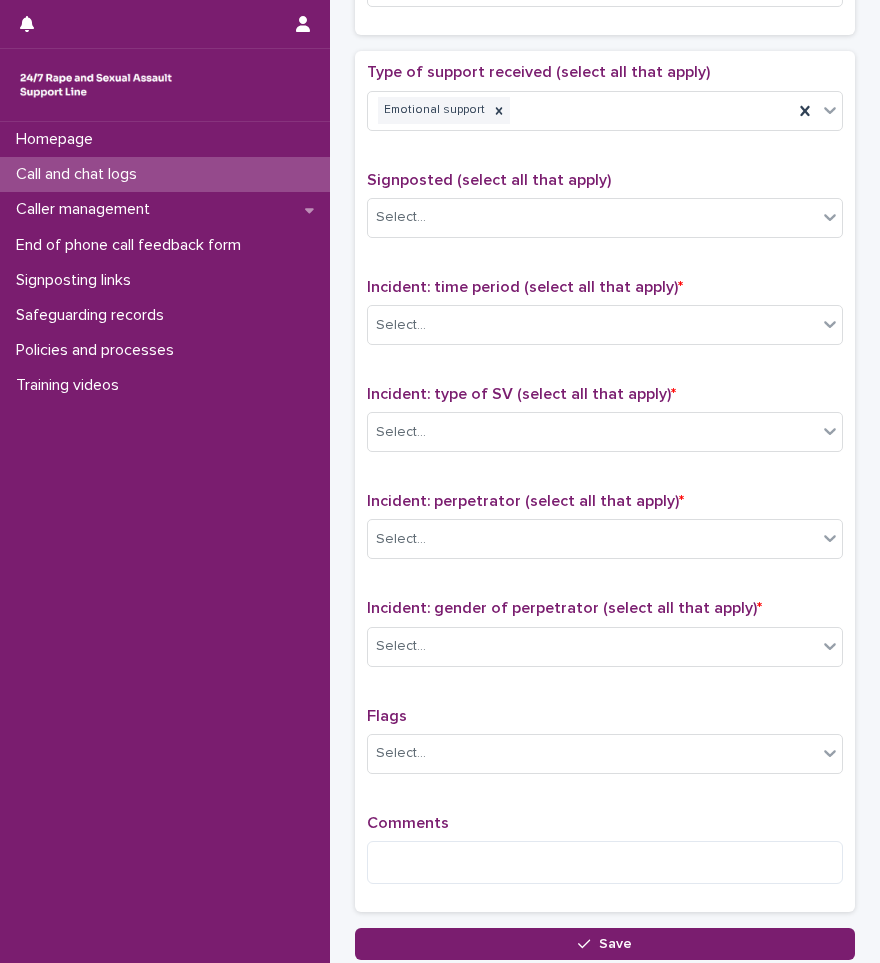 scroll, scrollTop: 1250, scrollLeft: 0, axis: vertical 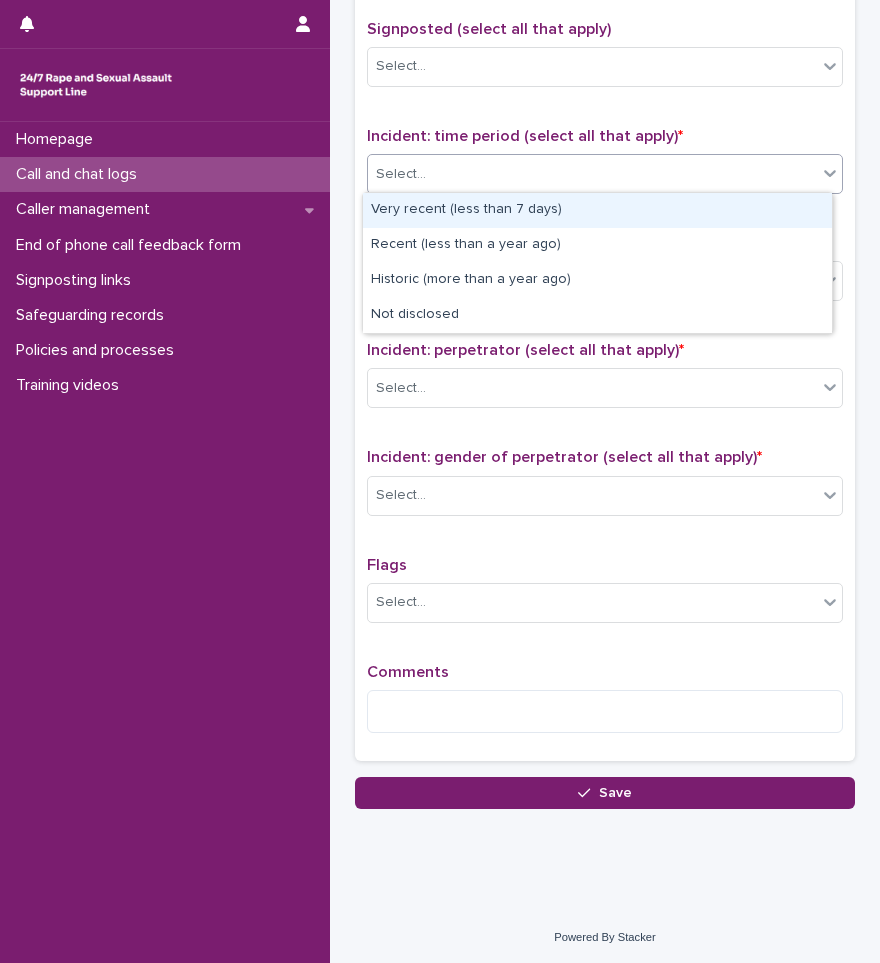 click on "Select..." at bounding box center [605, 174] 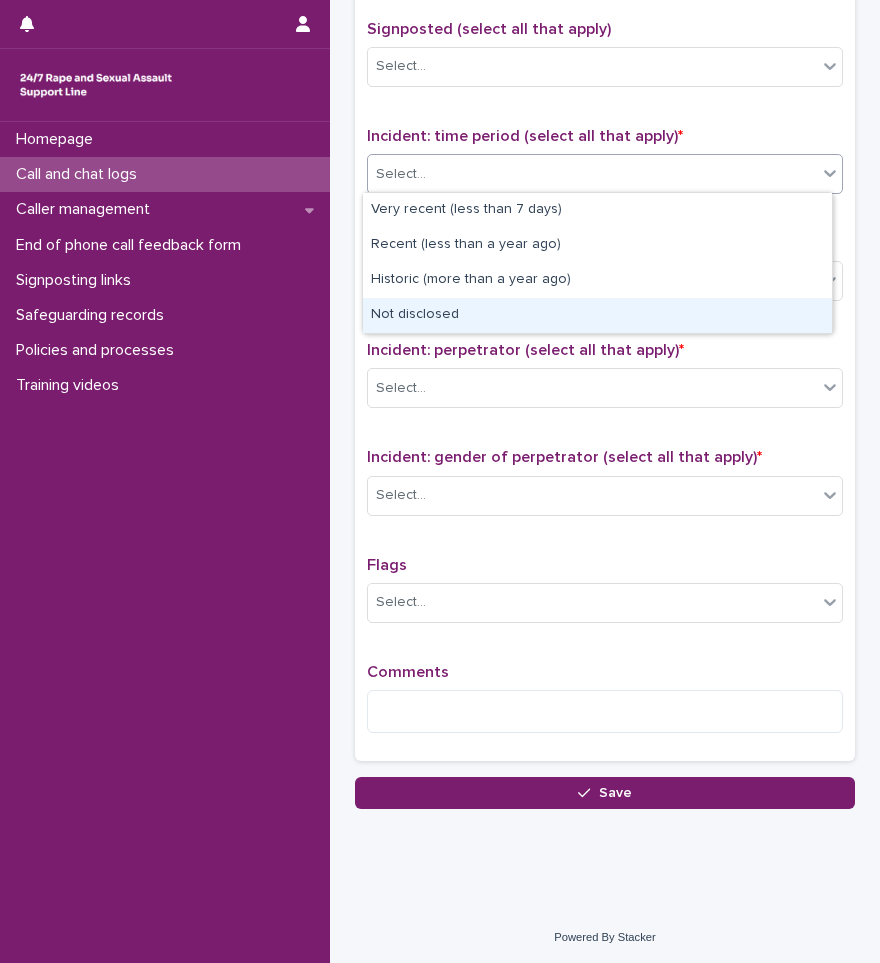 click on "Not disclosed" at bounding box center (597, 315) 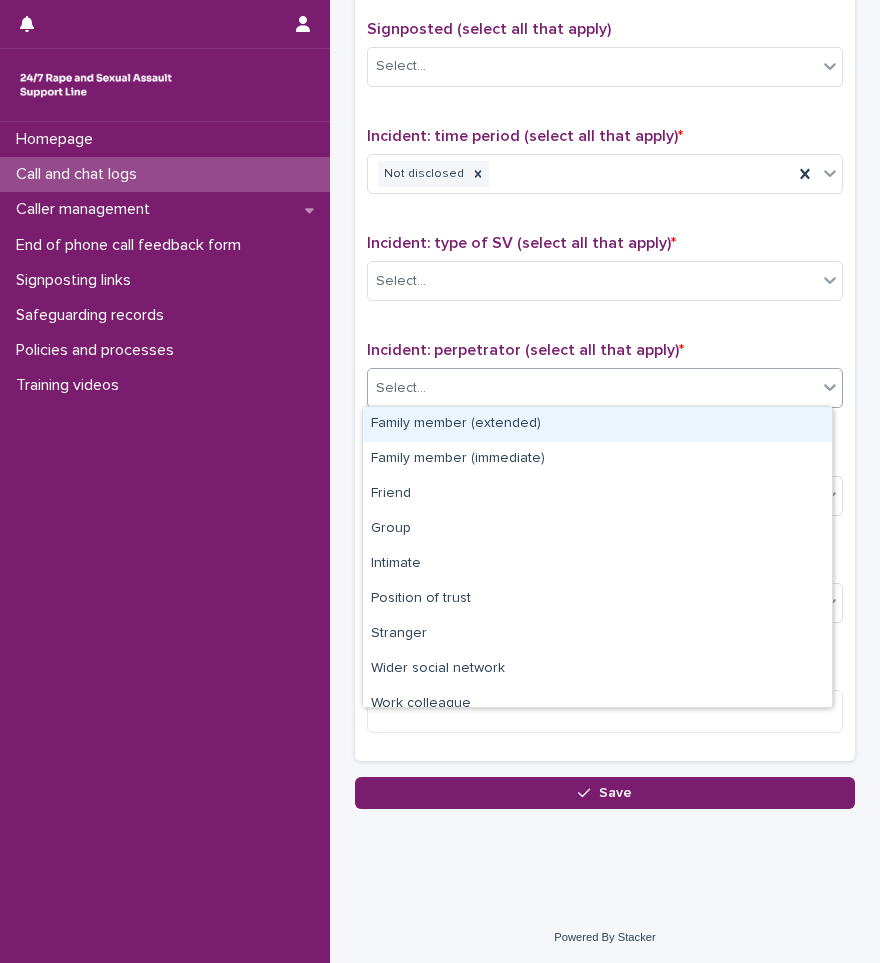 click on "Select..." at bounding box center [592, 388] 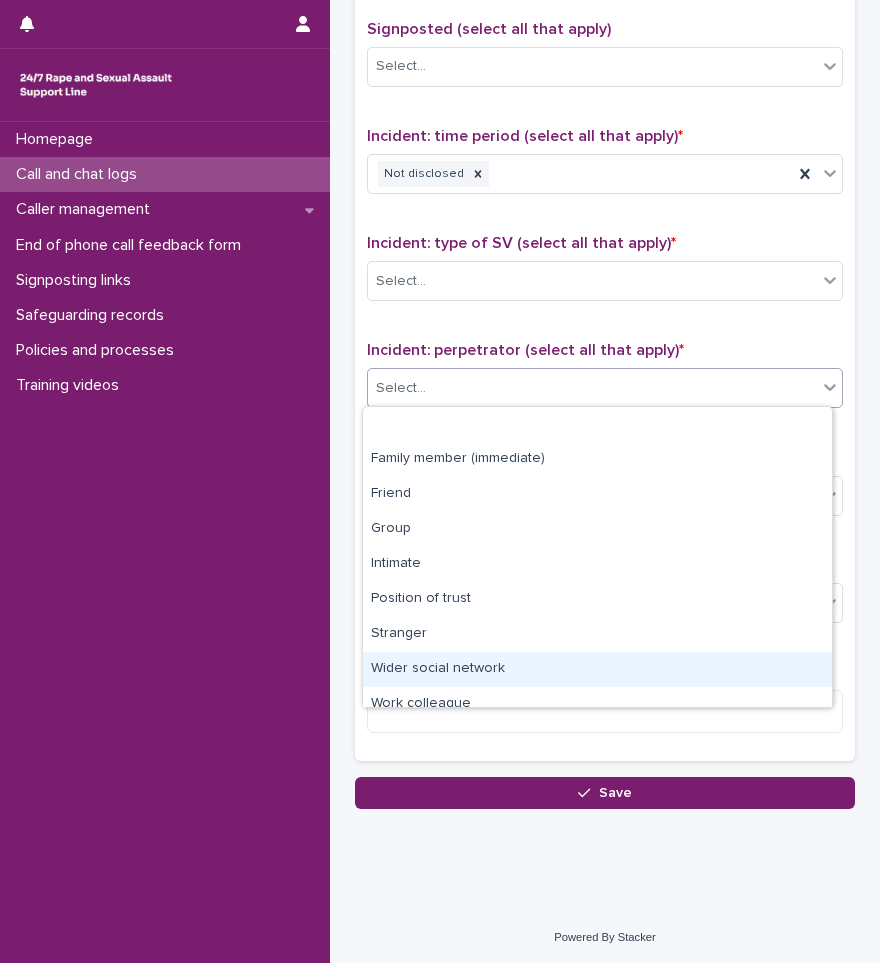 scroll, scrollTop: 85, scrollLeft: 0, axis: vertical 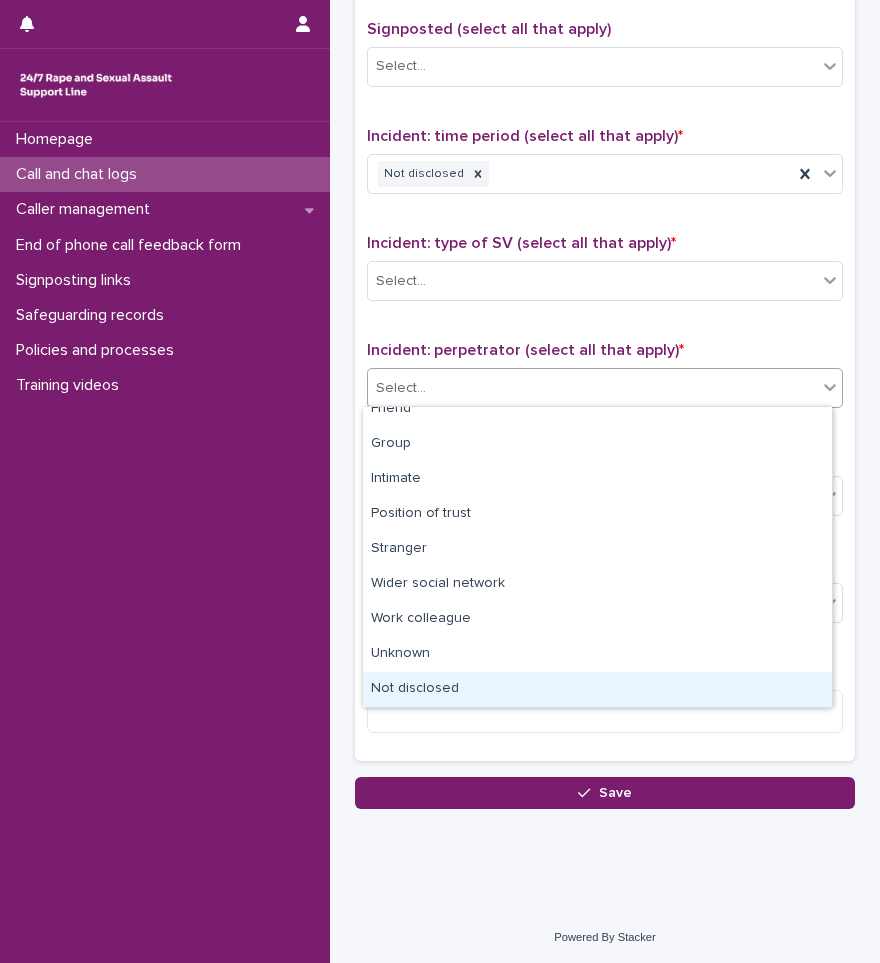 click on "Not disclosed" at bounding box center [597, 689] 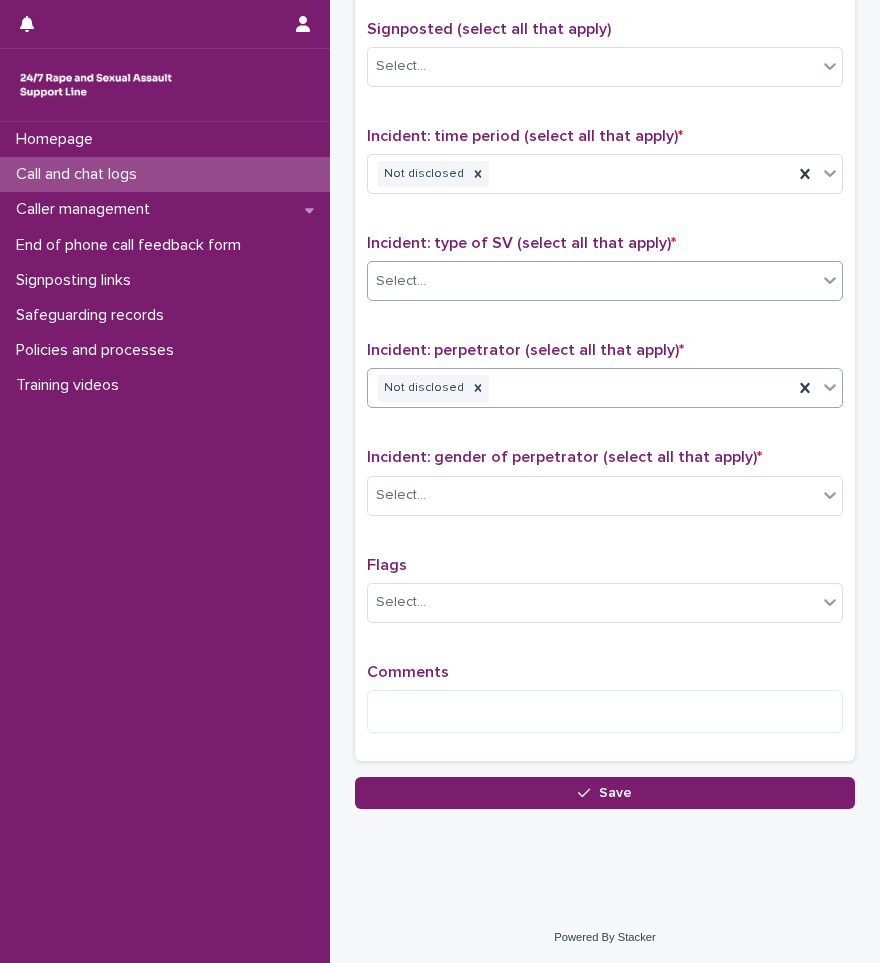 click on "Select..." at bounding box center [592, 281] 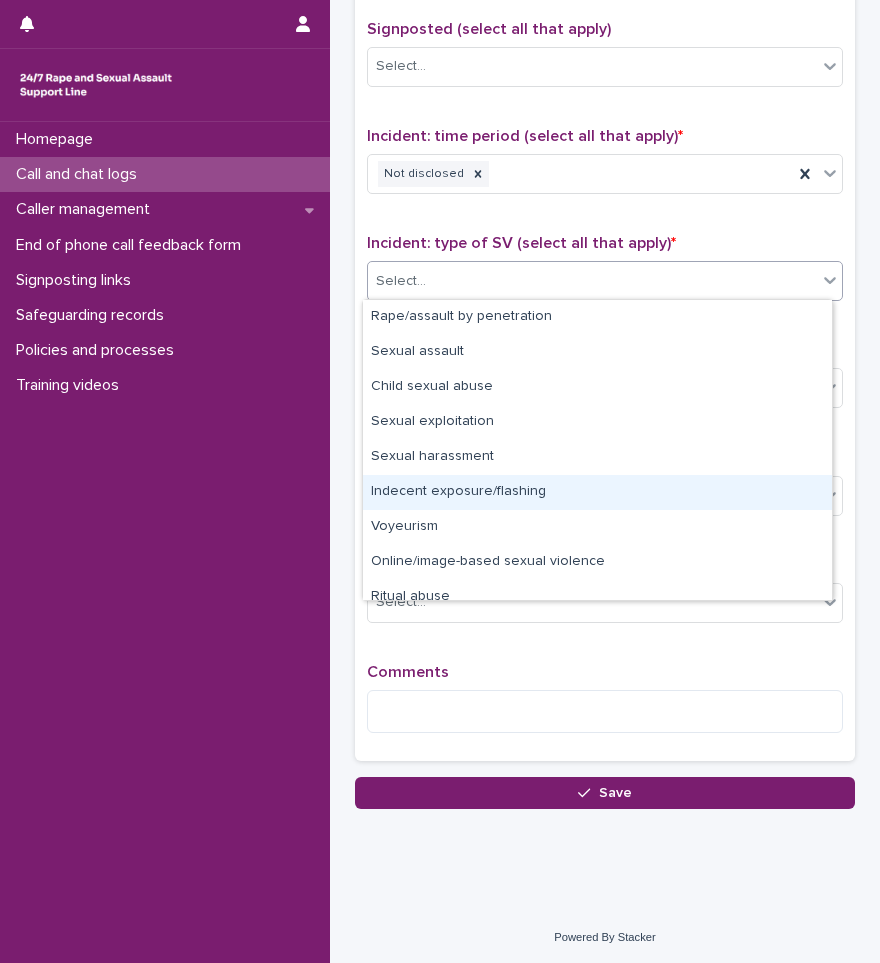 scroll, scrollTop: 50, scrollLeft: 0, axis: vertical 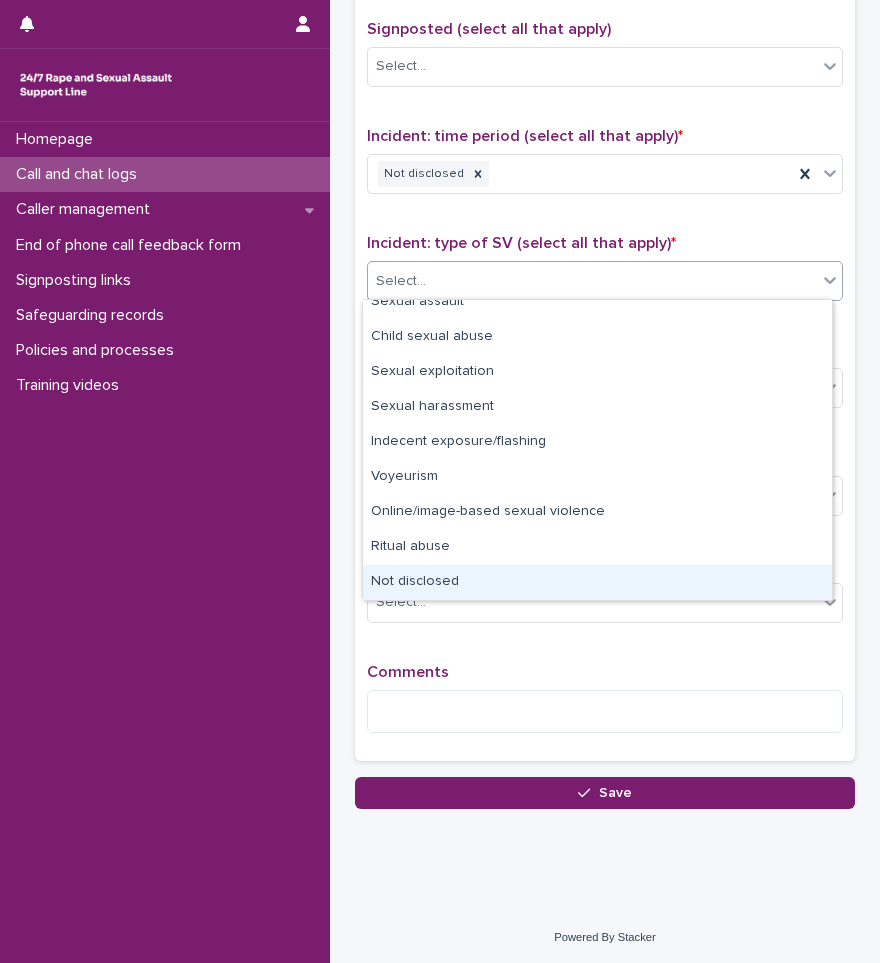 click on "Not disclosed" at bounding box center (597, 582) 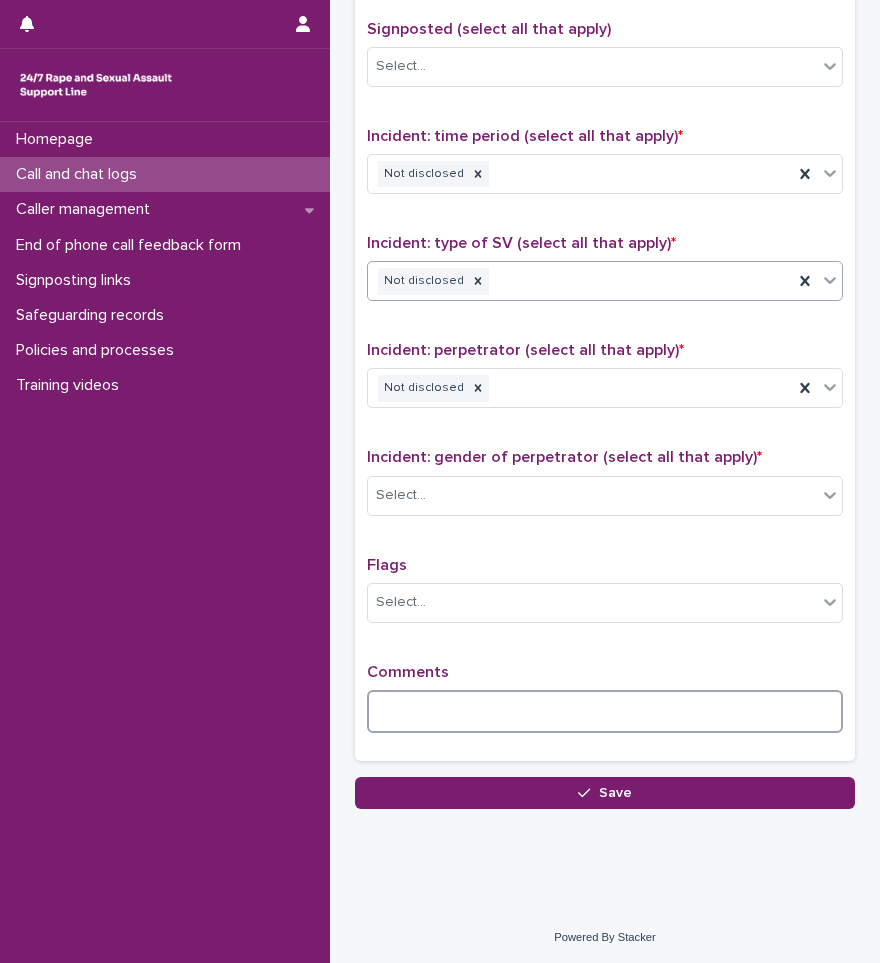 click at bounding box center [605, 711] 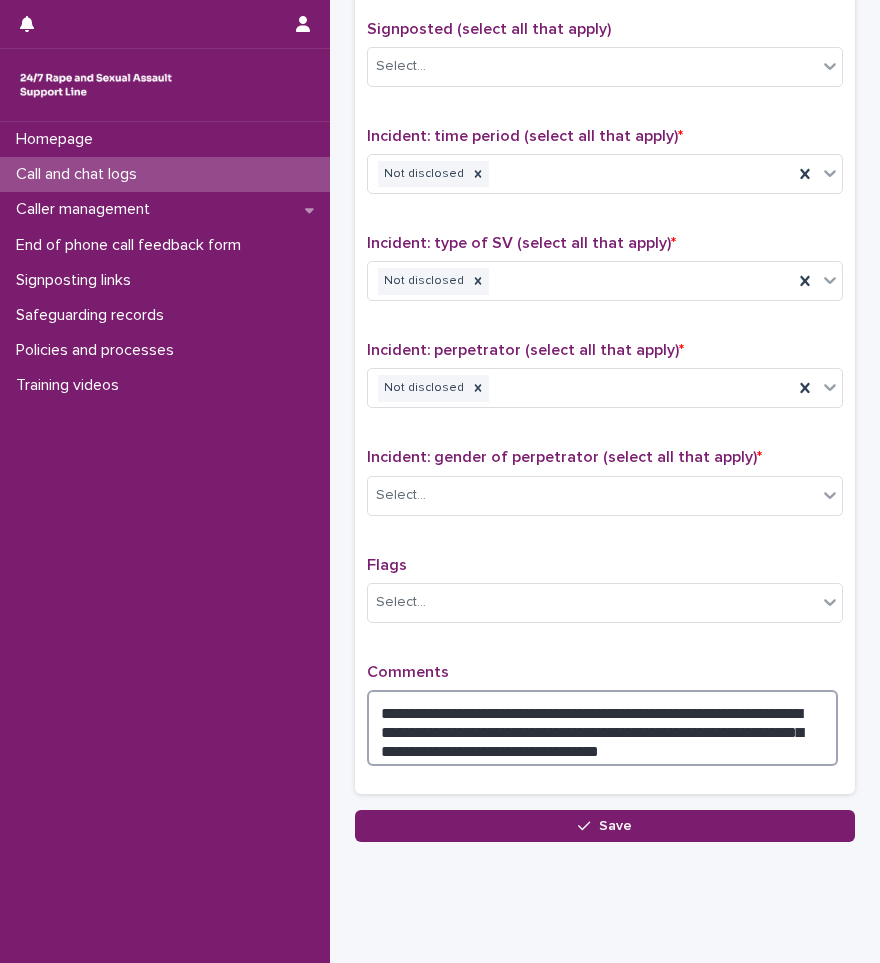 click on "**********" at bounding box center (602, 728) 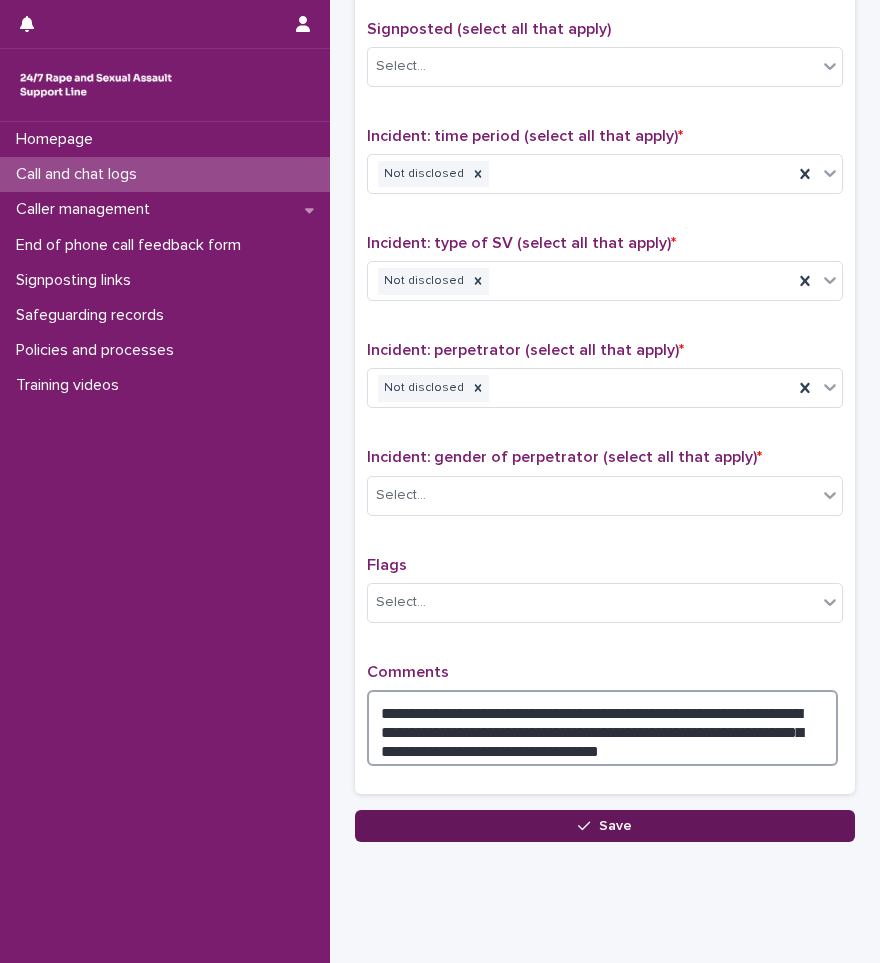 type on "**********" 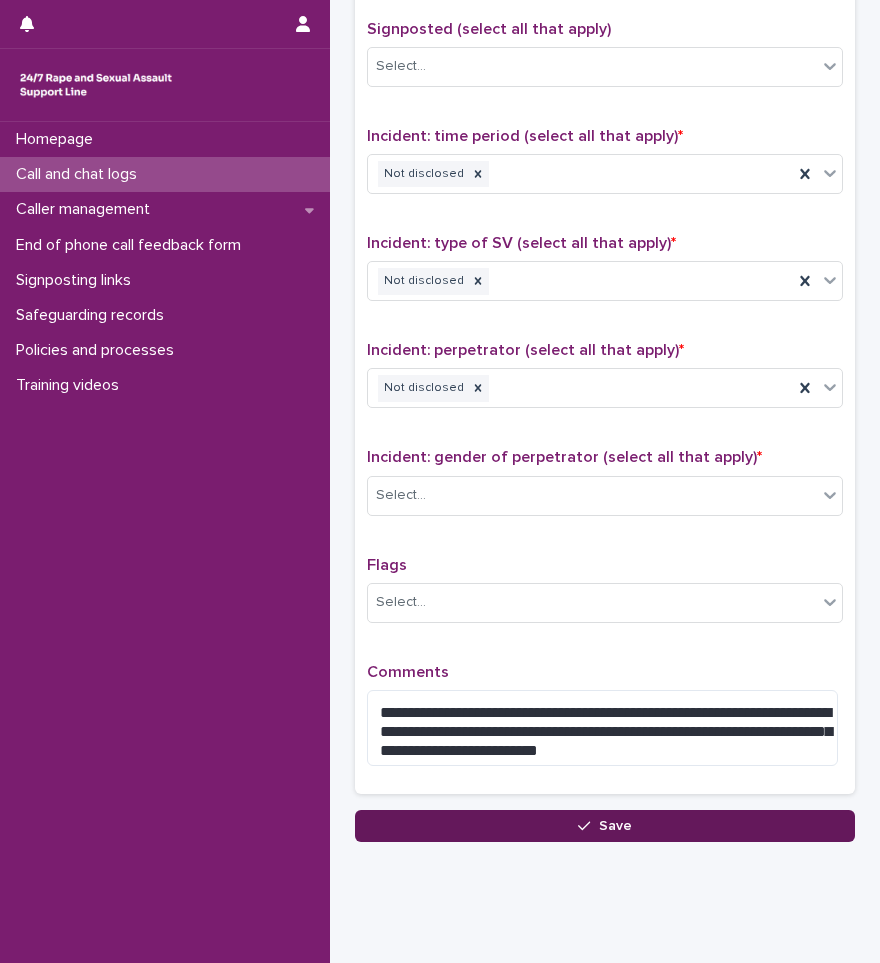 click on "Save" at bounding box center [615, 826] 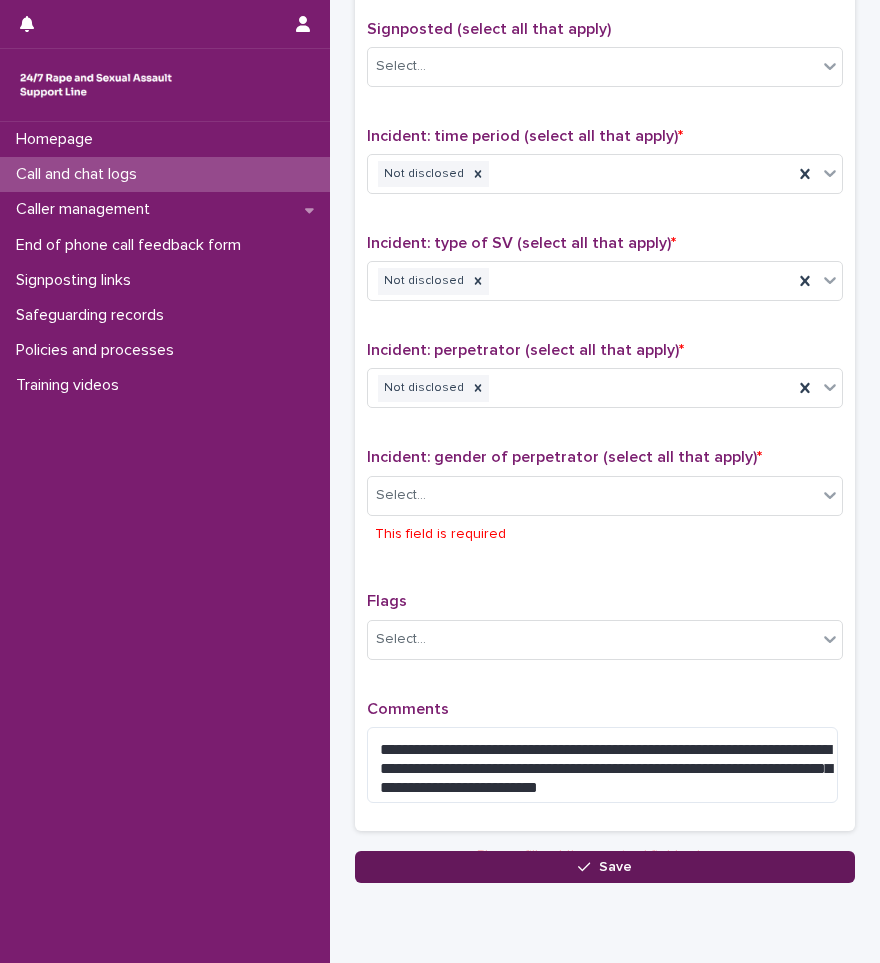 scroll, scrollTop: 1320, scrollLeft: 0, axis: vertical 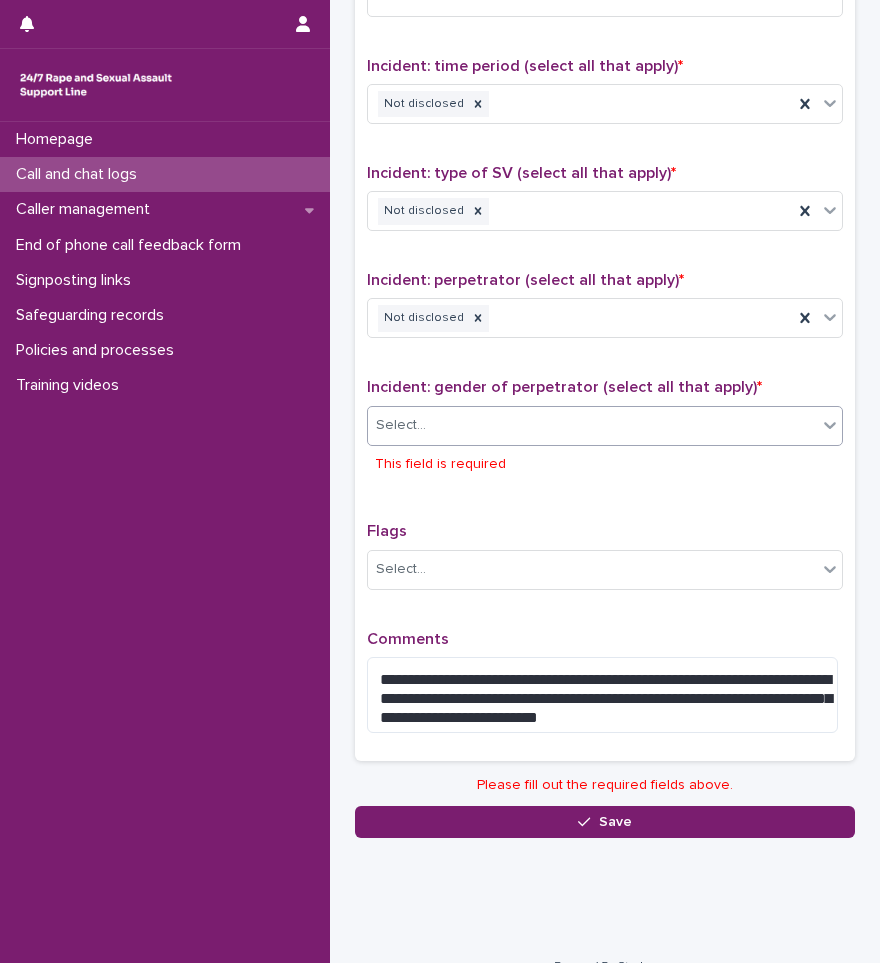 click on "Select..." at bounding box center (592, 425) 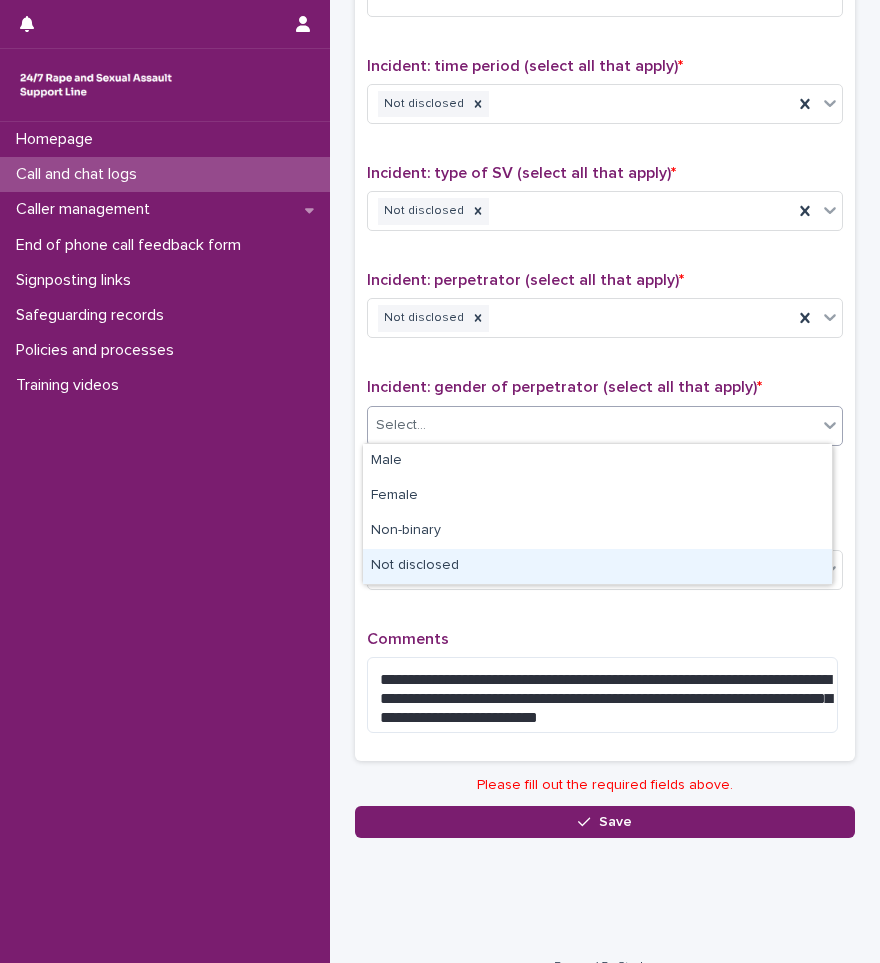 click on "Not disclosed" at bounding box center (597, 566) 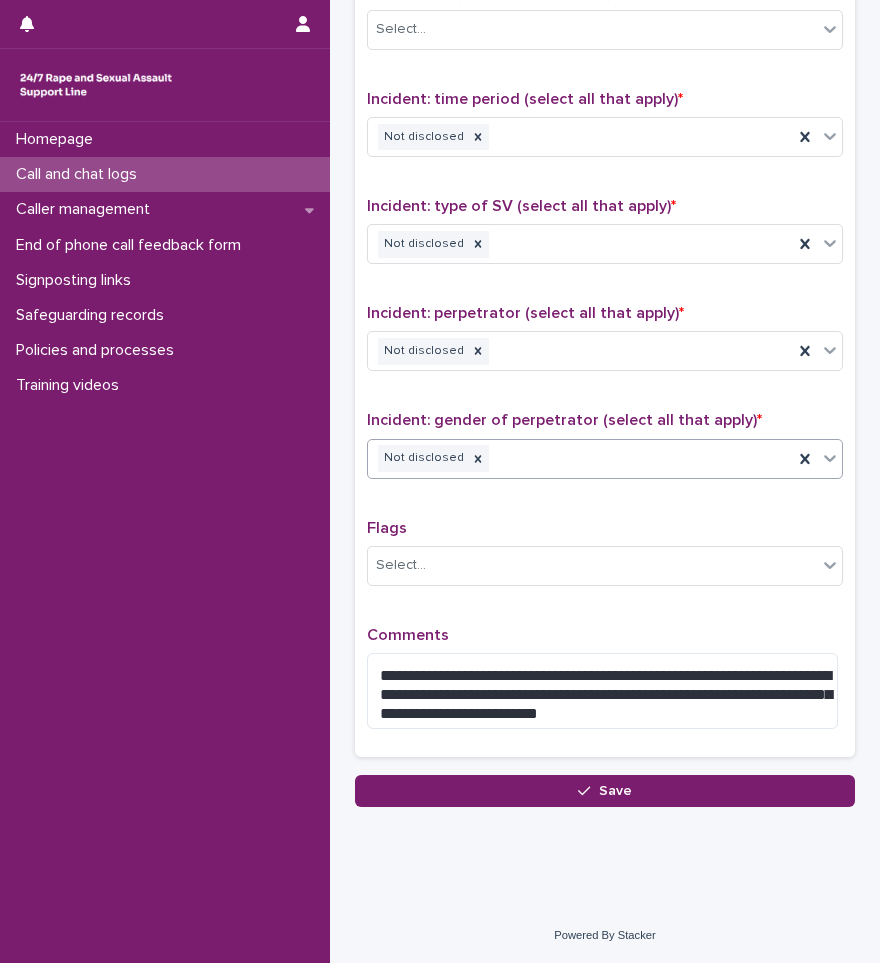 scroll, scrollTop: 1283, scrollLeft: 0, axis: vertical 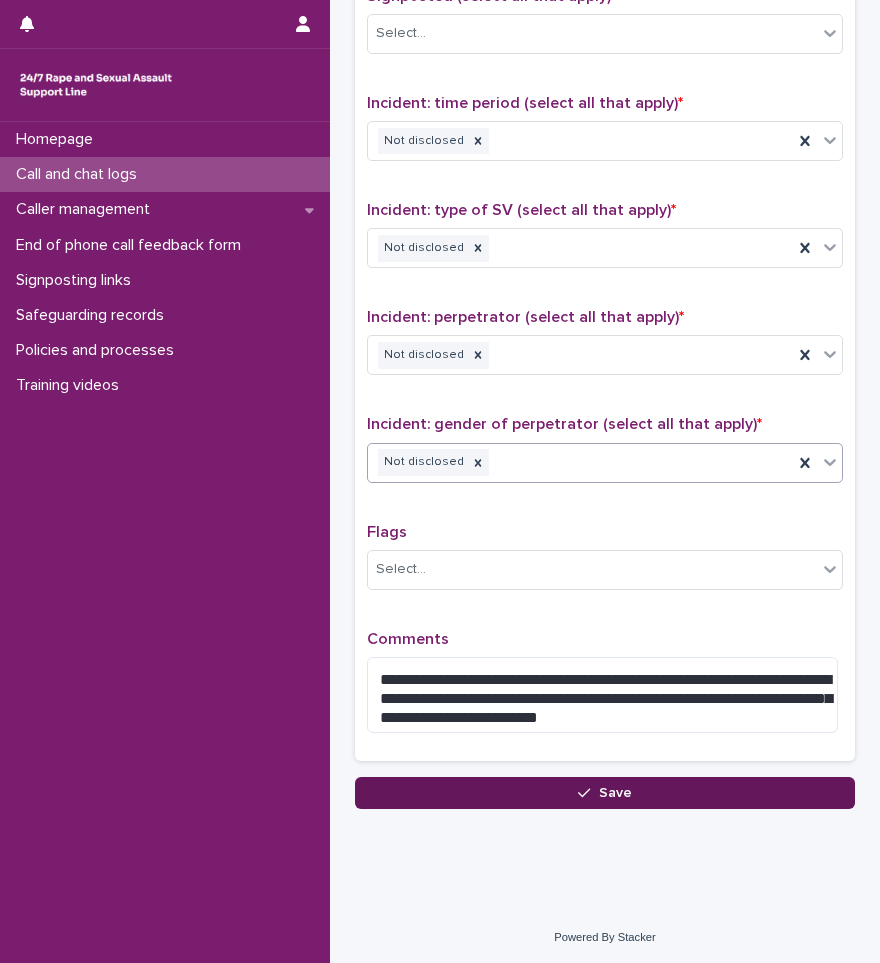 click 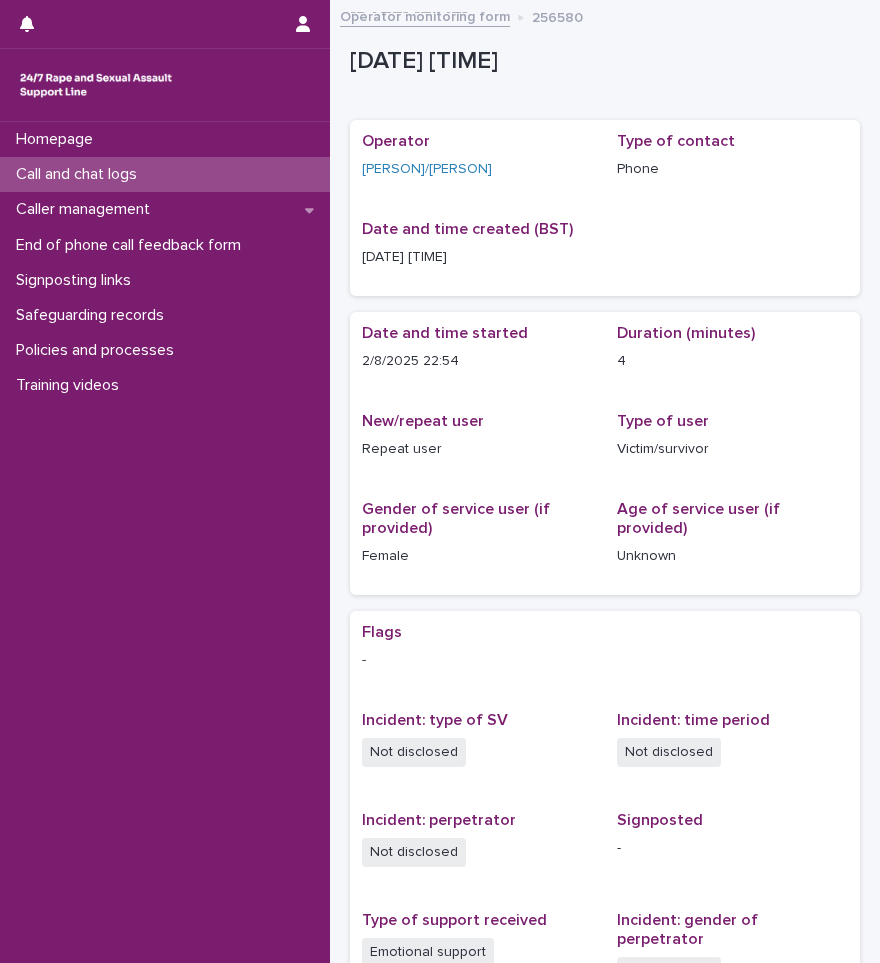 scroll, scrollTop: 338, scrollLeft: 0, axis: vertical 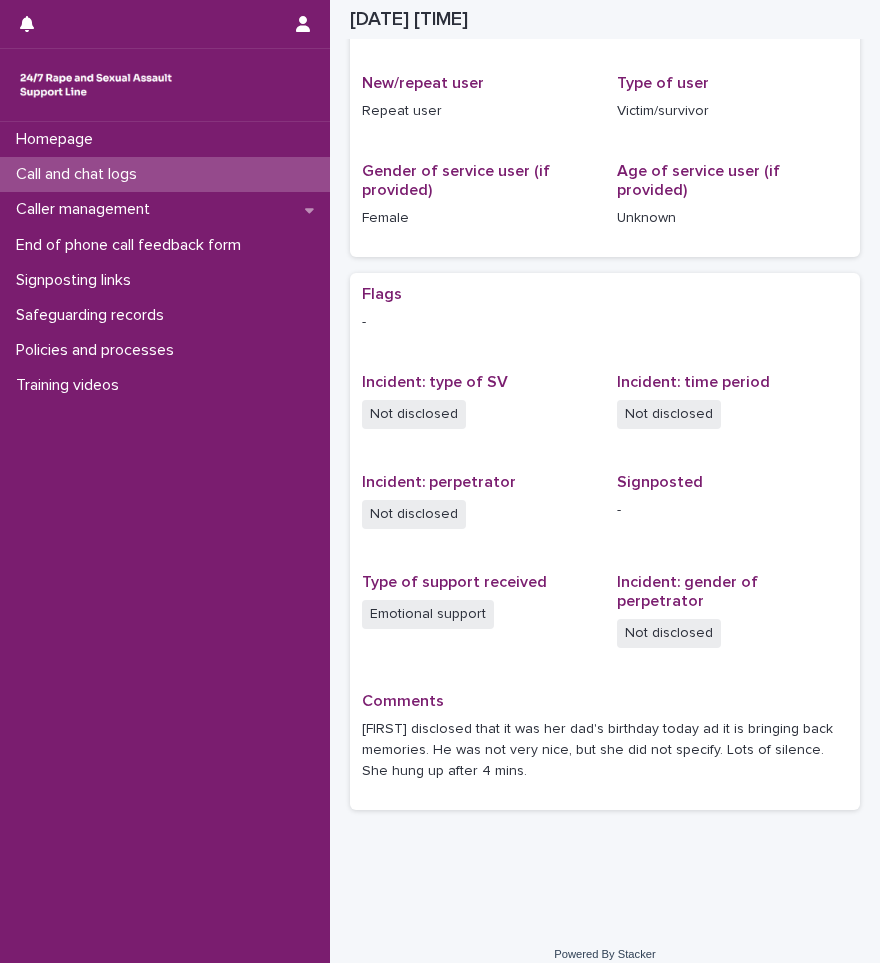 click on "Call and chat logs" at bounding box center [80, 174] 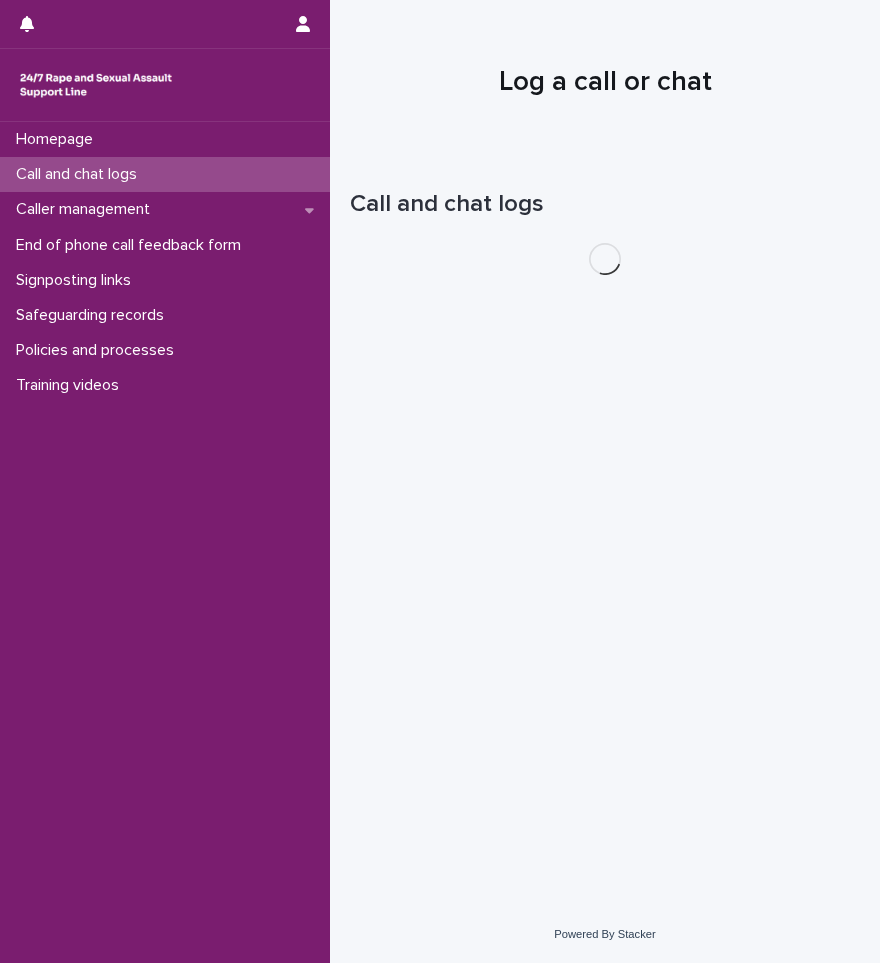 scroll, scrollTop: 0, scrollLeft: 0, axis: both 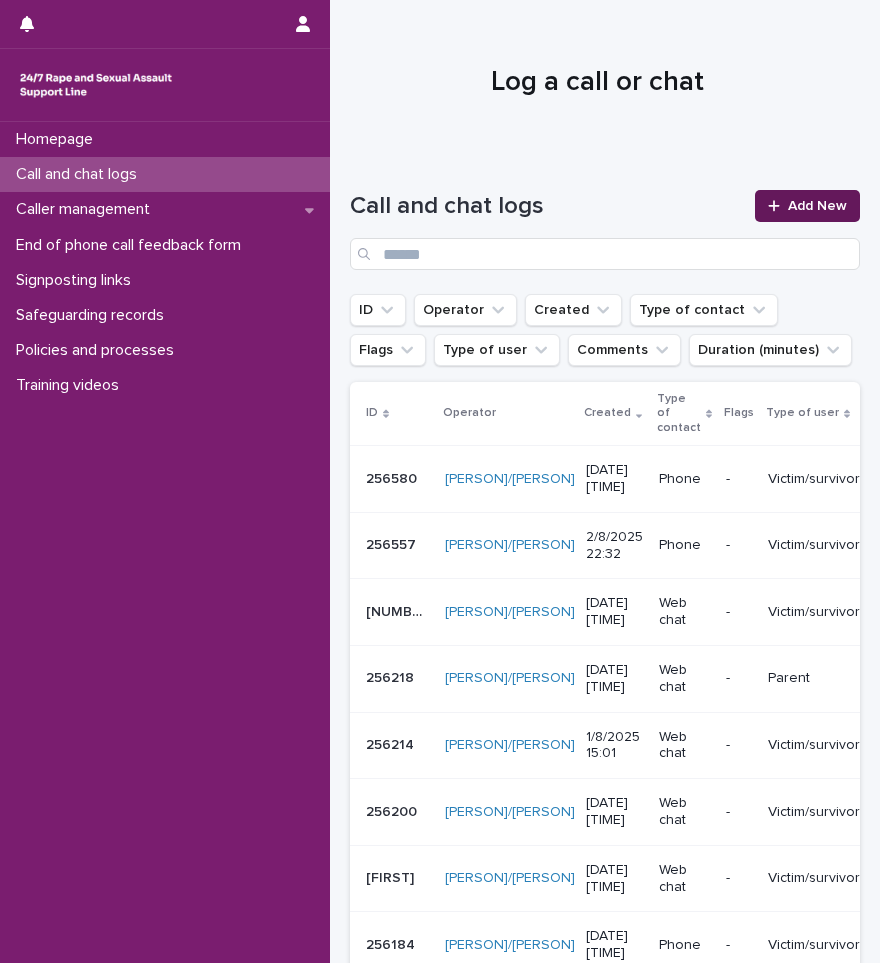 click on "Add New" at bounding box center (807, 206) 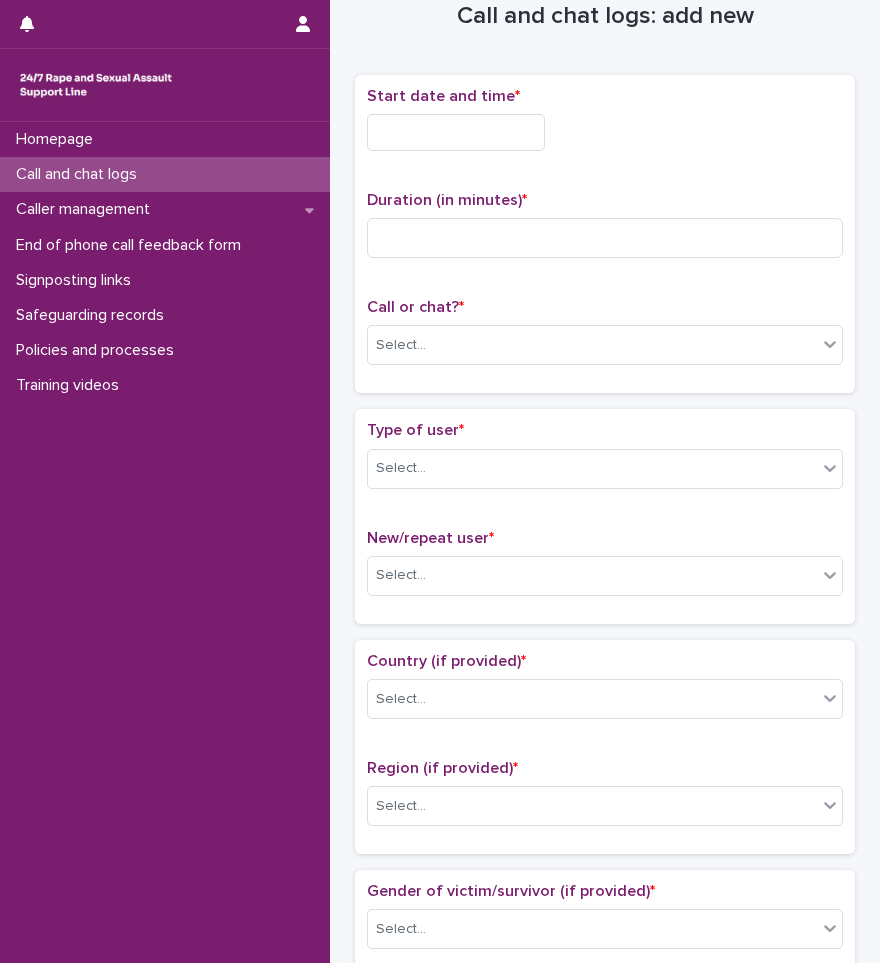 scroll, scrollTop: 0, scrollLeft: 0, axis: both 